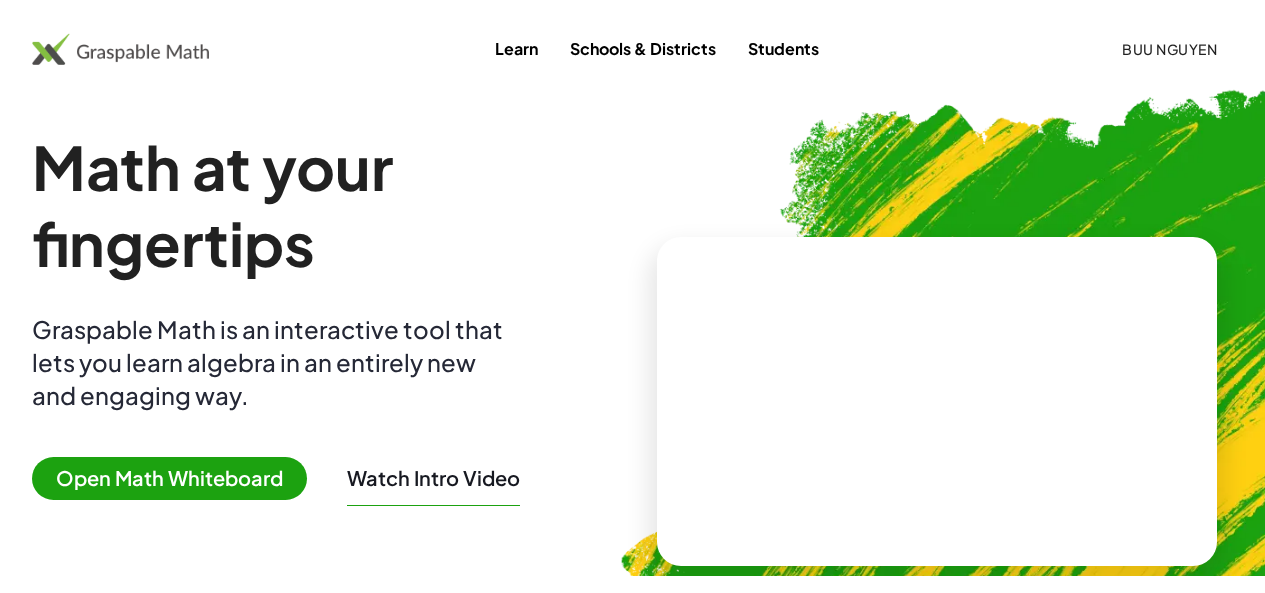 scroll, scrollTop: 0, scrollLeft: 0, axis: both 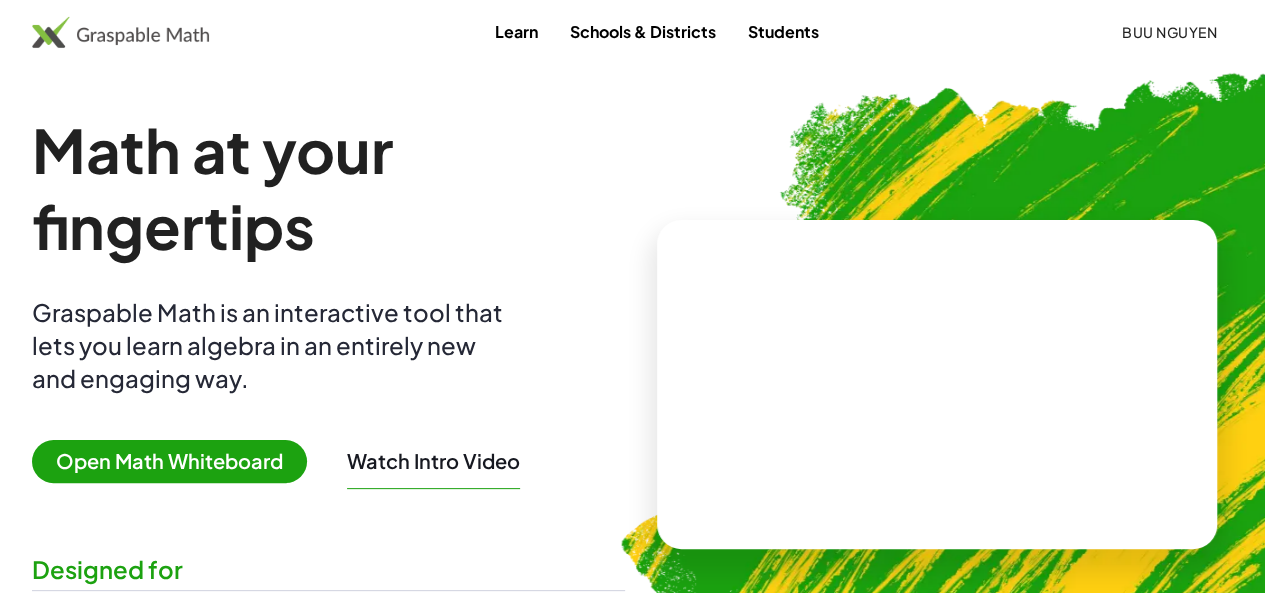 click on "Buu Nguyen" 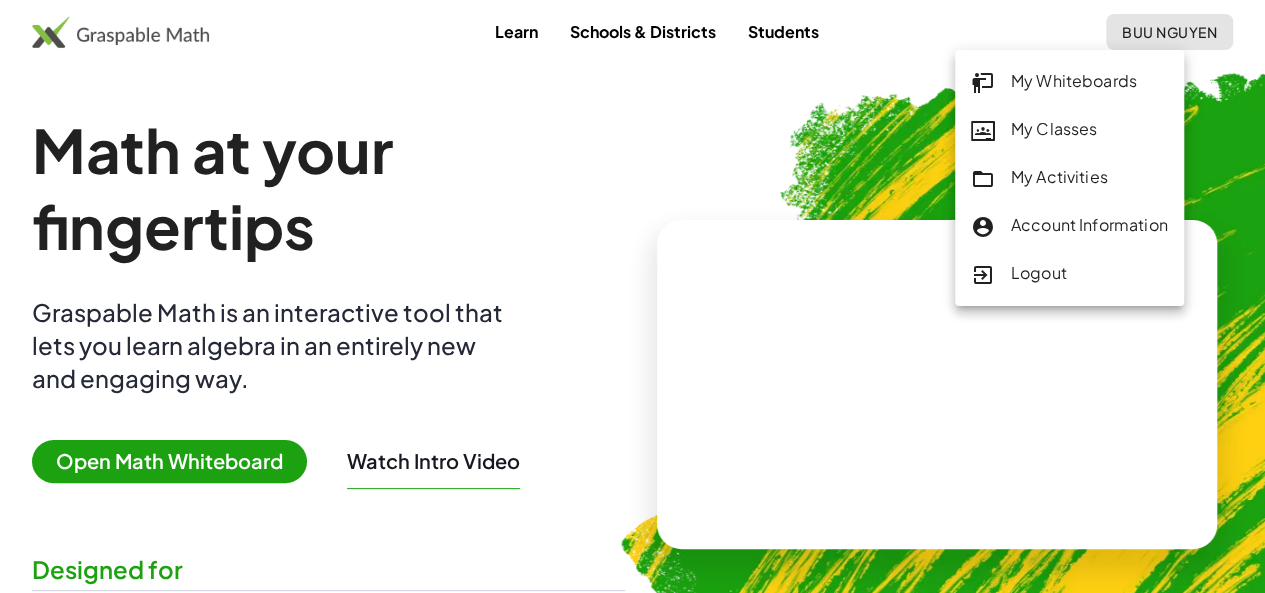click on "My Activities" 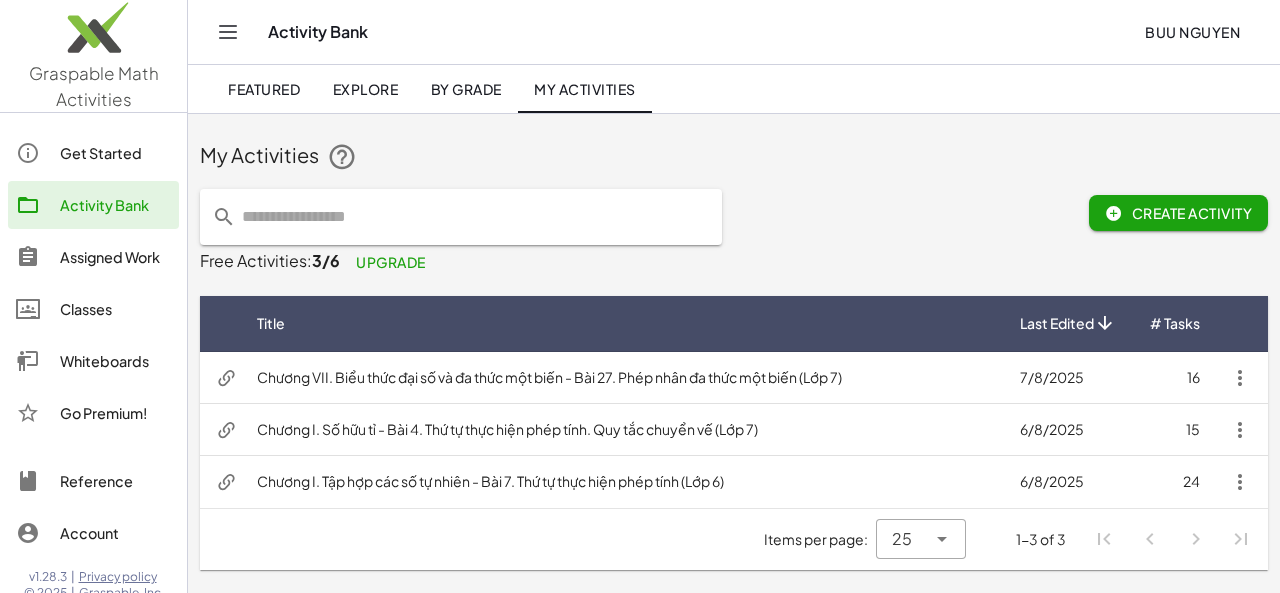 click on "Chương VII. Biểu thức đại số và đa thức một biến - Bài 27. Phép nhân đa thức một biến (Lớp 7)" at bounding box center [622, 378] 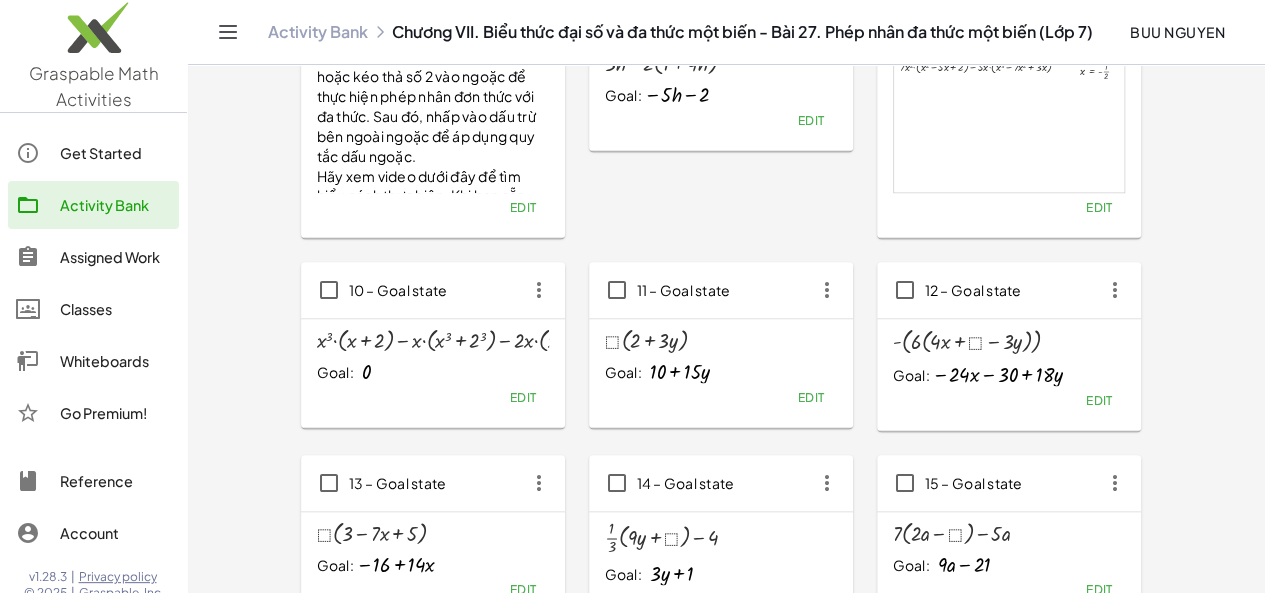 scroll, scrollTop: 788, scrollLeft: 0, axis: vertical 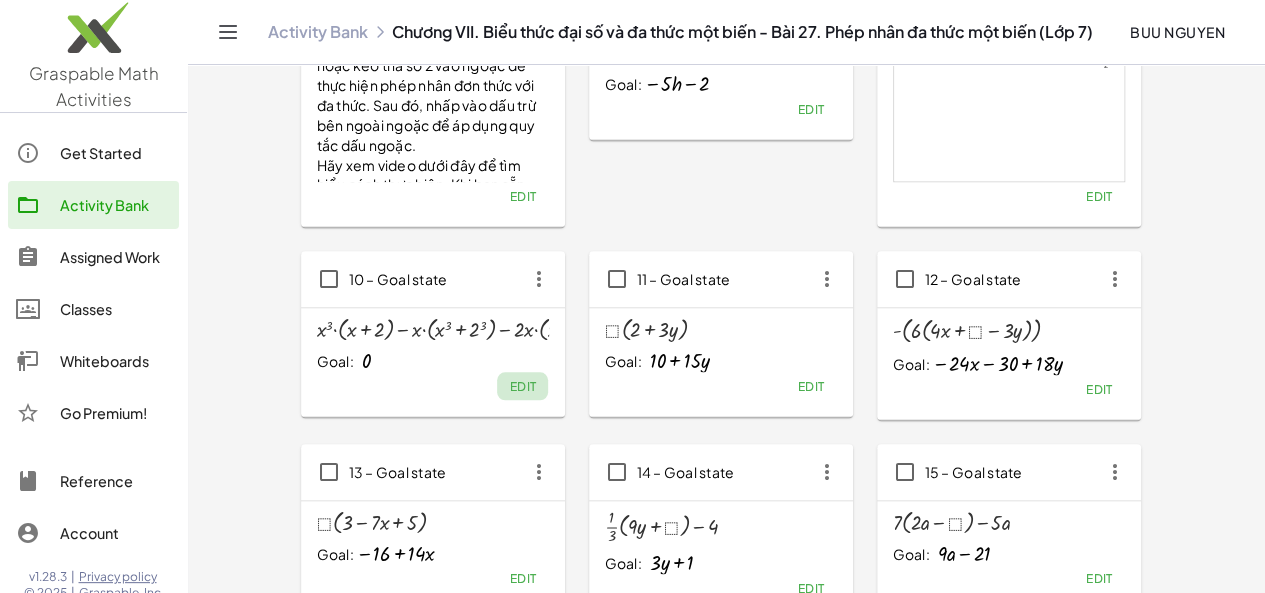 click on "Edit" 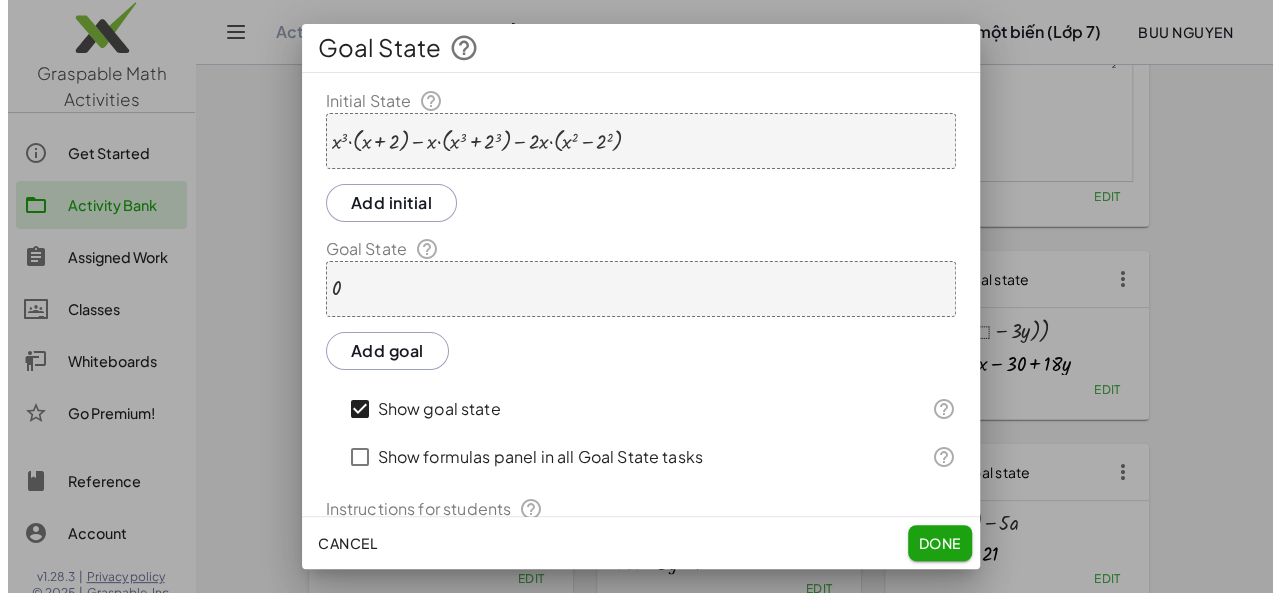 scroll, scrollTop: 0, scrollLeft: 0, axis: both 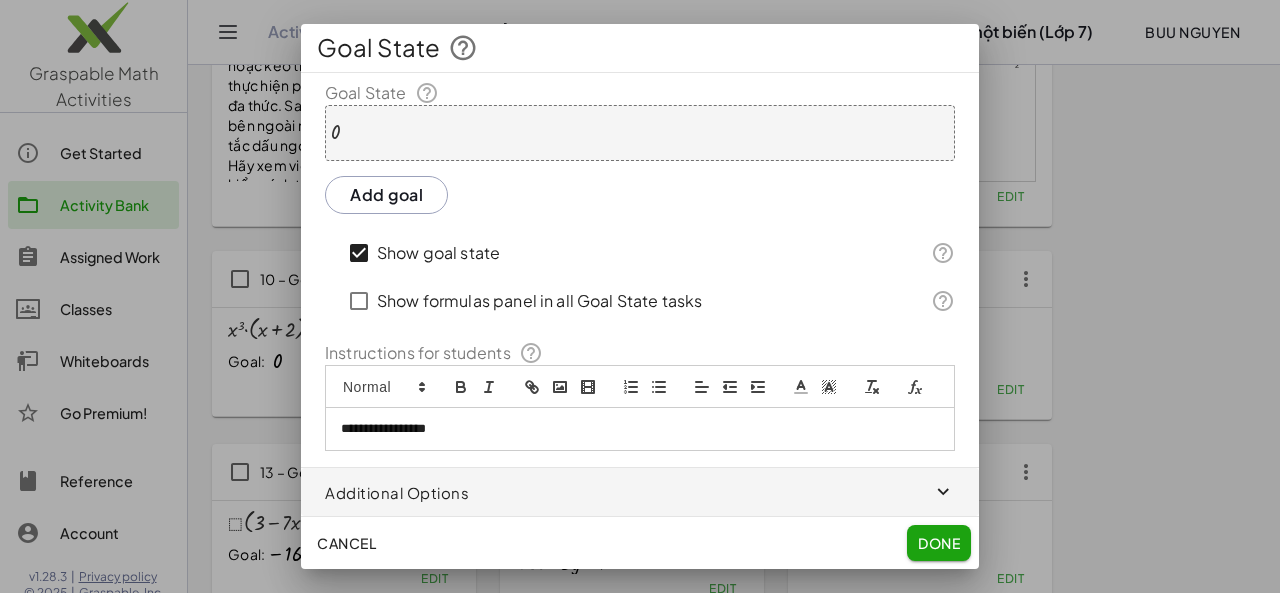 click on "Done" 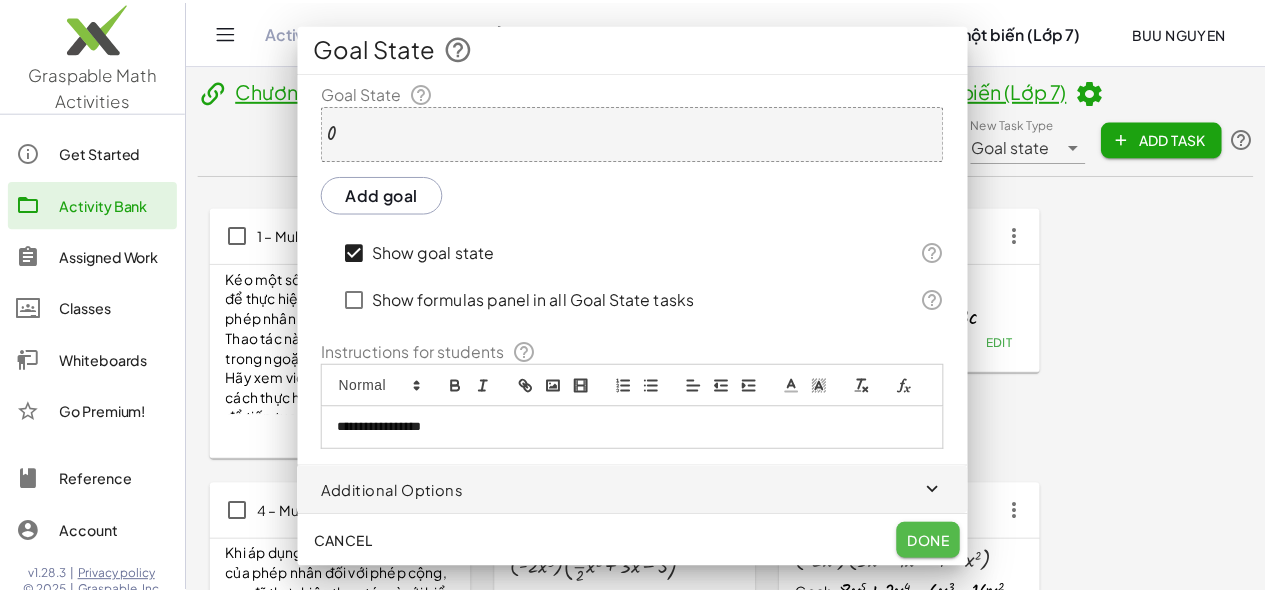 scroll, scrollTop: 788, scrollLeft: 0, axis: vertical 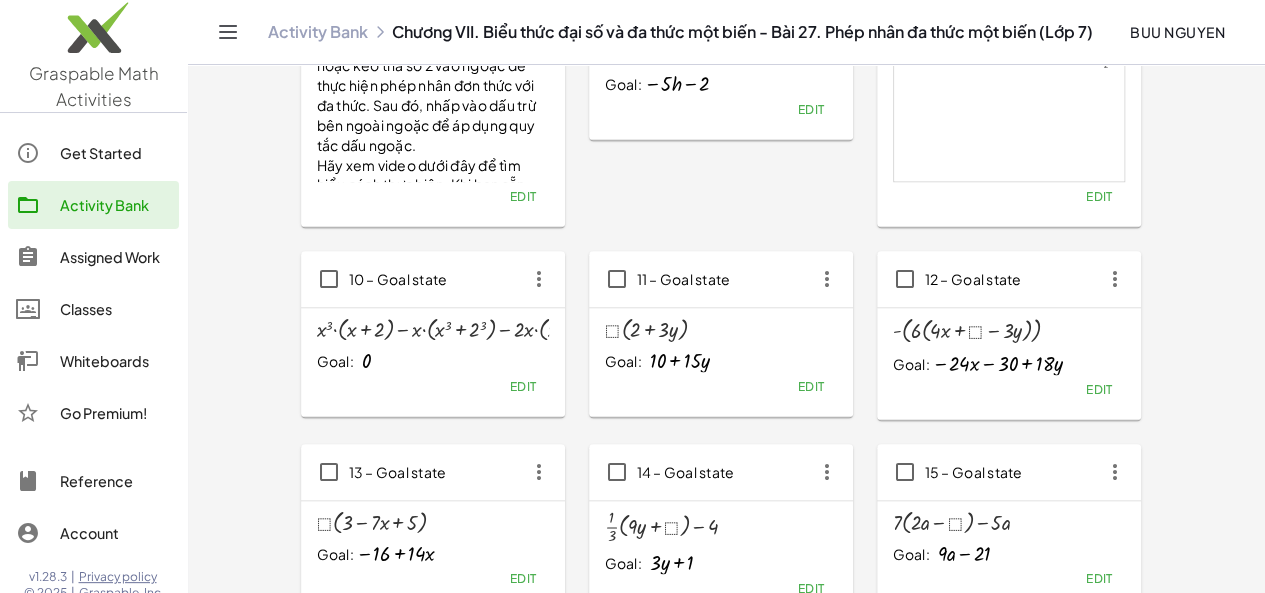 click on "Edit" 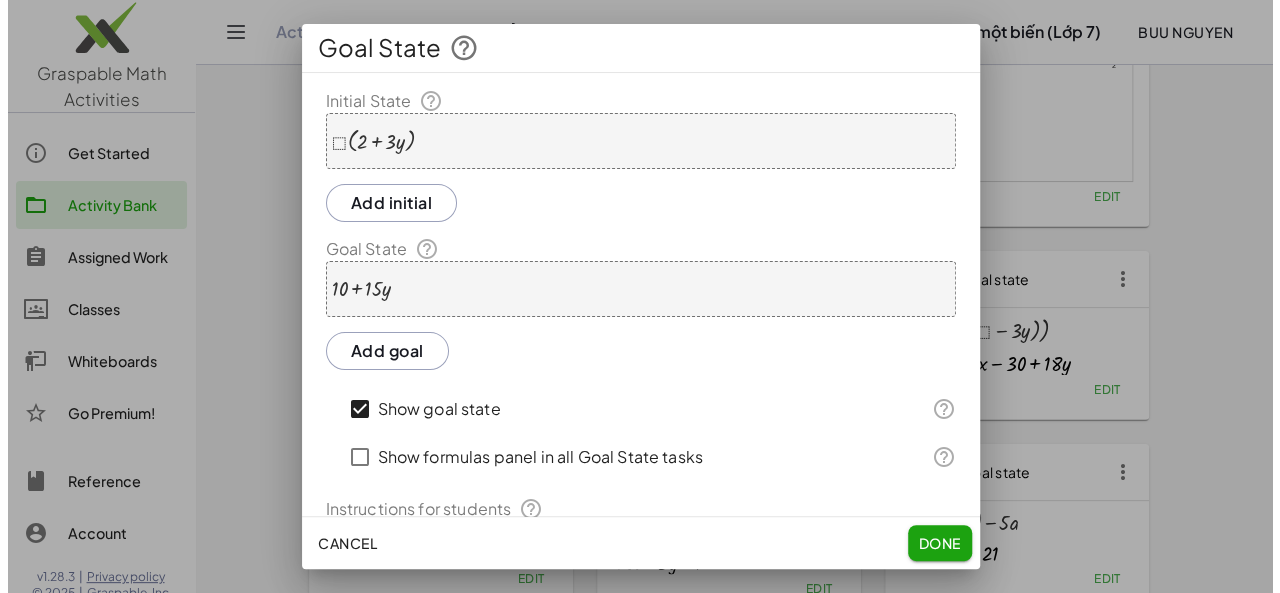 scroll, scrollTop: 0, scrollLeft: 0, axis: both 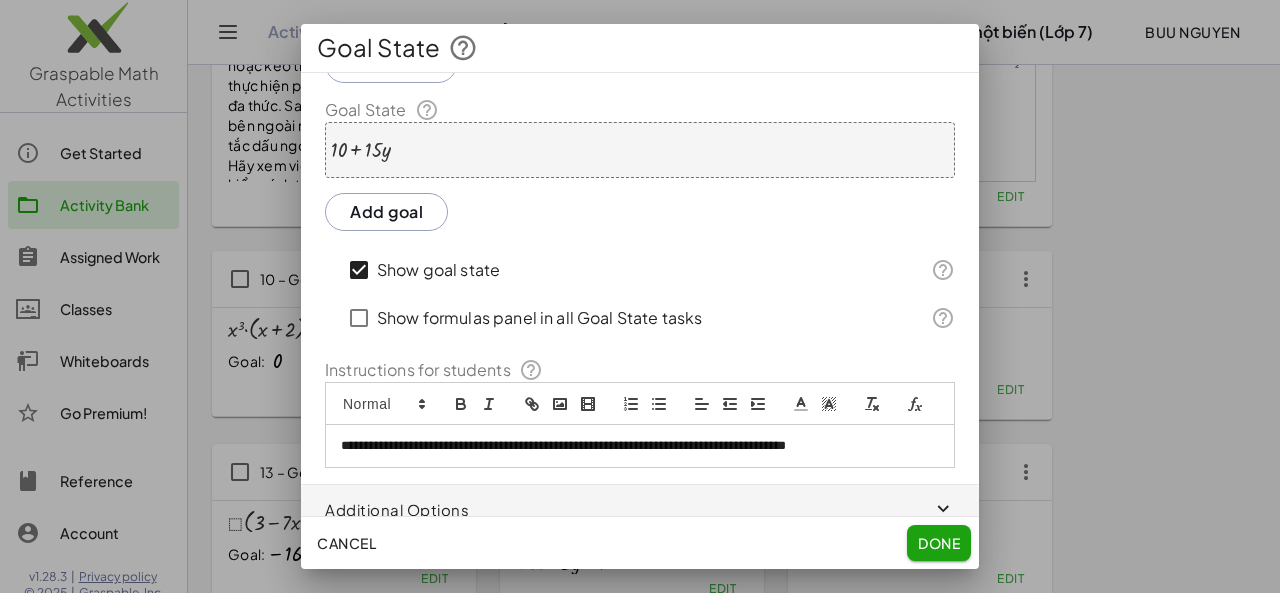 click on "**********" at bounding box center [640, 446] 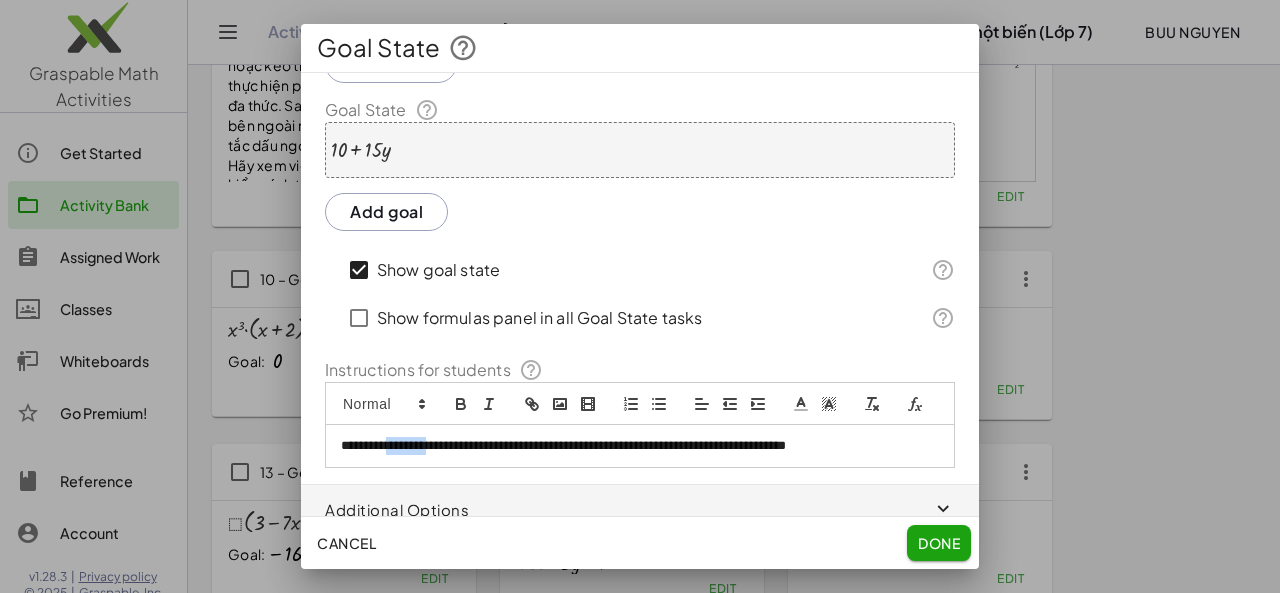 click on "**********" at bounding box center (632, 446) 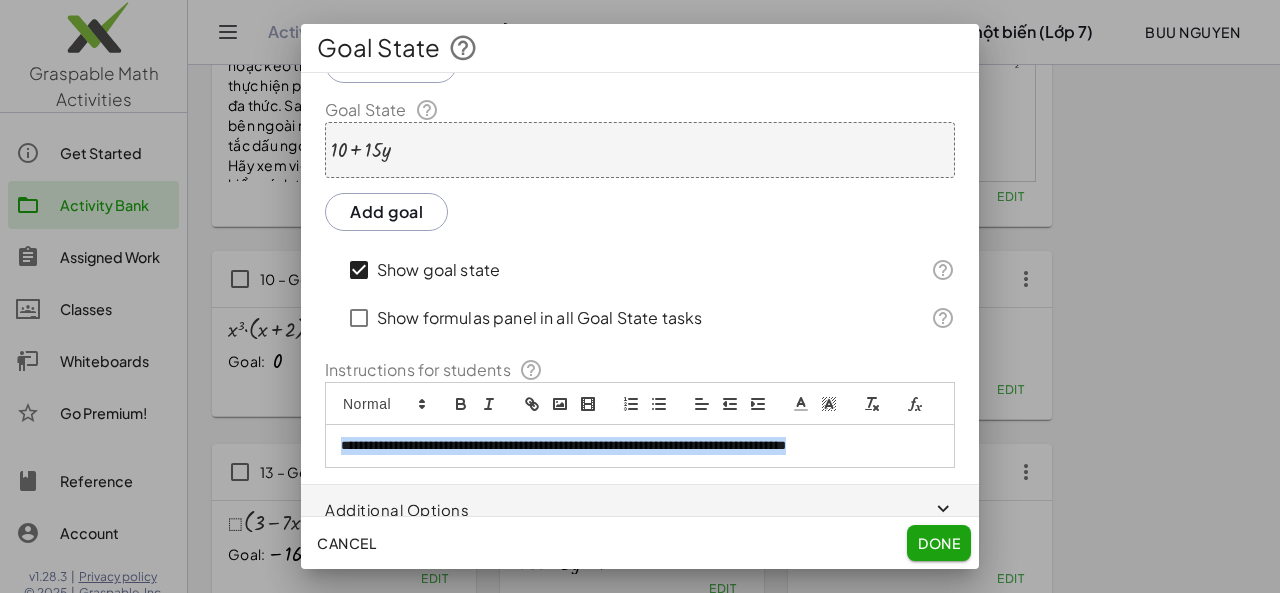 click on "**********" at bounding box center [632, 446] 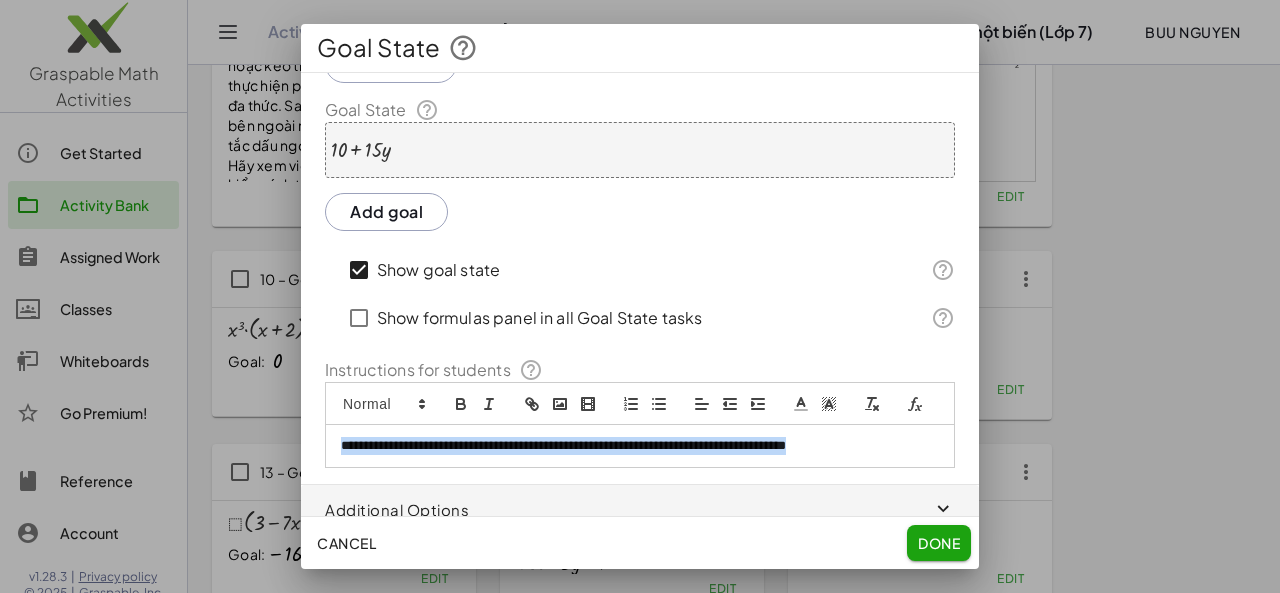 copy on "**********" 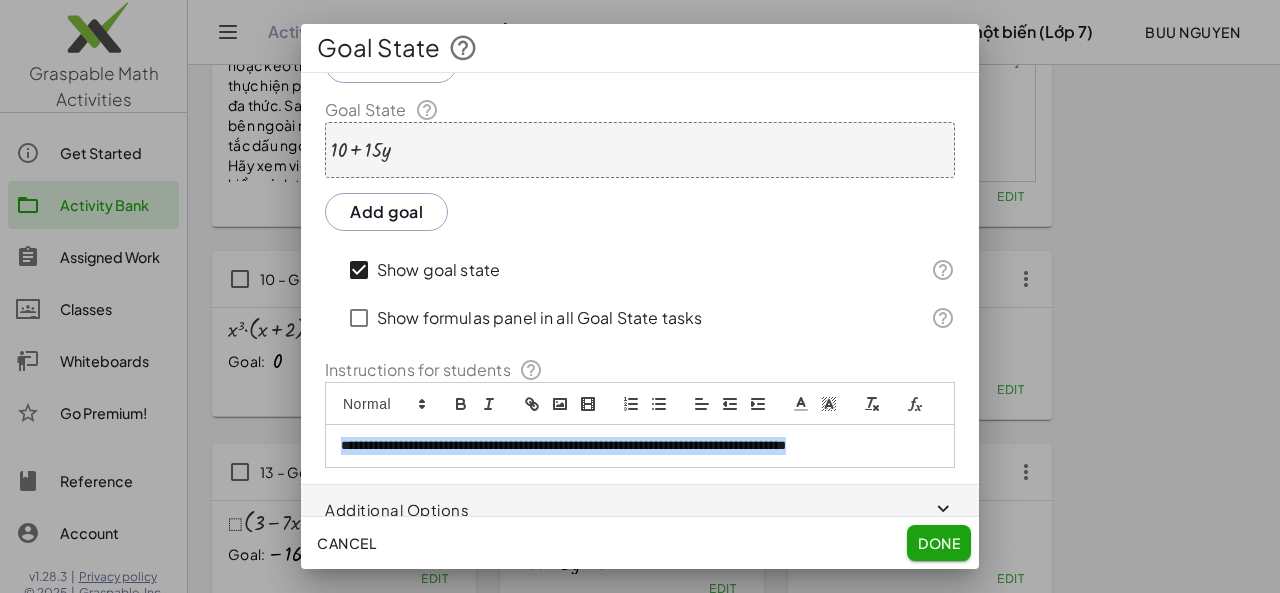 paste 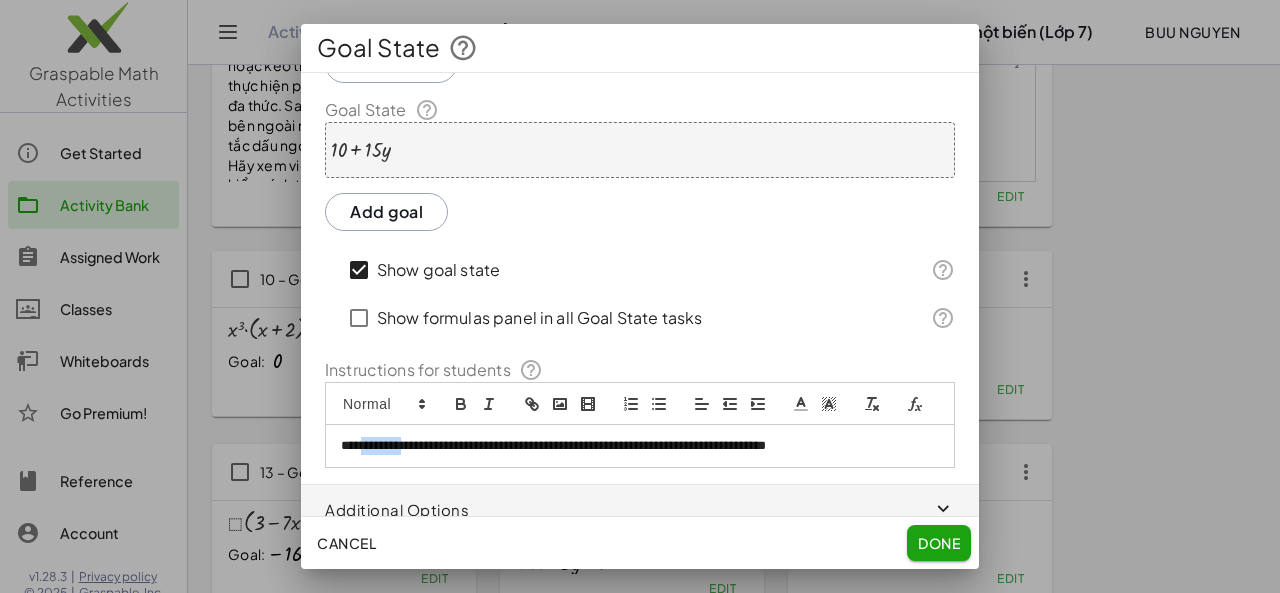 drag, startPoint x: 368, startPoint y: 469, endPoint x: 406, endPoint y: 467, distance: 38.052597 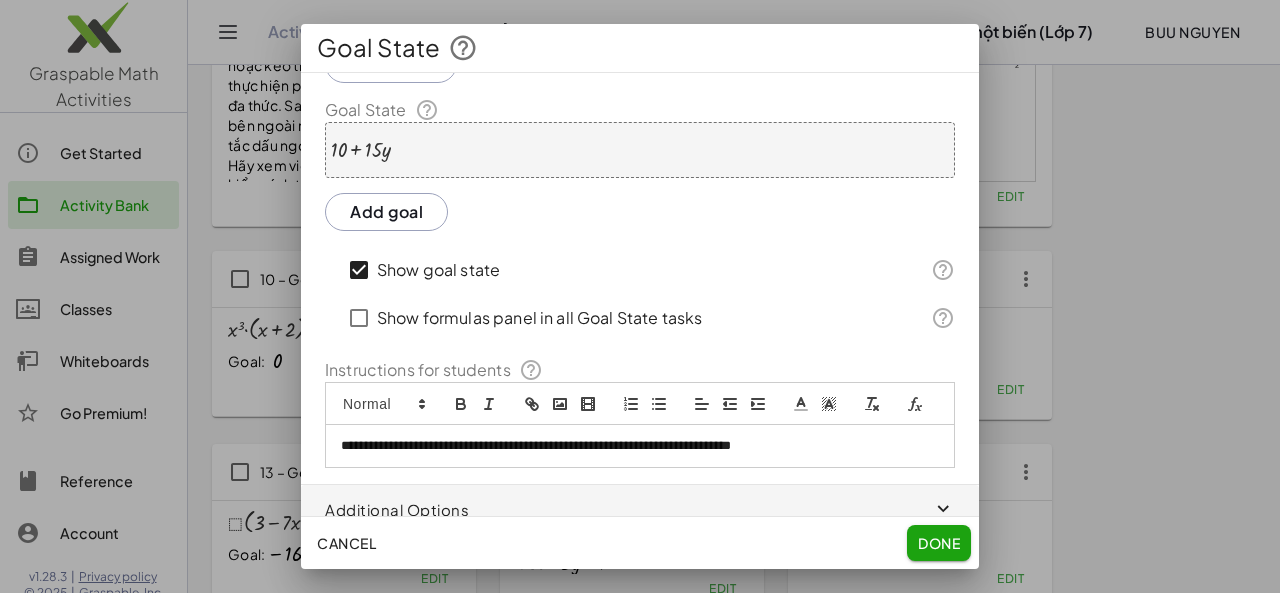 type 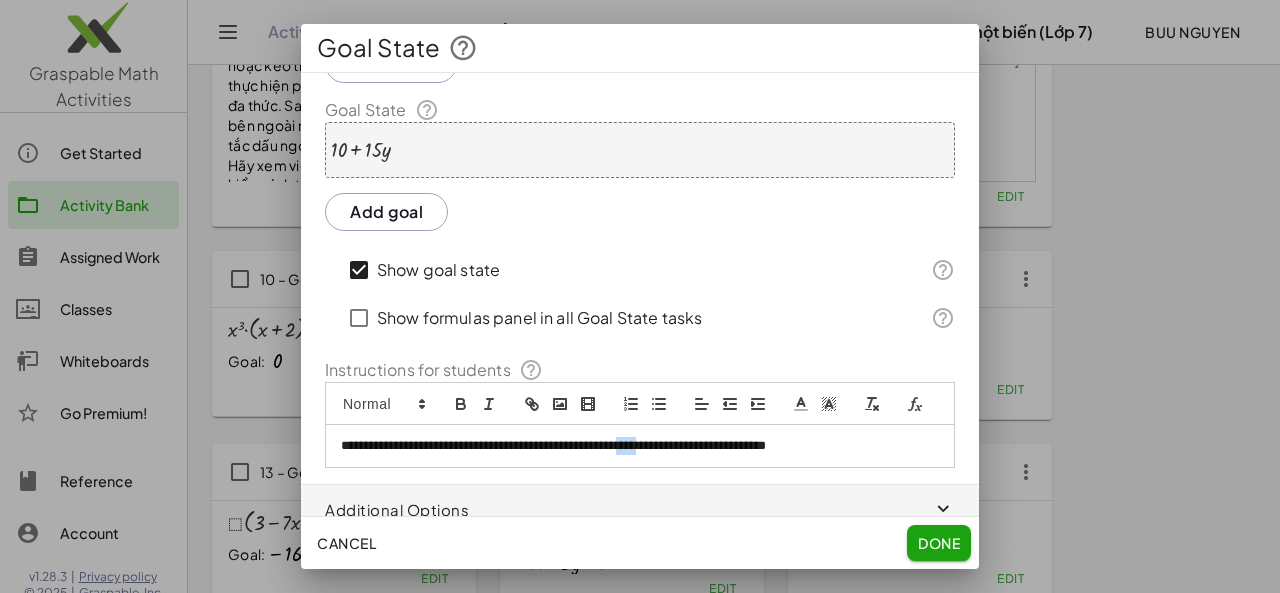 drag, startPoint x: 687, startPoint y: 467, endPoint x: 716, endPoint y: 463, distance: 29.274563 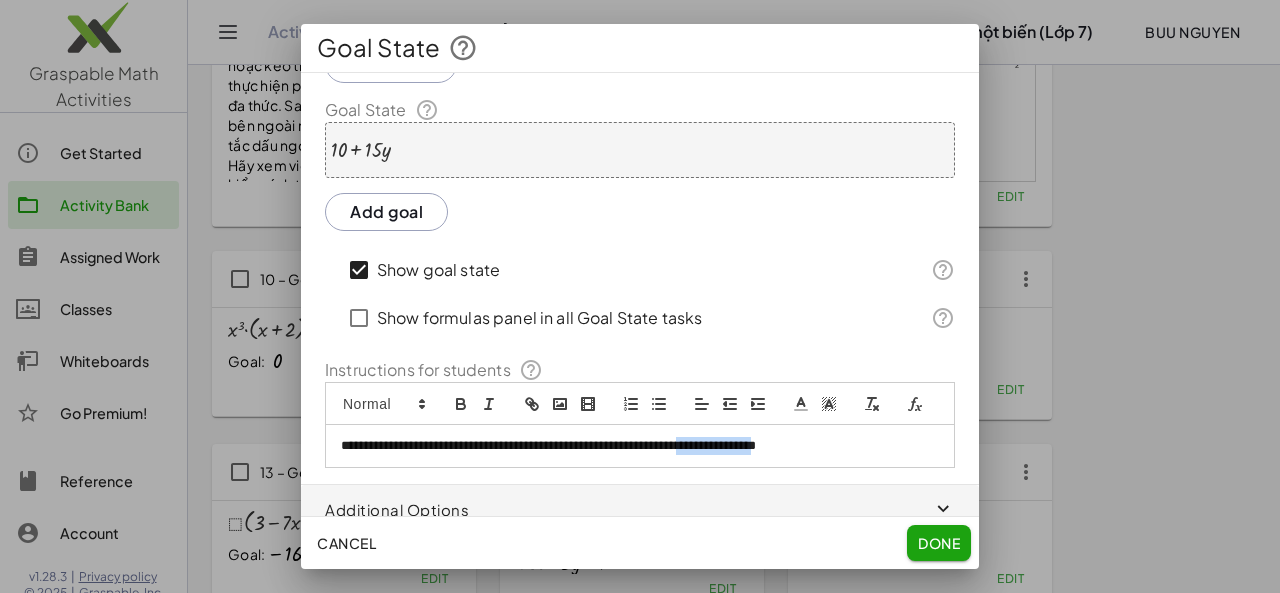 drag, startPoint x: 766, startPoint y: 467, endPoint x: 854, endPoint y: 466, distance: 88.005684 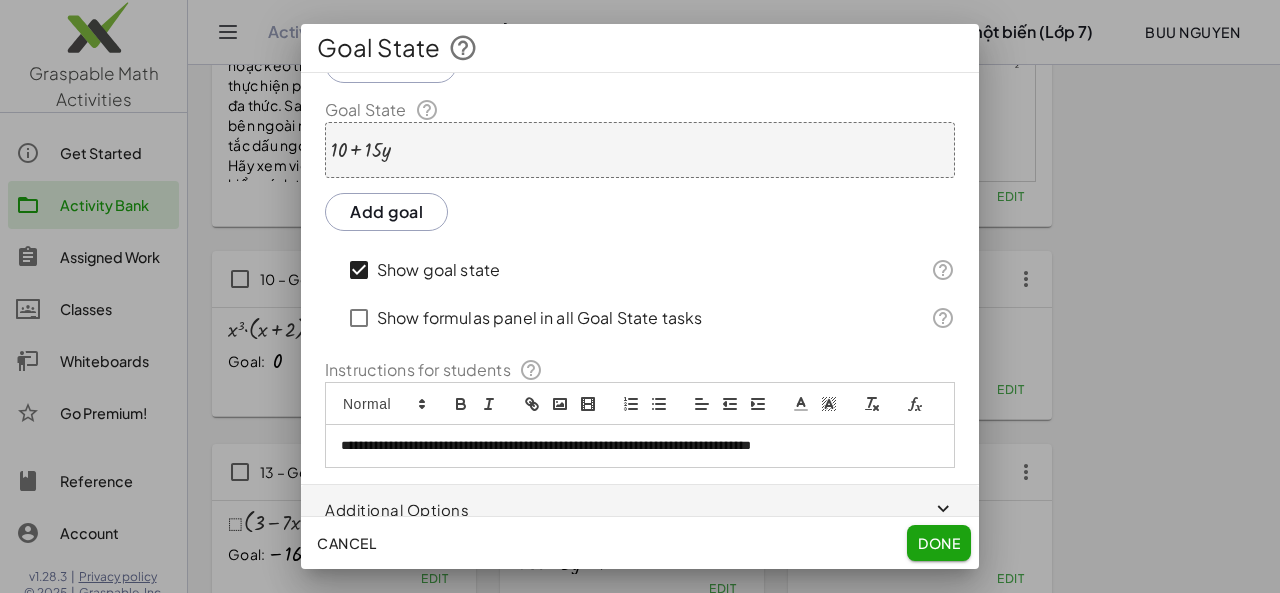 scroll, scrollTop: 0, scrollLeft: 0, axis: both 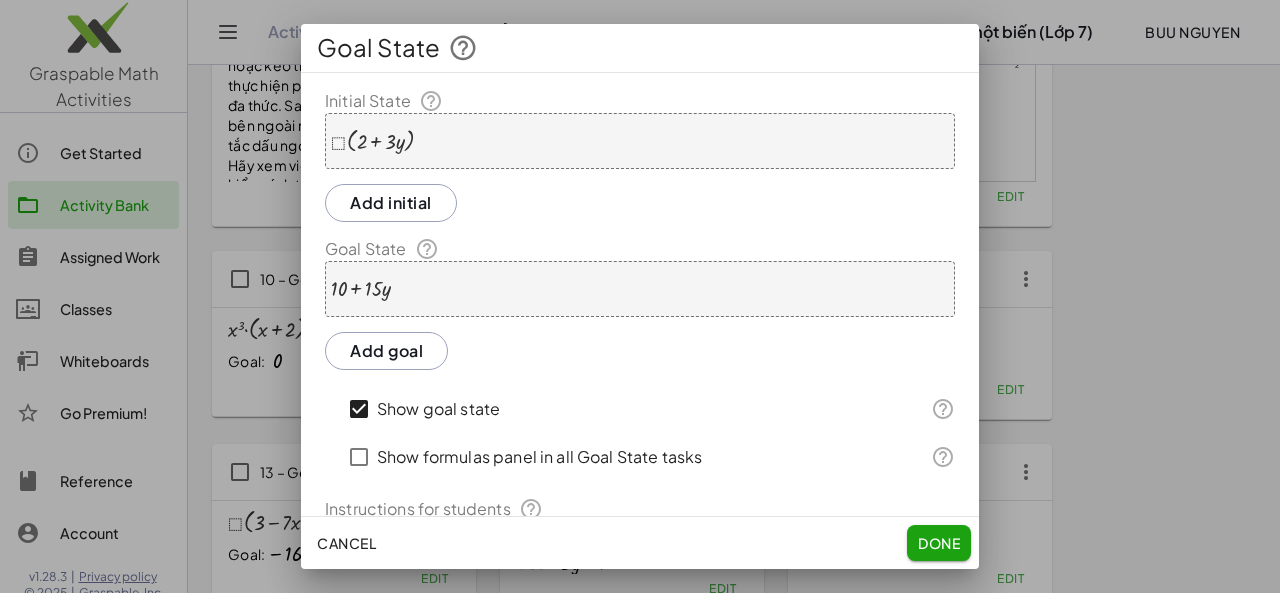 click at bounding box center (372, 141) 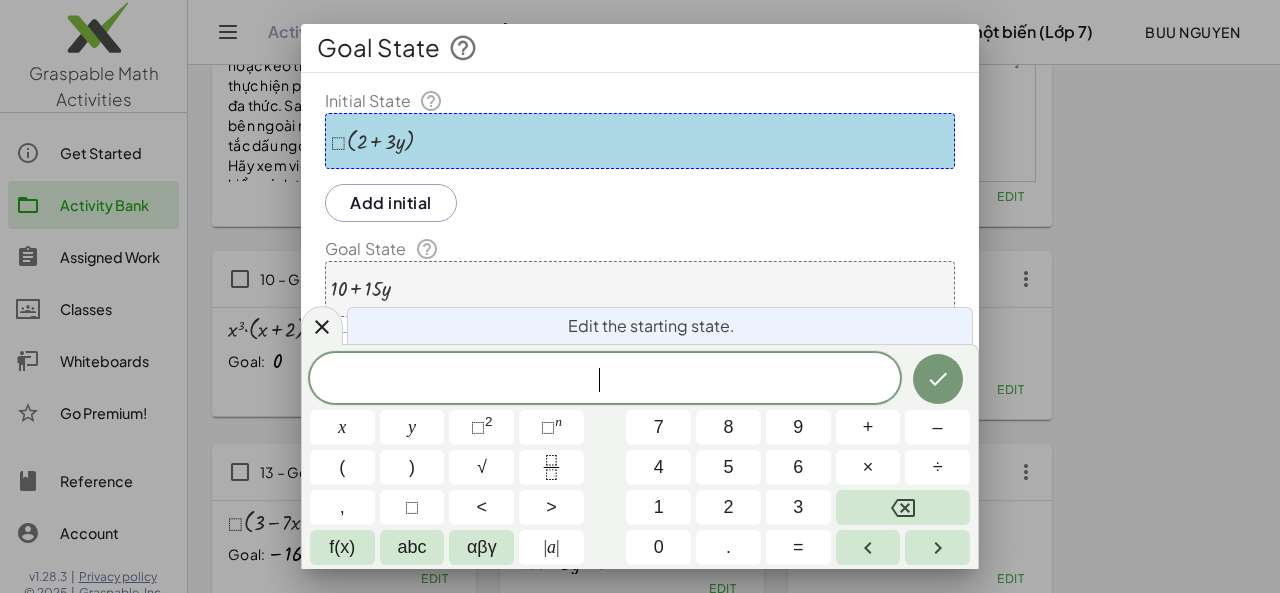 click at bounding box center (372, 141) 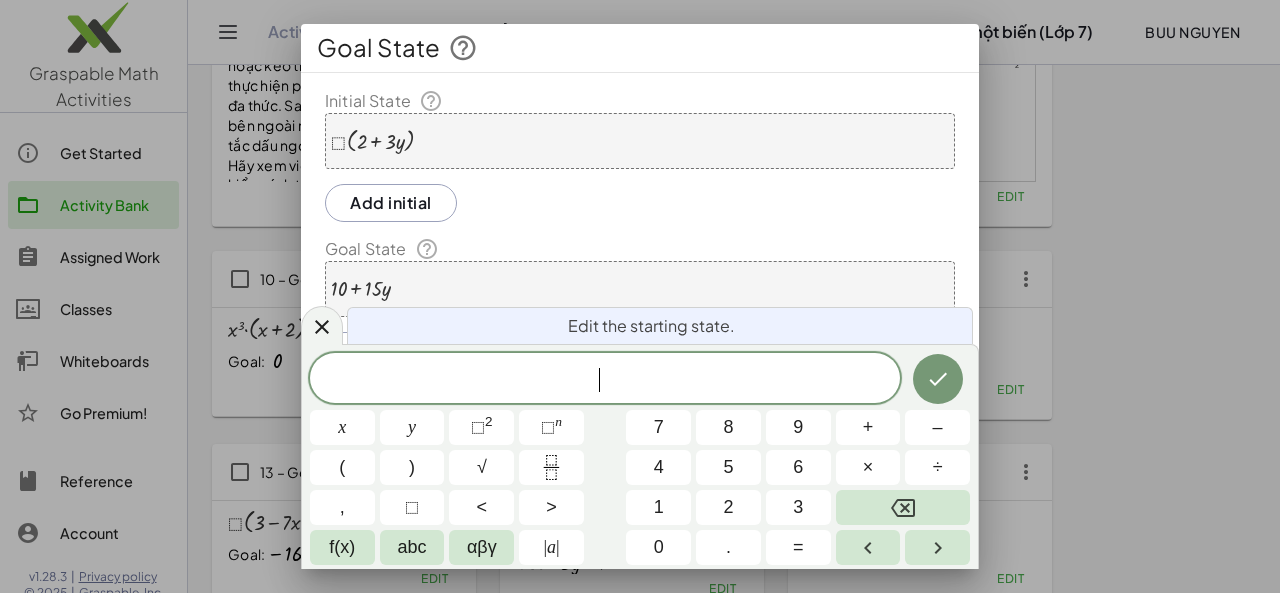 click at bounding box center [372, 141] 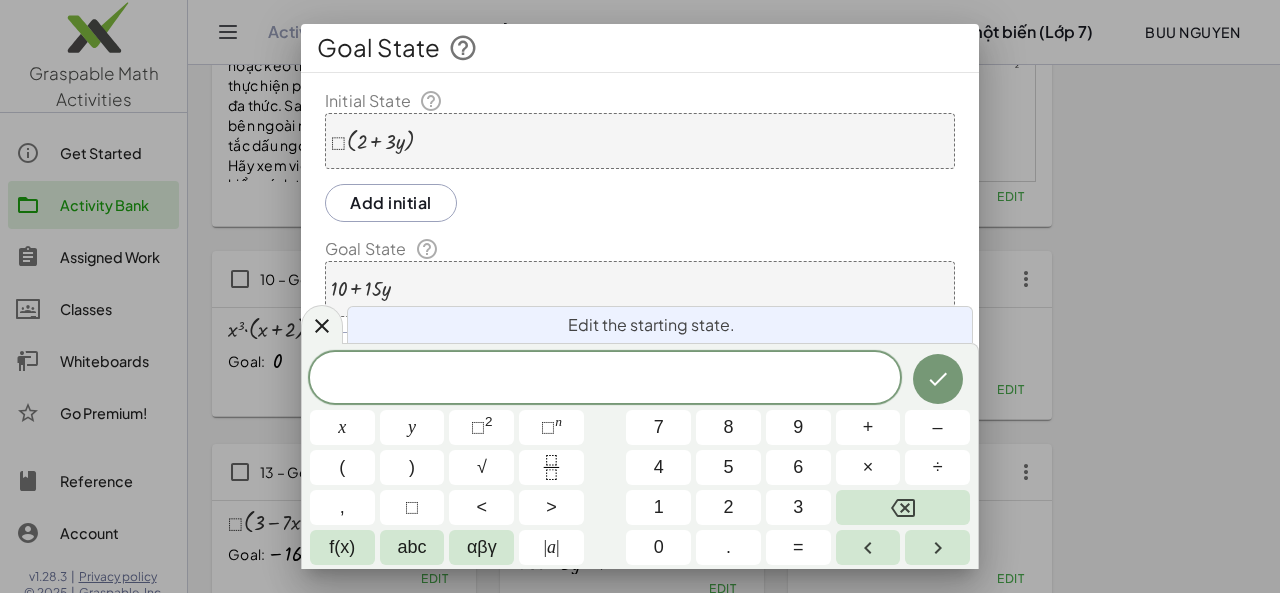 click at bounding box center [372, 141] 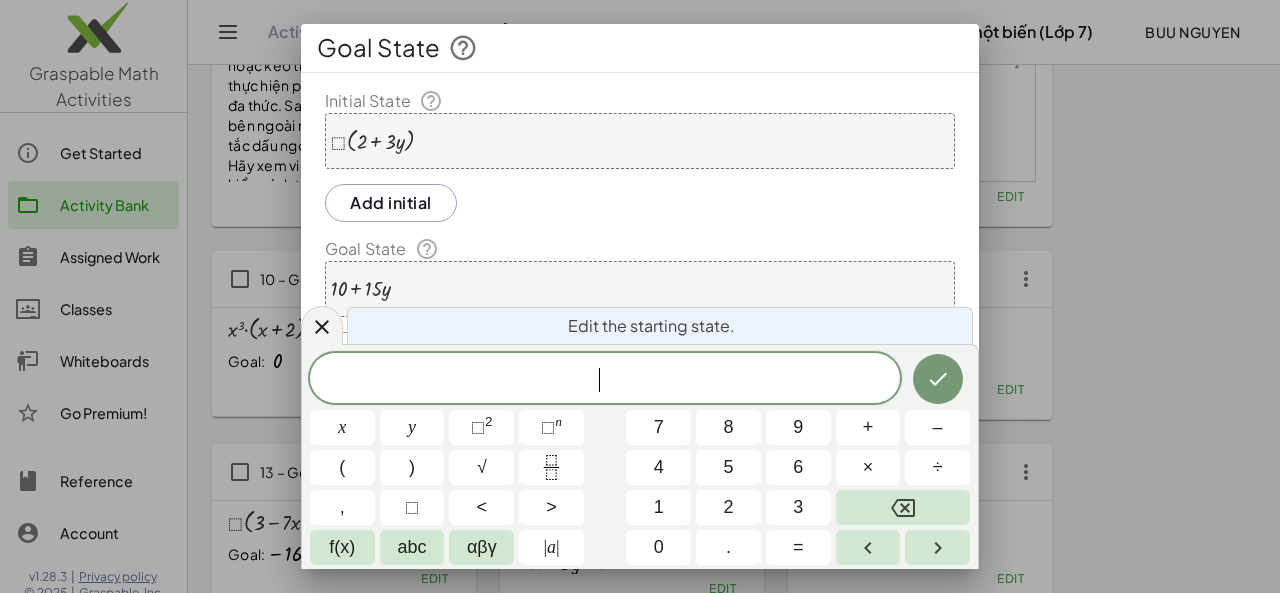 click at bounding box center (372, 141) 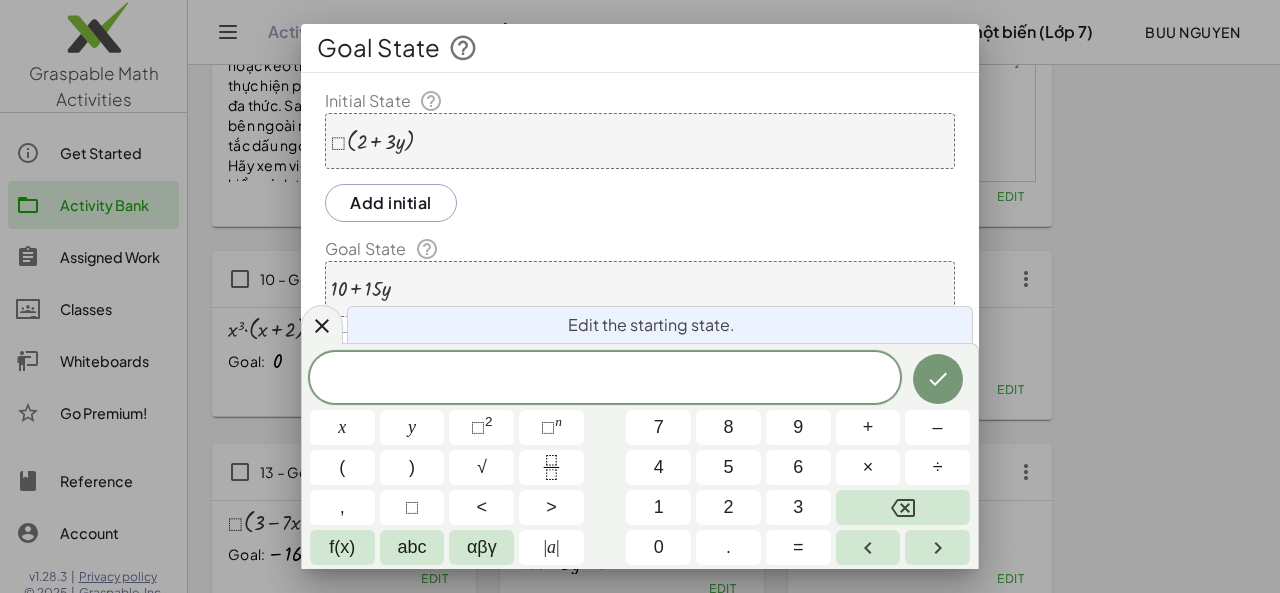 click at bounding box center [372, 141] 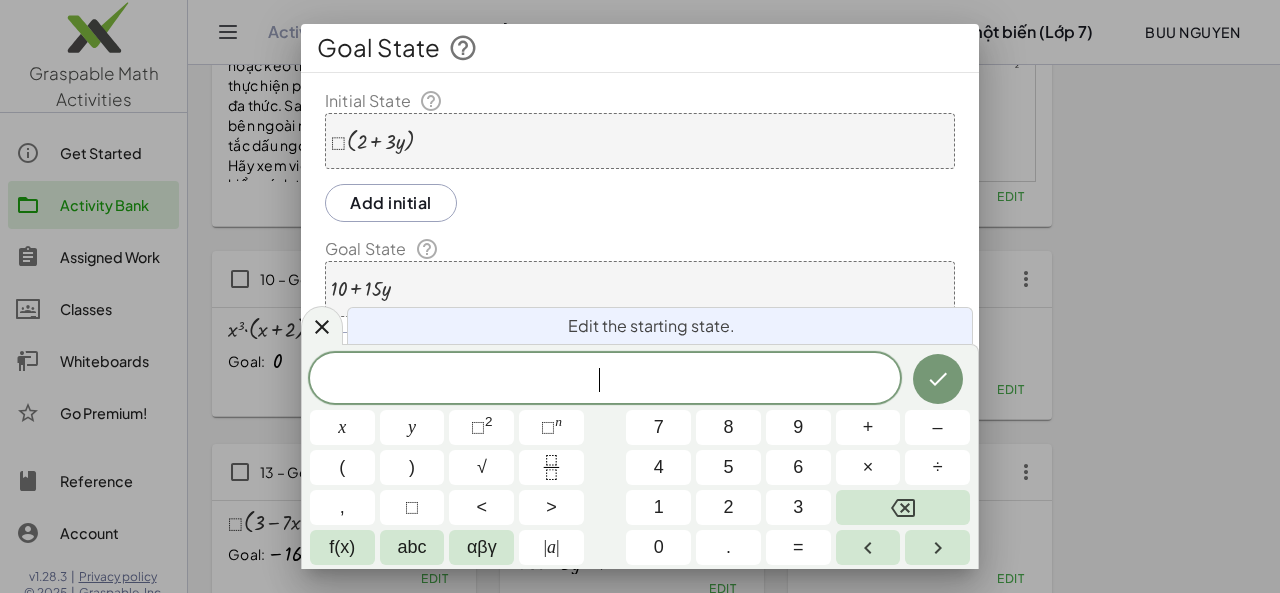 click at bounding box center [372, 141] 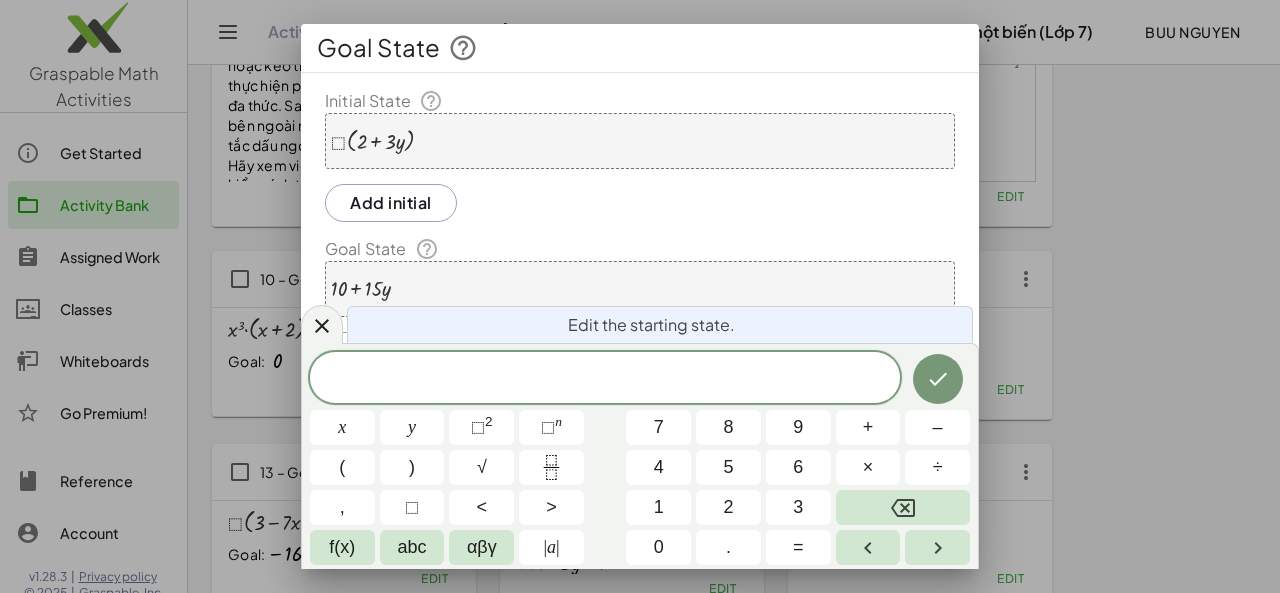 click at bounding box center (372, 141) 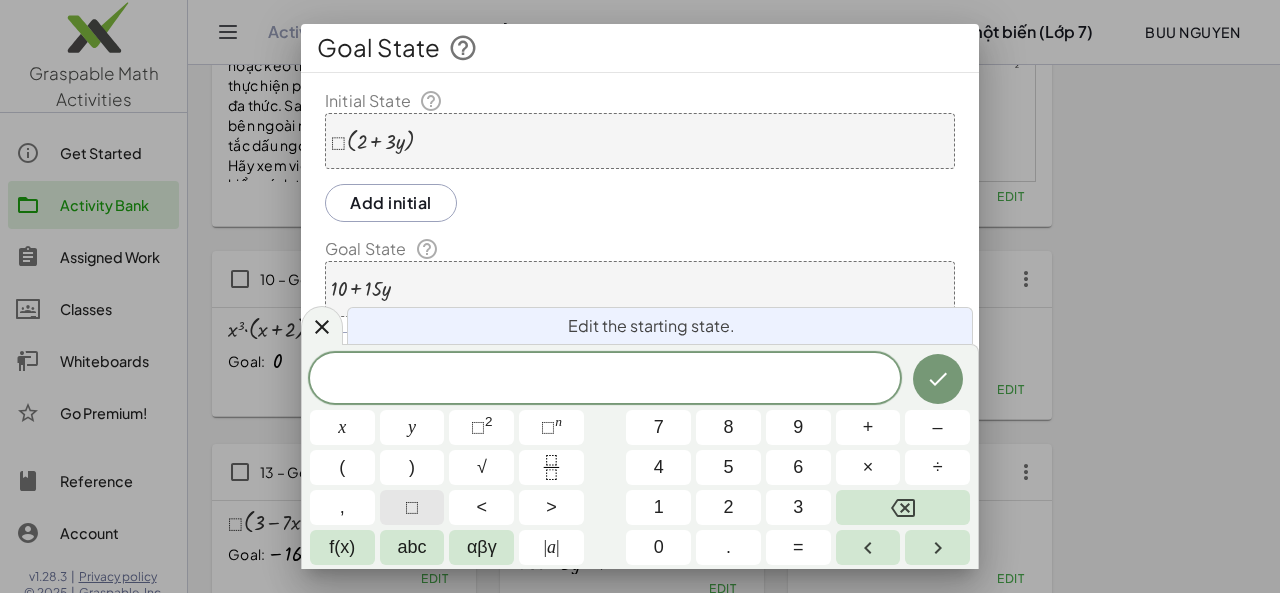 click on "⬚" at bounding box center [412, 507] 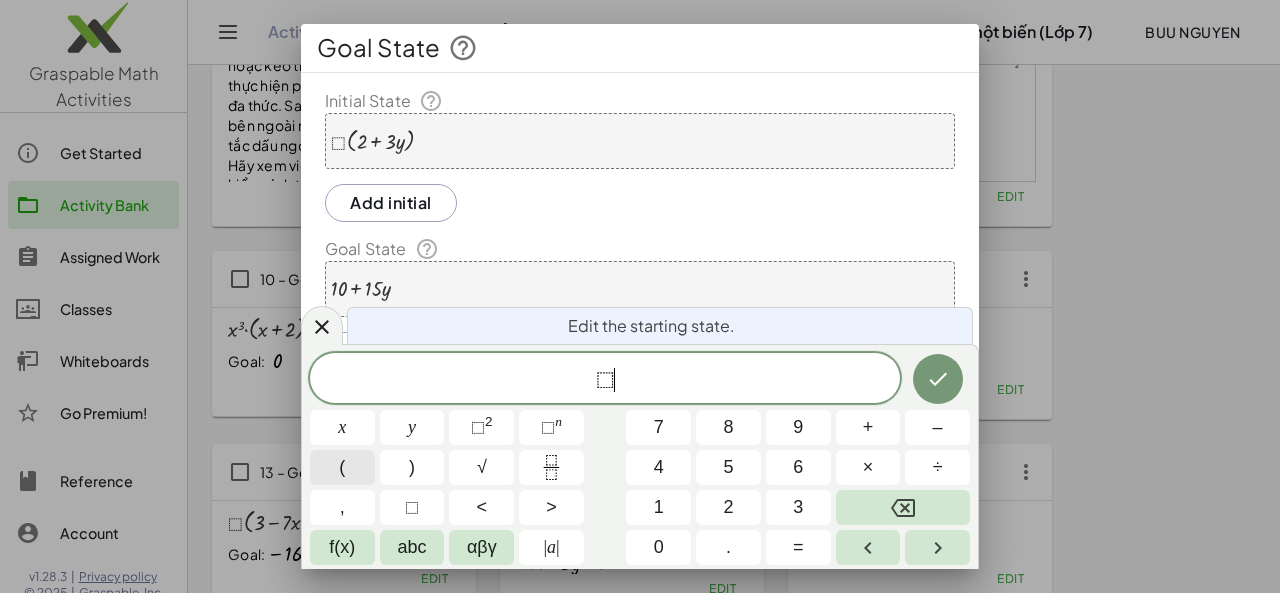 click on "(" at bounding box center (342, 467) 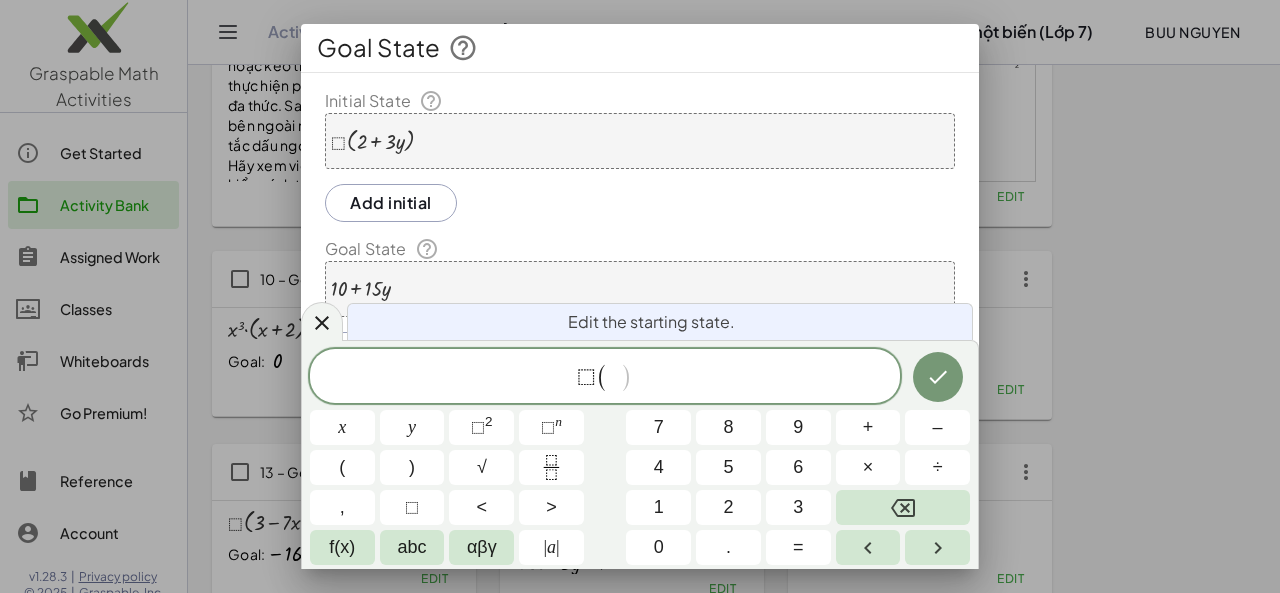 click on "(" at bounding box center (602, 377) 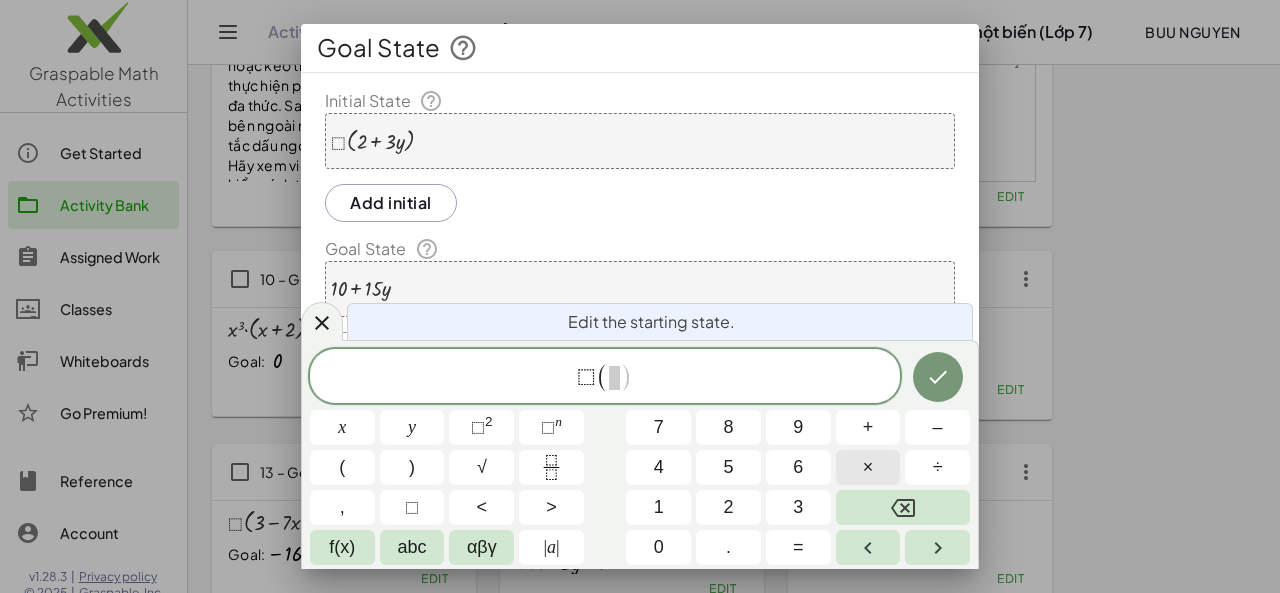 click on "×" at bounding box center [868, 467] 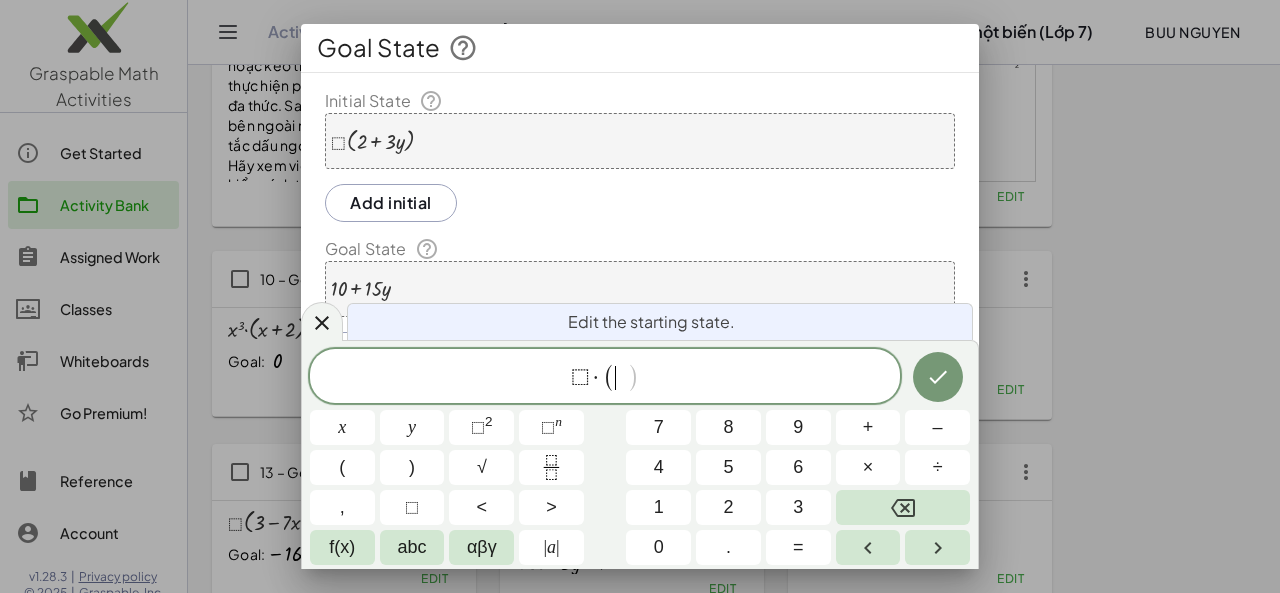 click on "(" at bounding box center (609, 377) 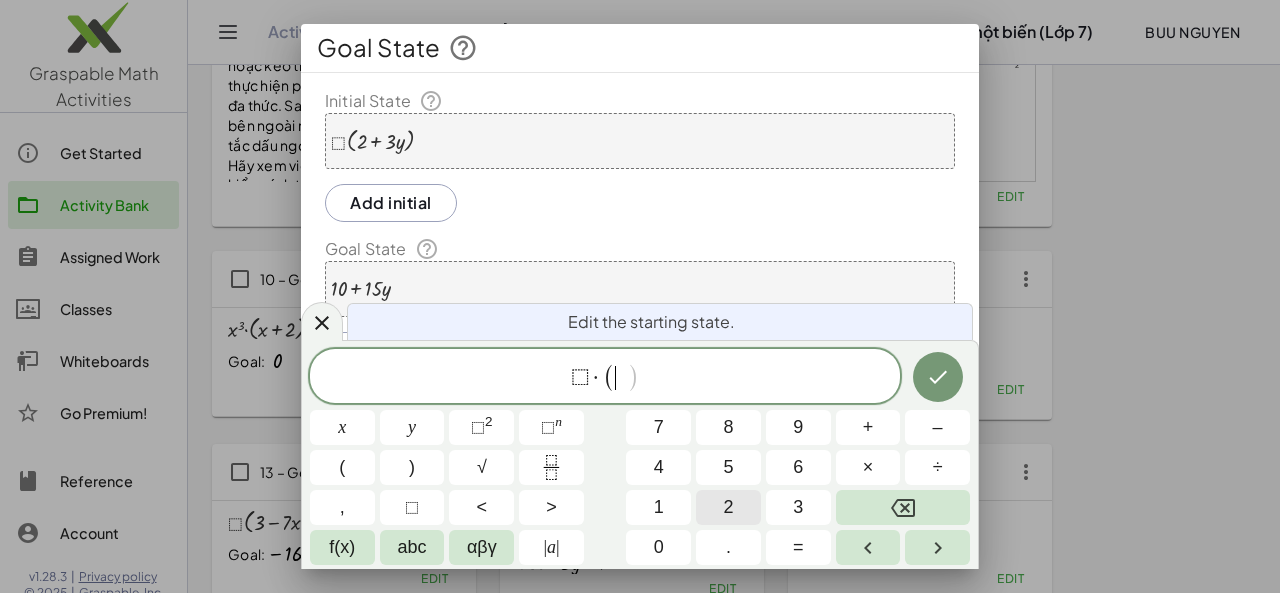 click on "2" at bounding box center [728, 507] 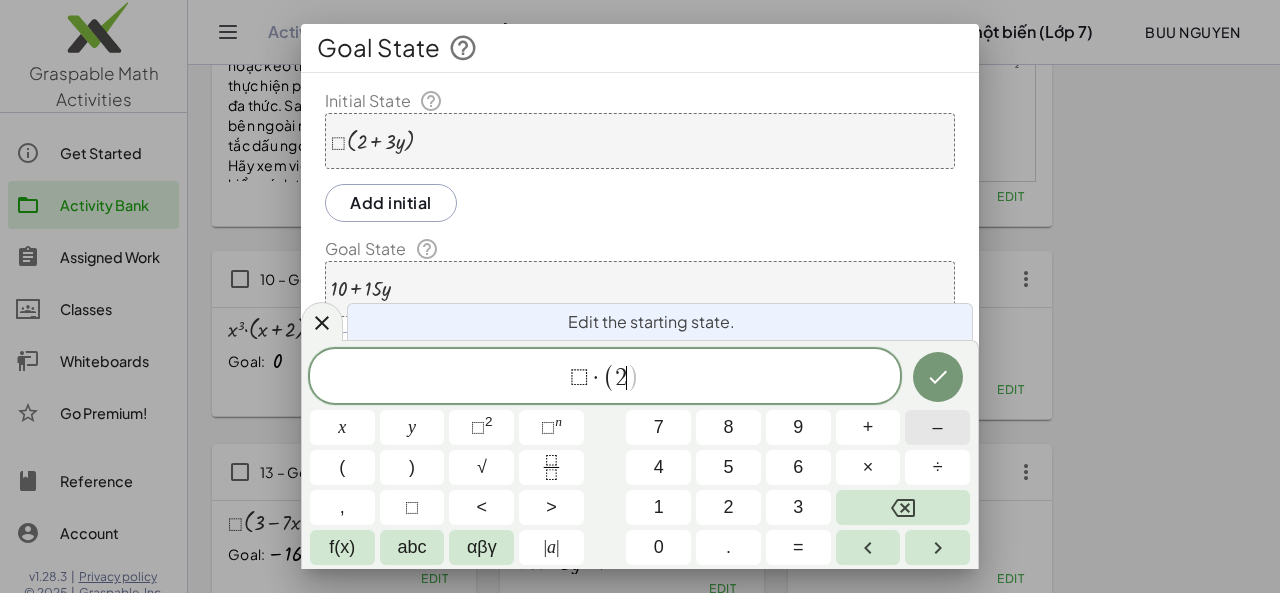 click on "–" at bounding box center [937, 427] 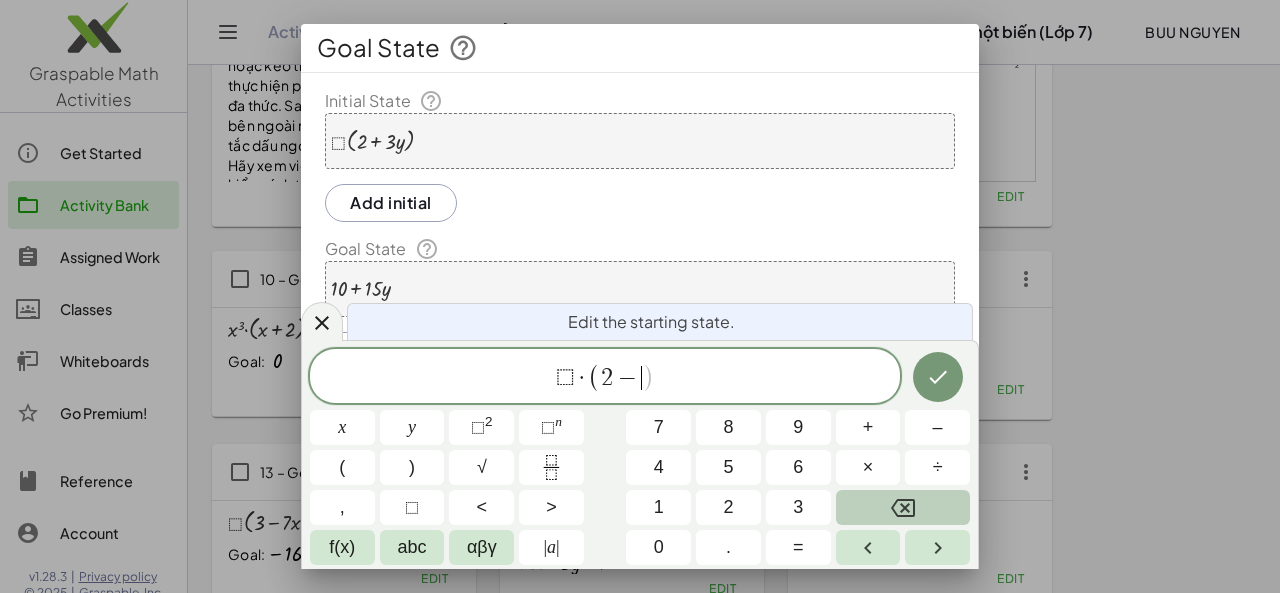 click 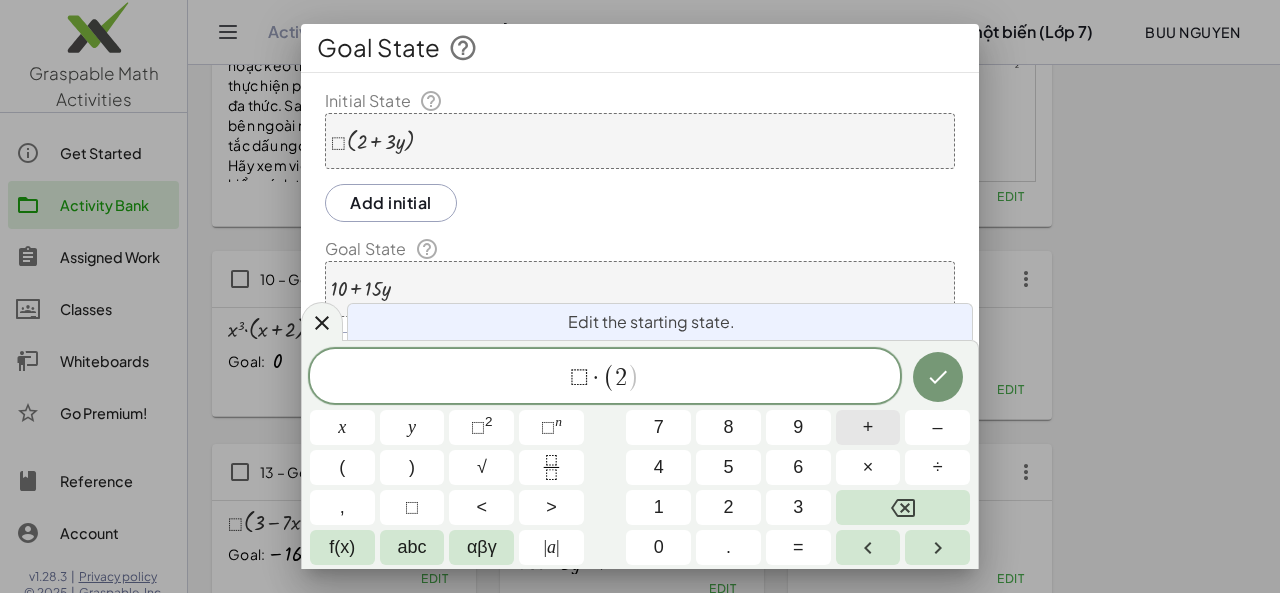 click on "+" at bounding box center (868, 427) 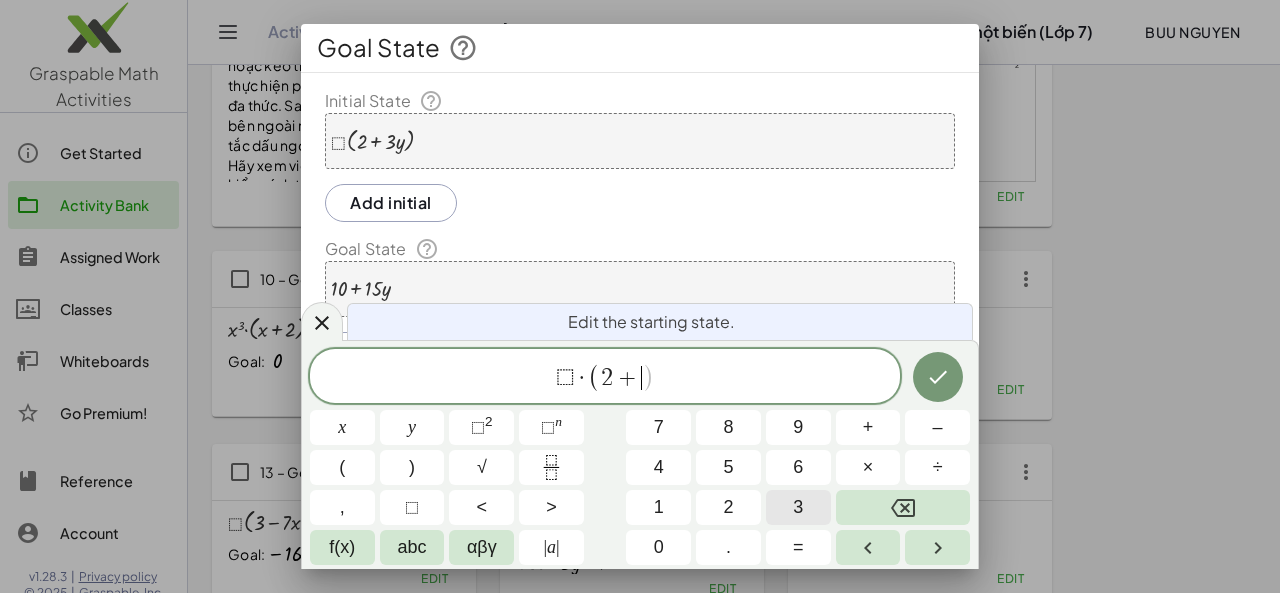 click on "3" at bounding box center [798, 507] 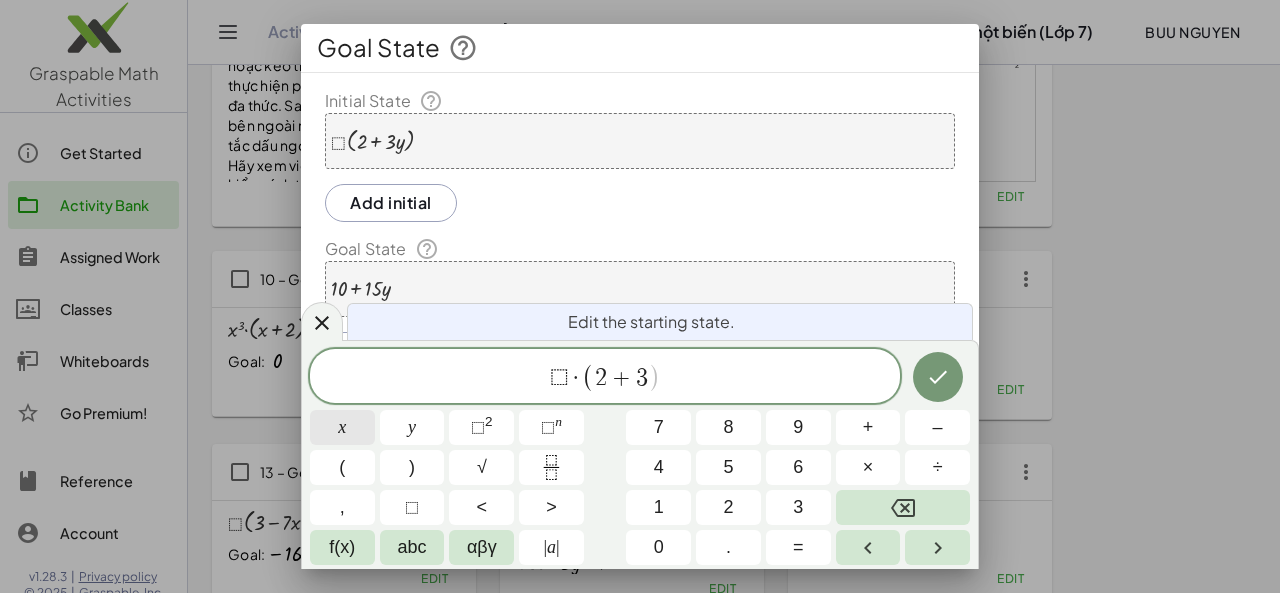 click on "x" at bounding box center (342, 427) 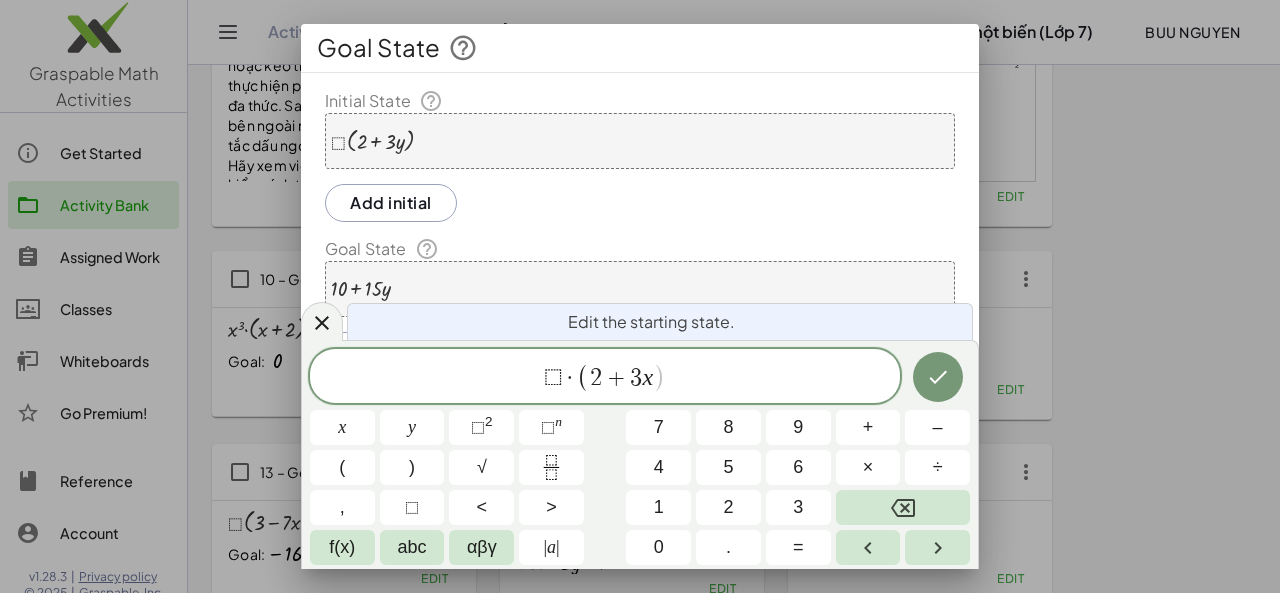 click on ")" at bounding box center (659, 377) 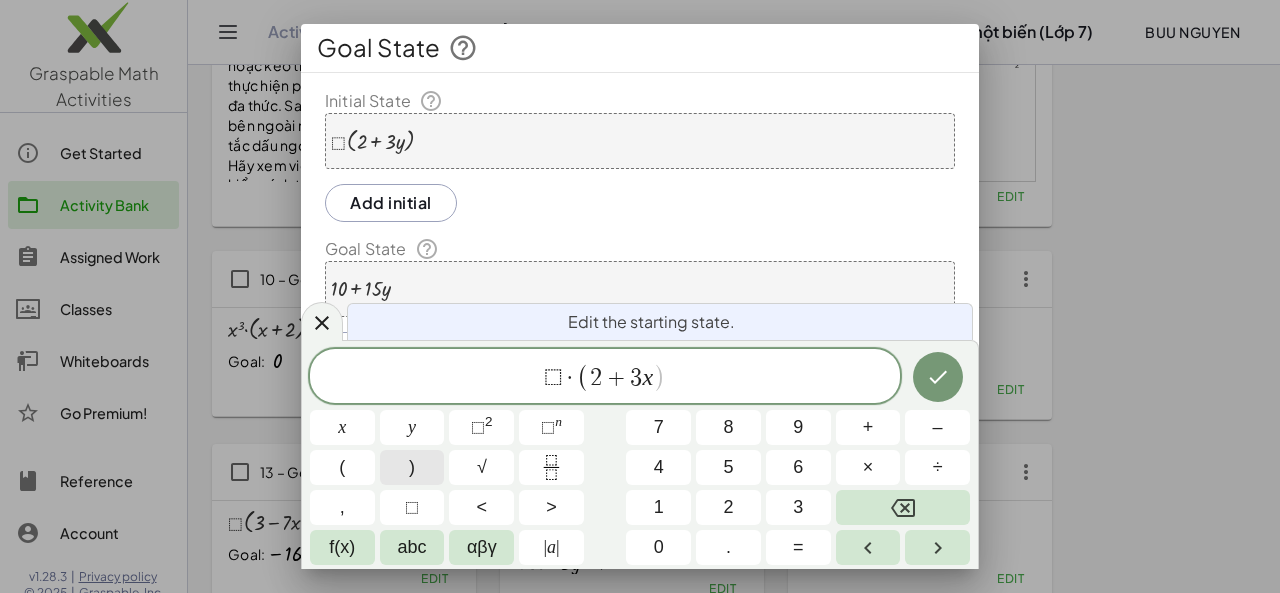 click on ")" at bounding box center [412, 467] 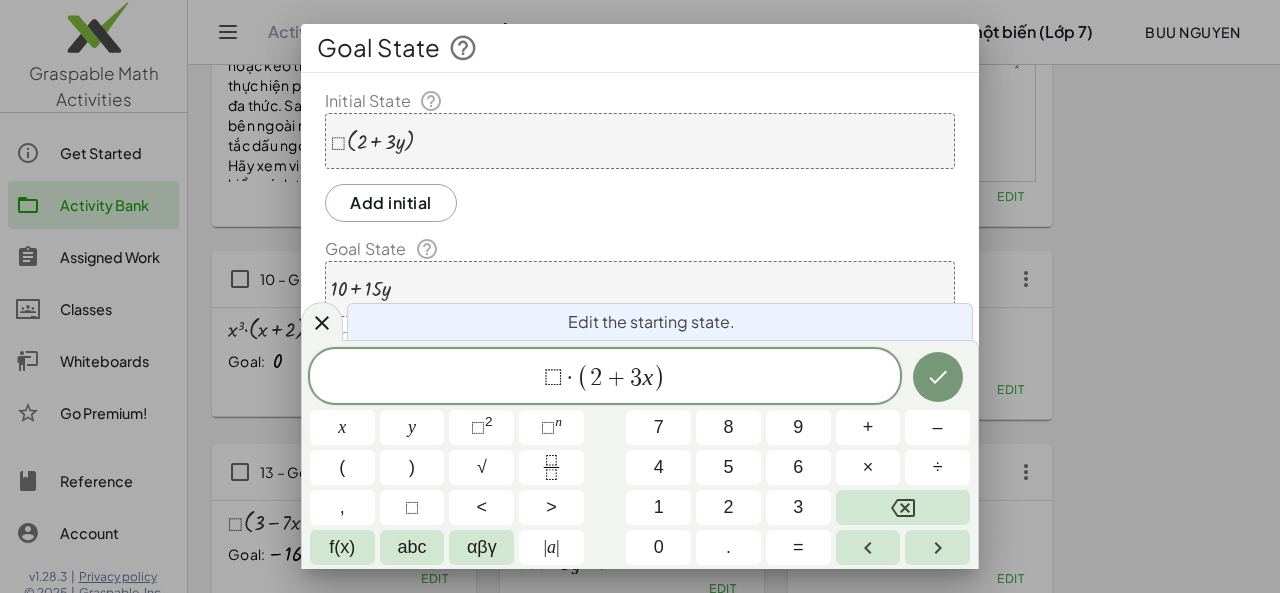 click on "+ 10 + · 15 · y" at bounding box center [640, 289] 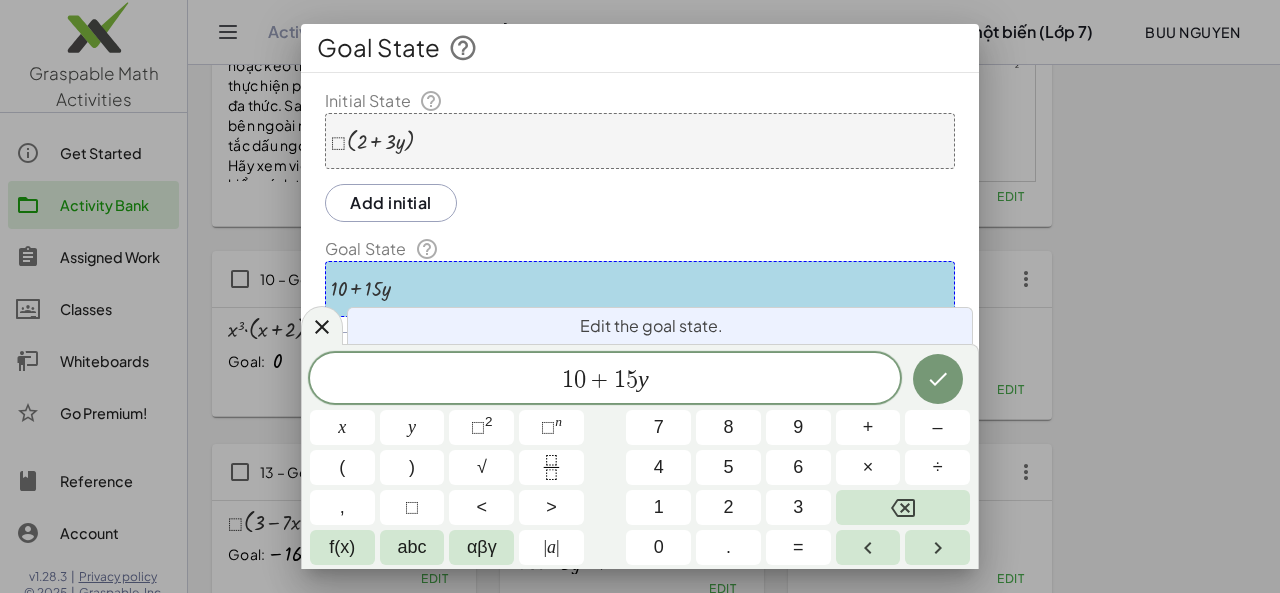 click at bounding box center (372, 141) 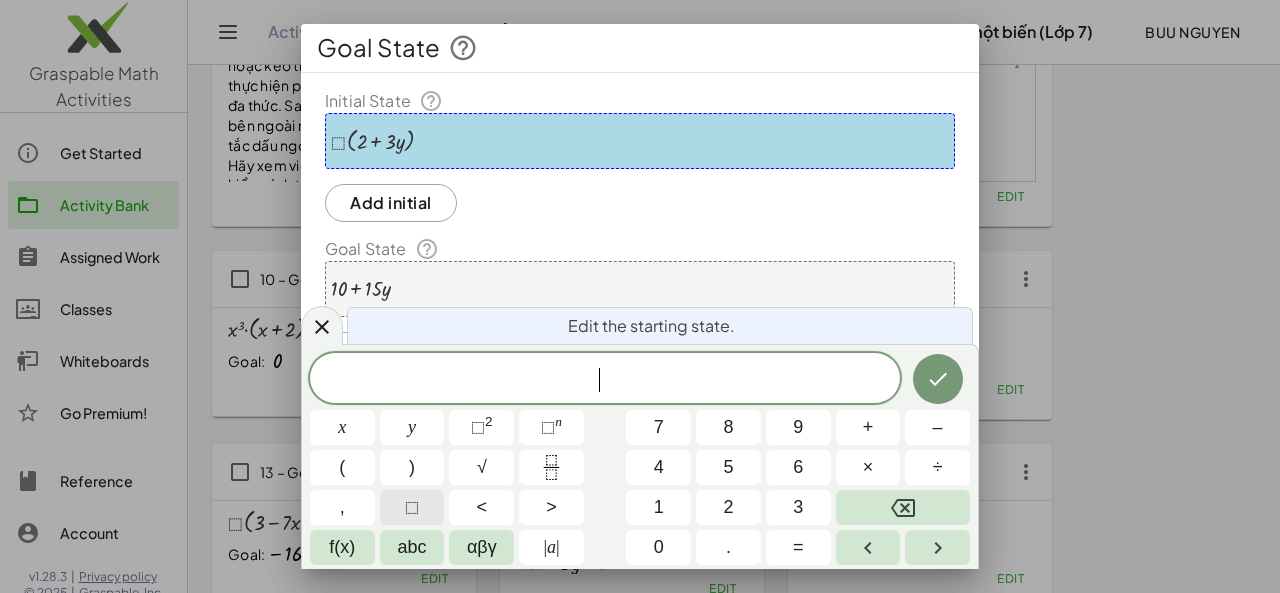 click on "⬚" at bounding box center [412, 507] 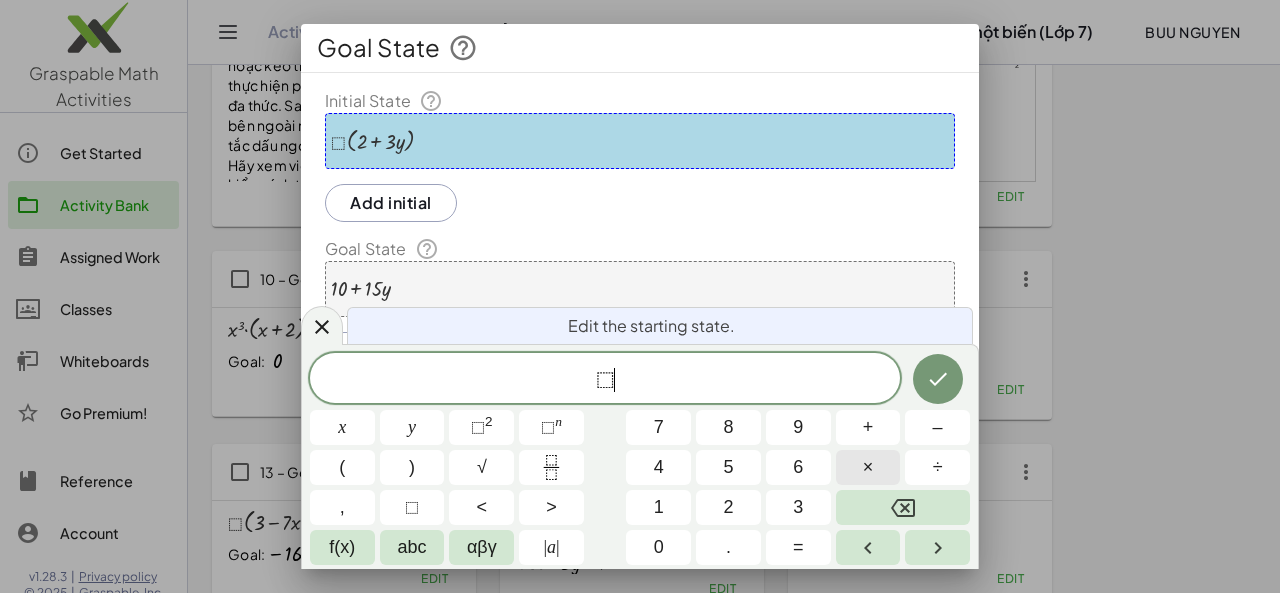click on "×" at bounding box center (868, 467) 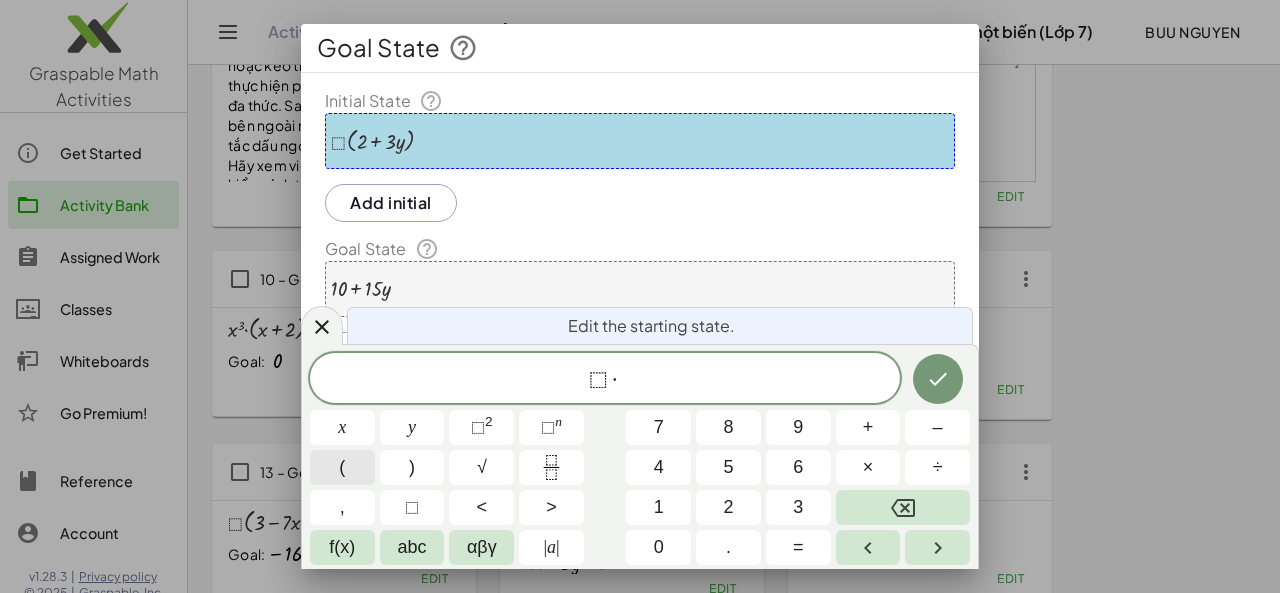 click on "(" at bounding box center [342, 467] 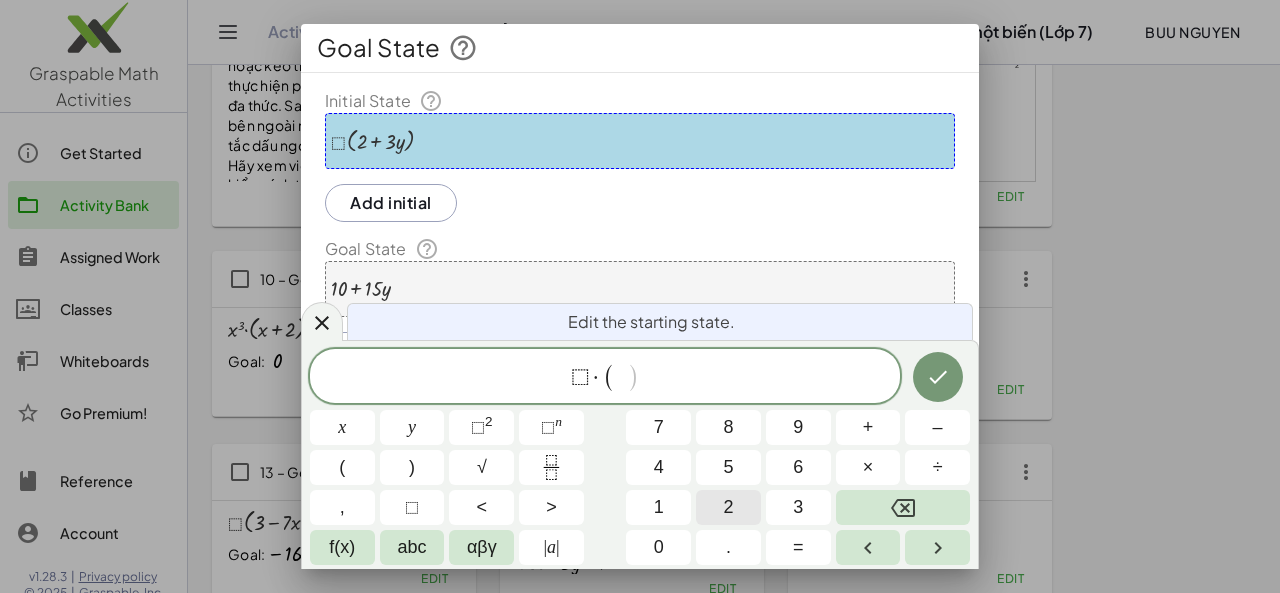 click on "2" at bounding box center [728, 507] 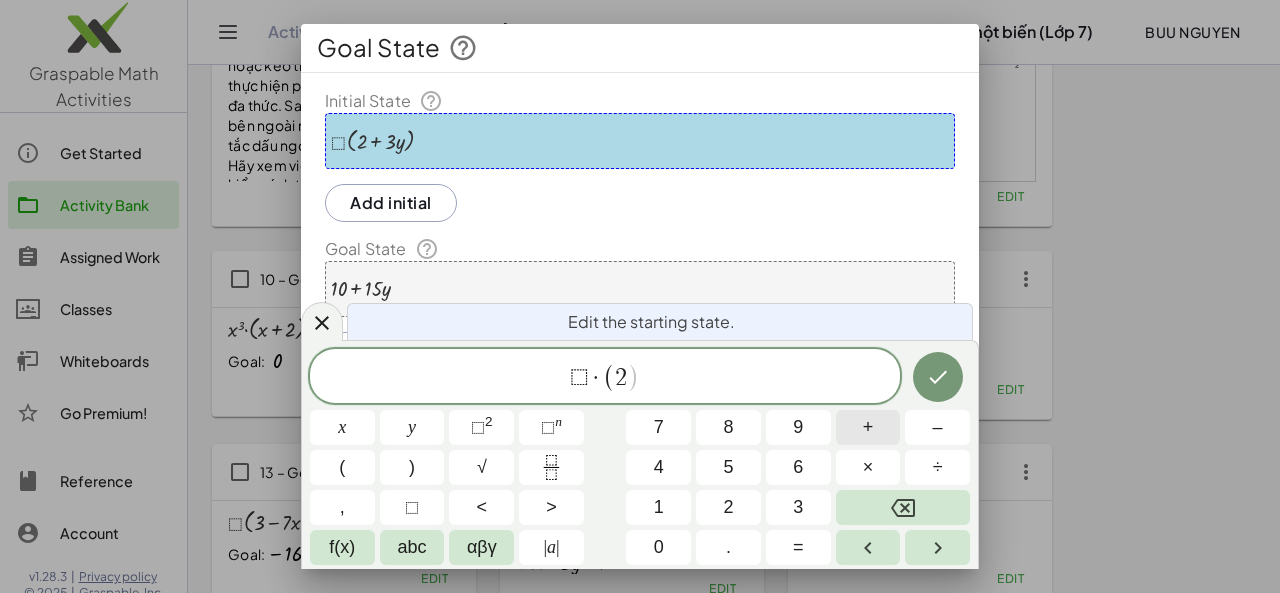 click on "+" at bounding box center [868, 427] 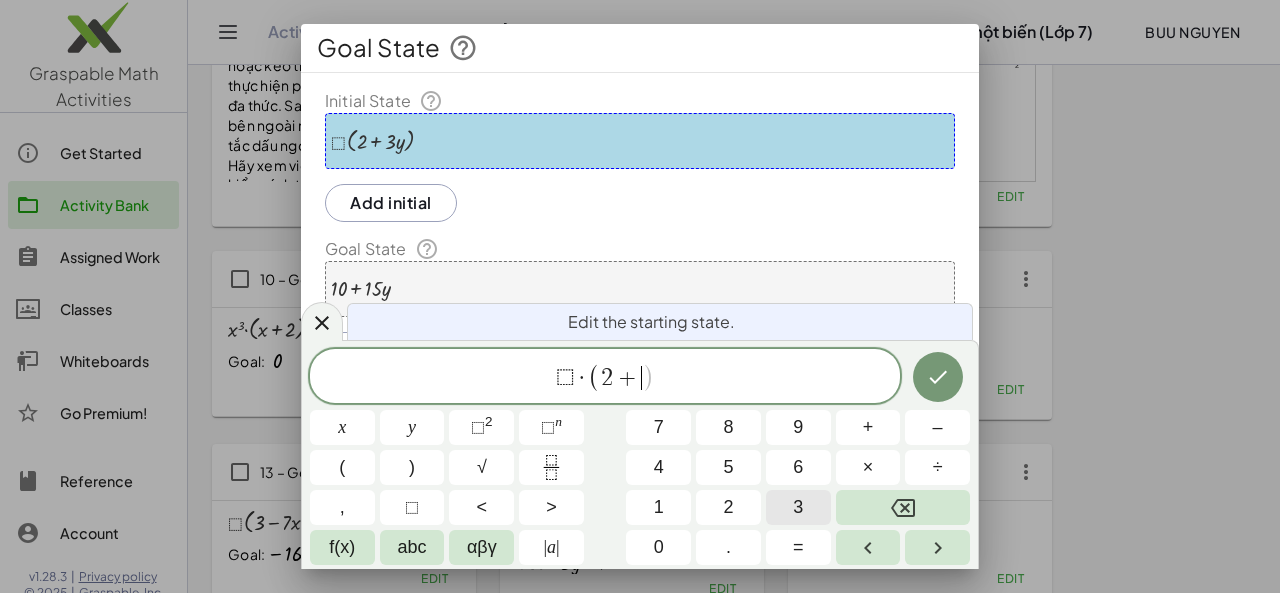 click on "3" at bounding box center [798, 507] 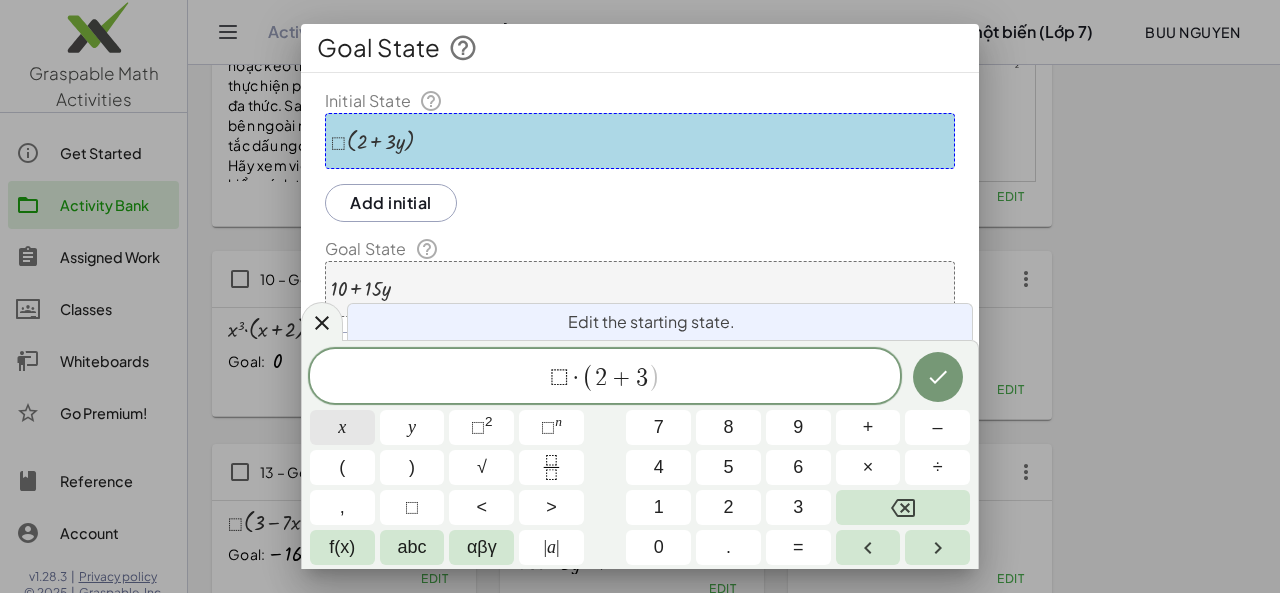 click on "x" at bounding box center (342, 427) 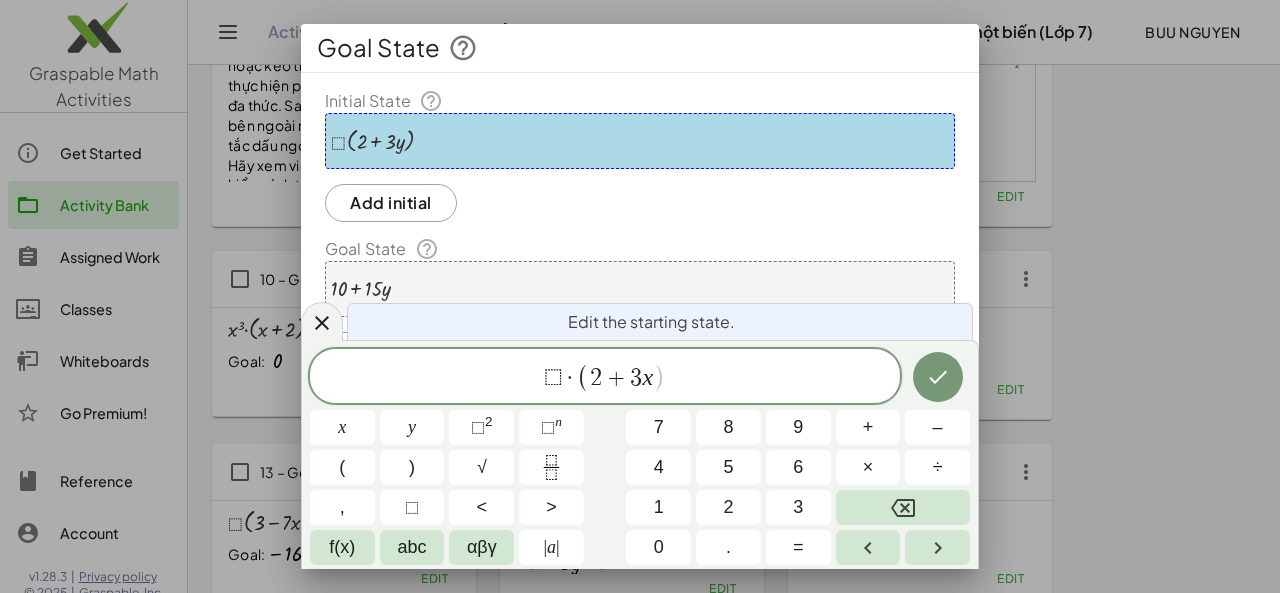 click on "⬚ · ( 2 + 3 x ​ )" at bounding box center (605, 377) 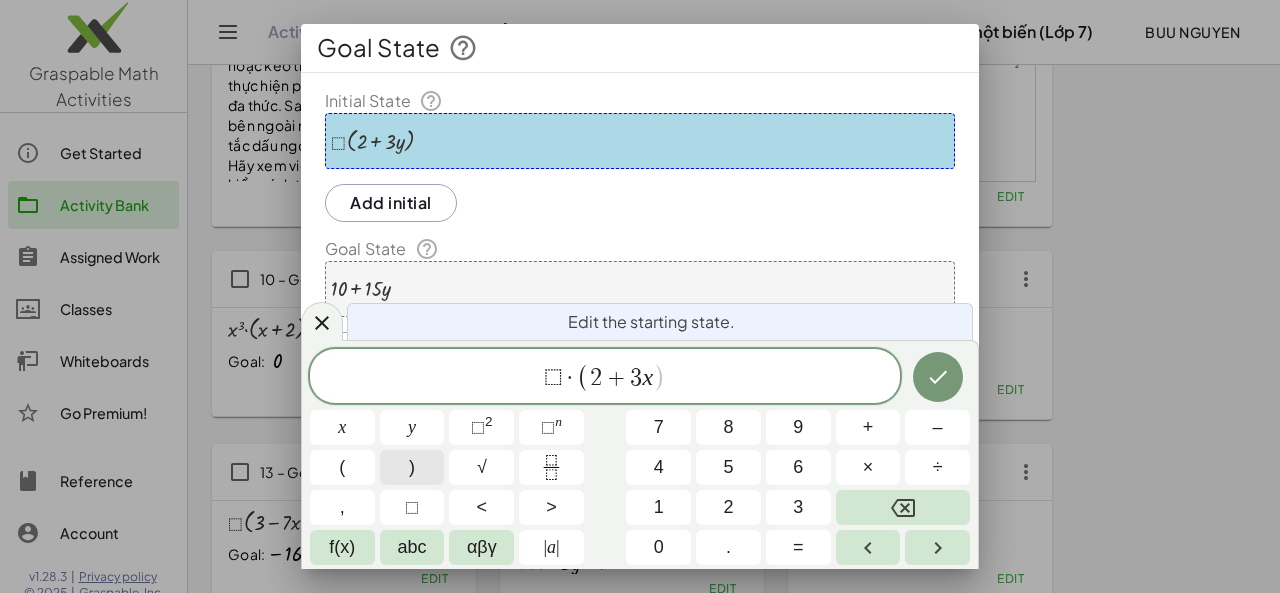 click on ")" at bounding box center [412, 467] 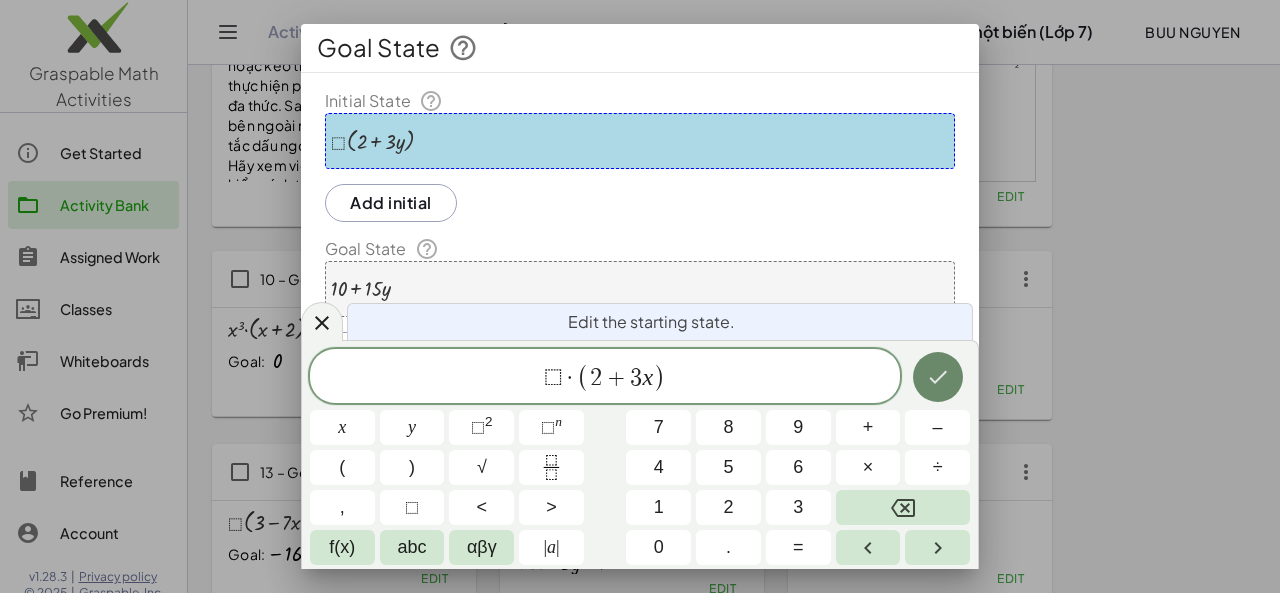 click at bounding box center [938, 377] 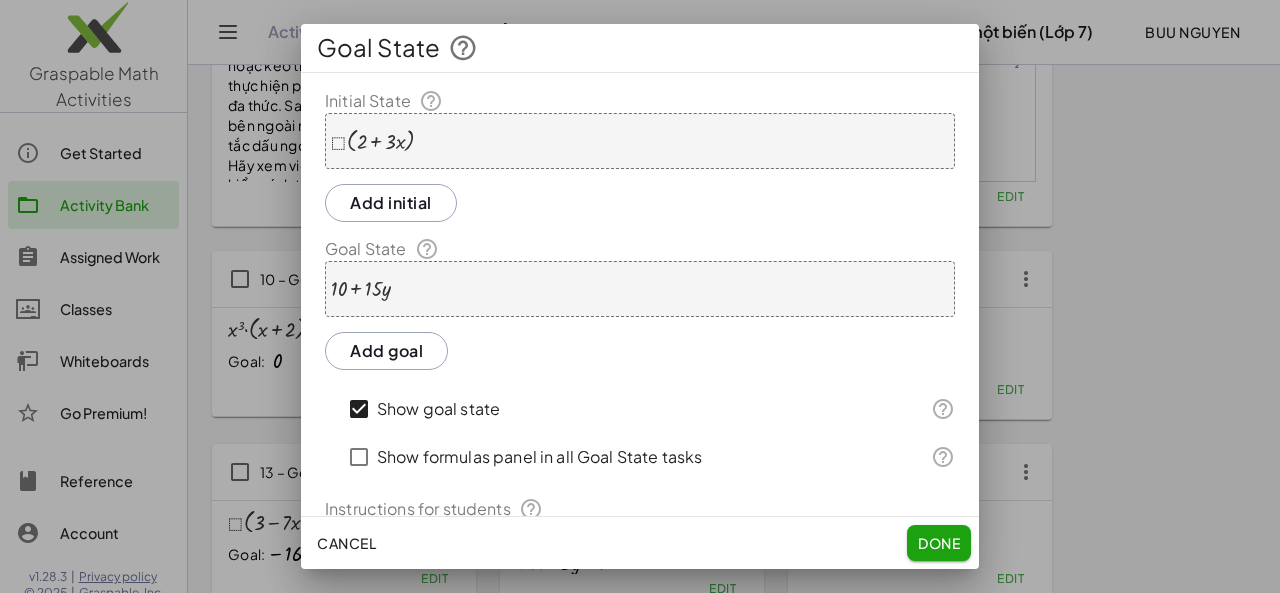 click on "+ 10 + · 15 · y" at bounding box center [640, 289] 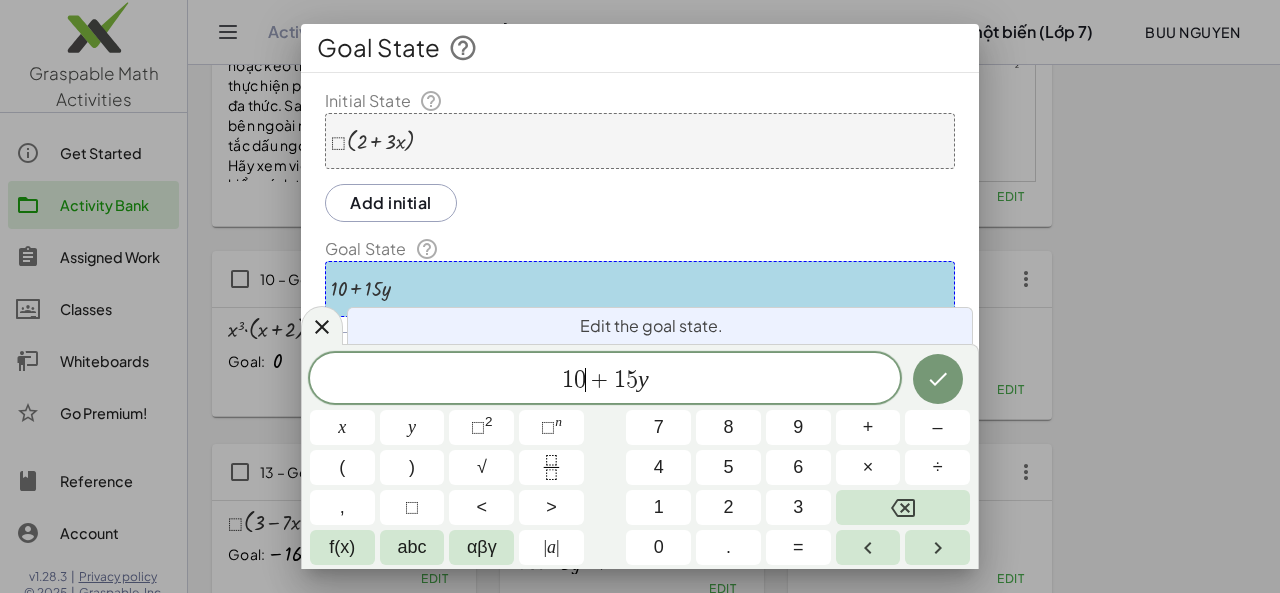 click on "1" at bounding box center [568, 380] 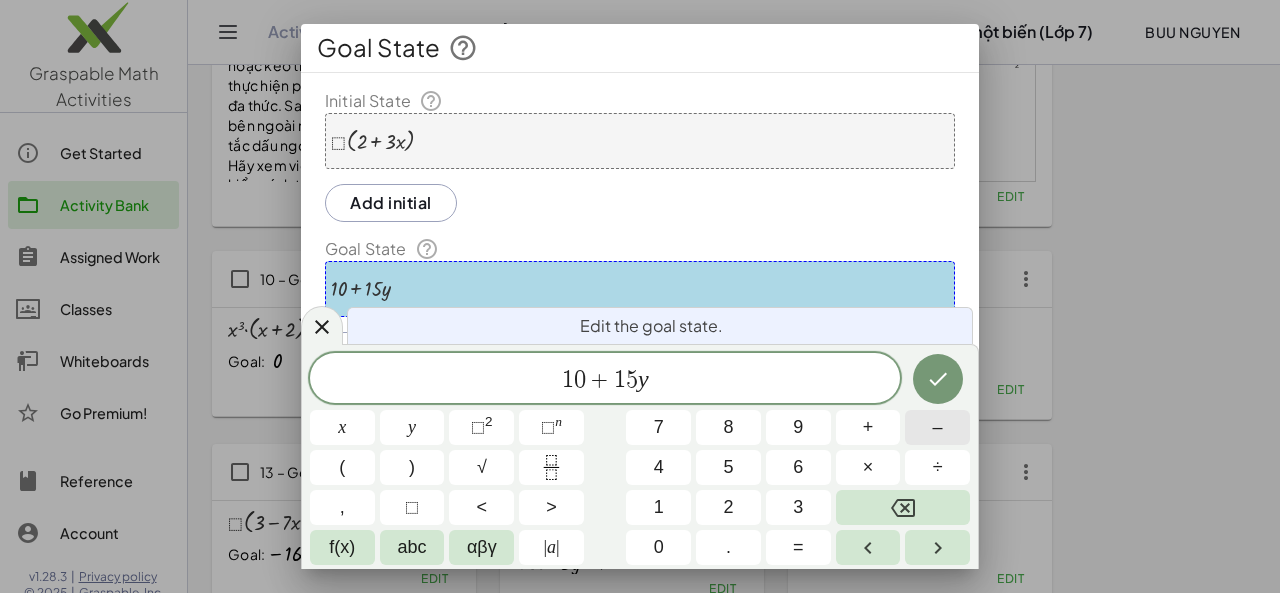 click on "–" at bounding box center (937, 427) 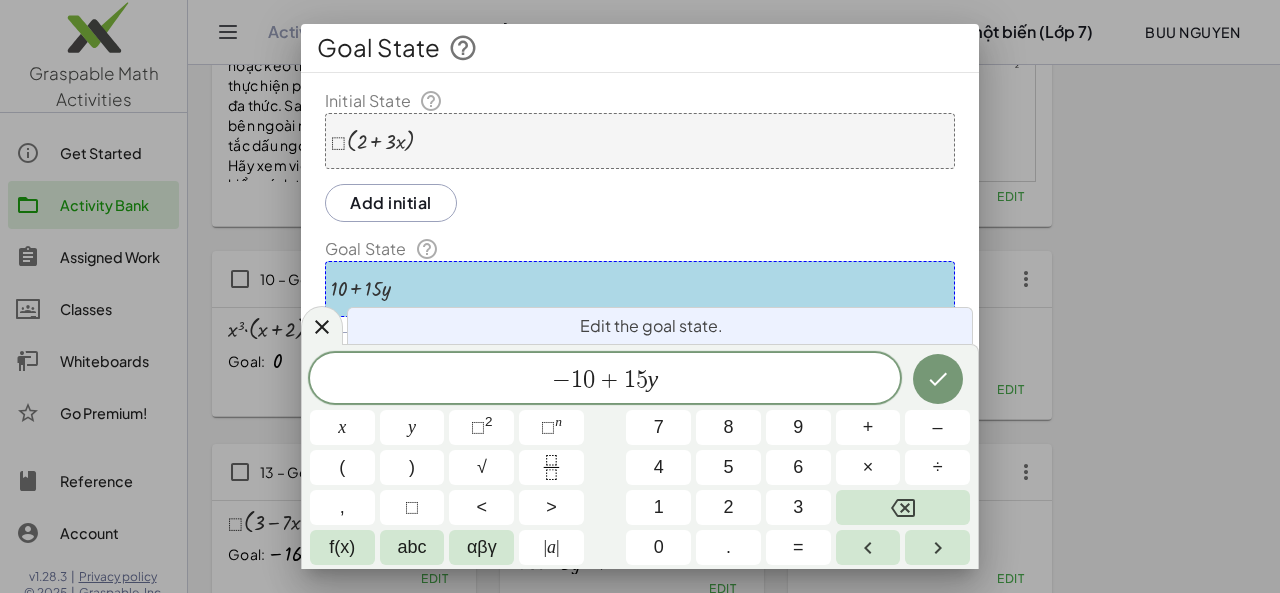 click on "+" at bounding box center (609, 380) 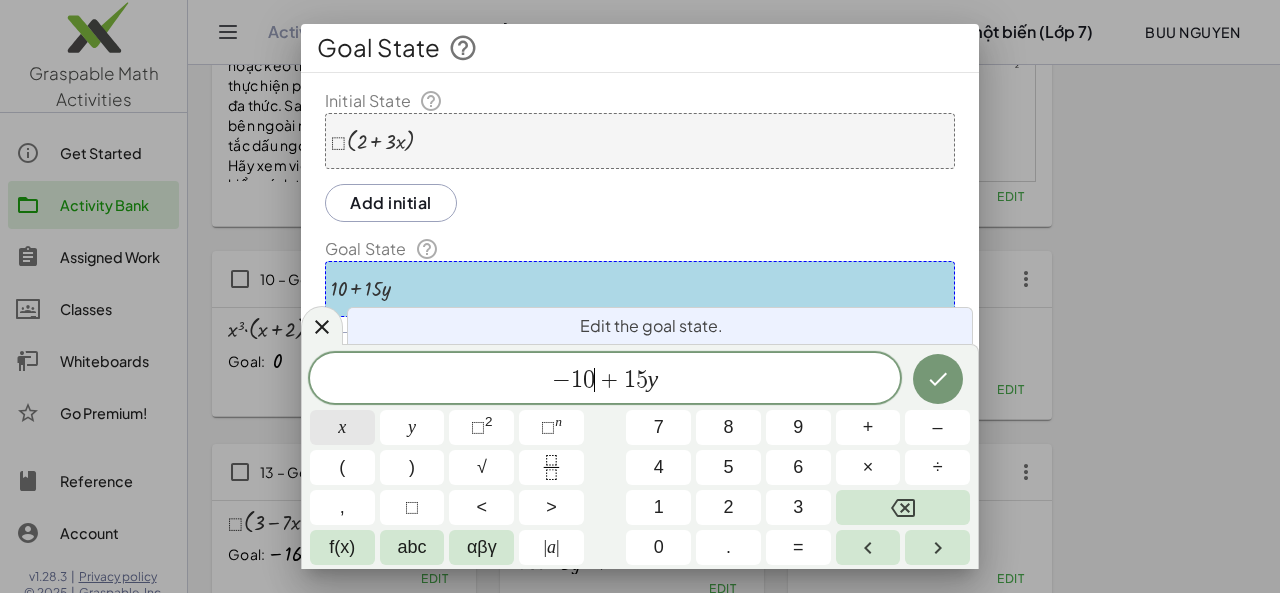 click on "x" at bounding box center [342, 427] 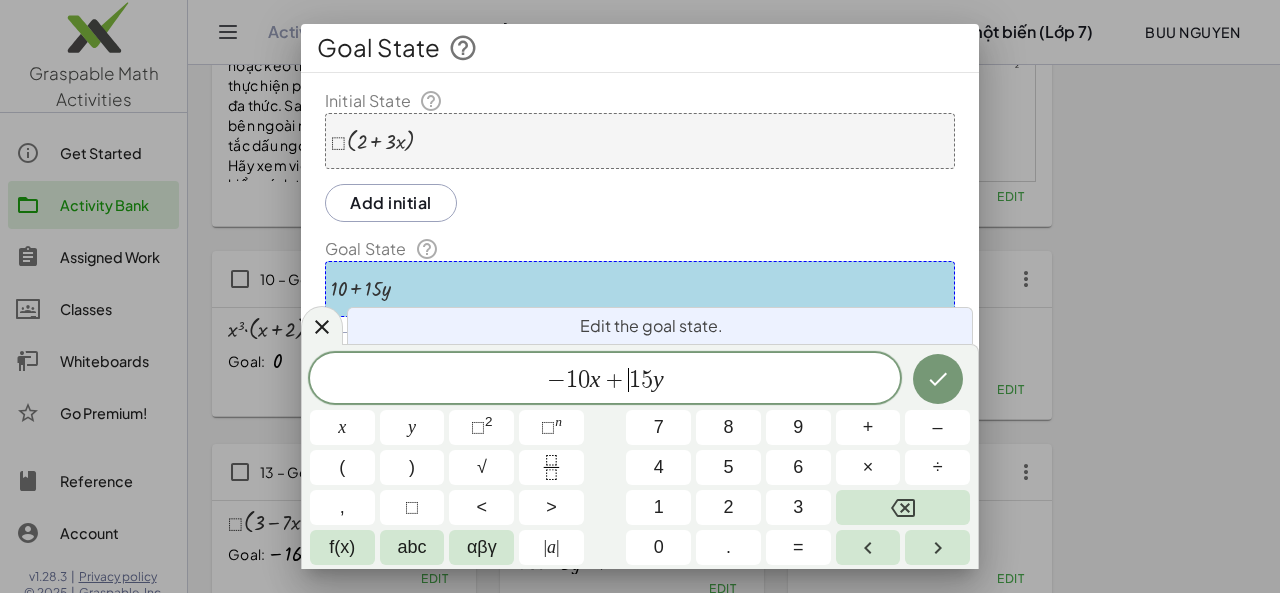 click on "+" at bounding box center (614, 380) 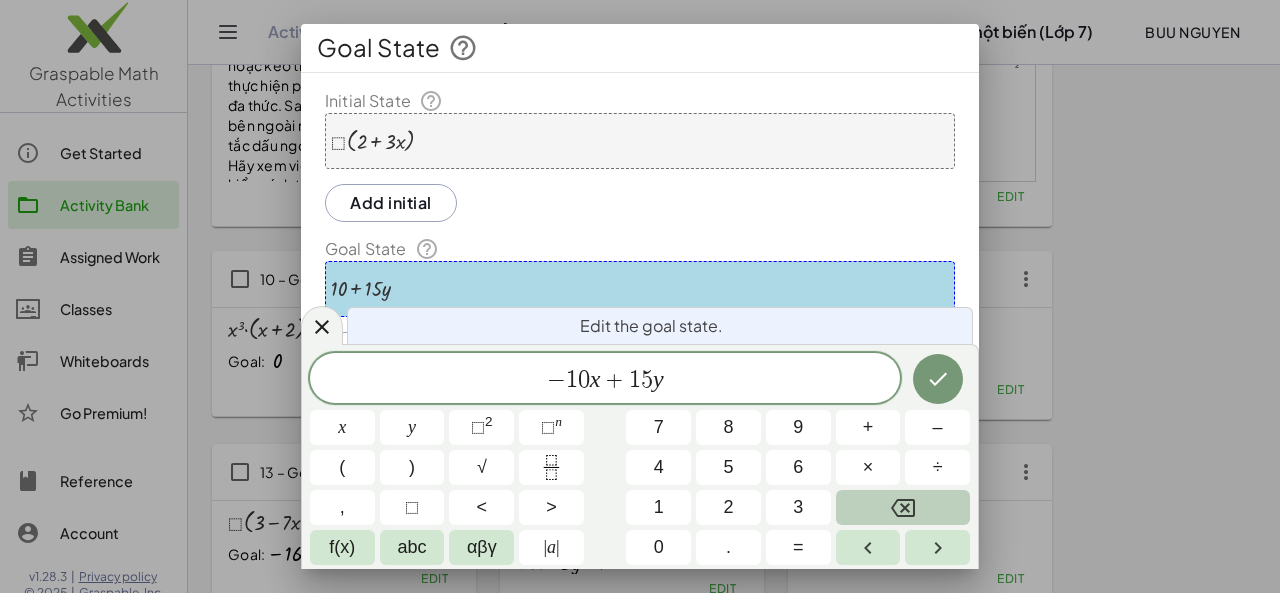 click at bounding box center (903, 507) 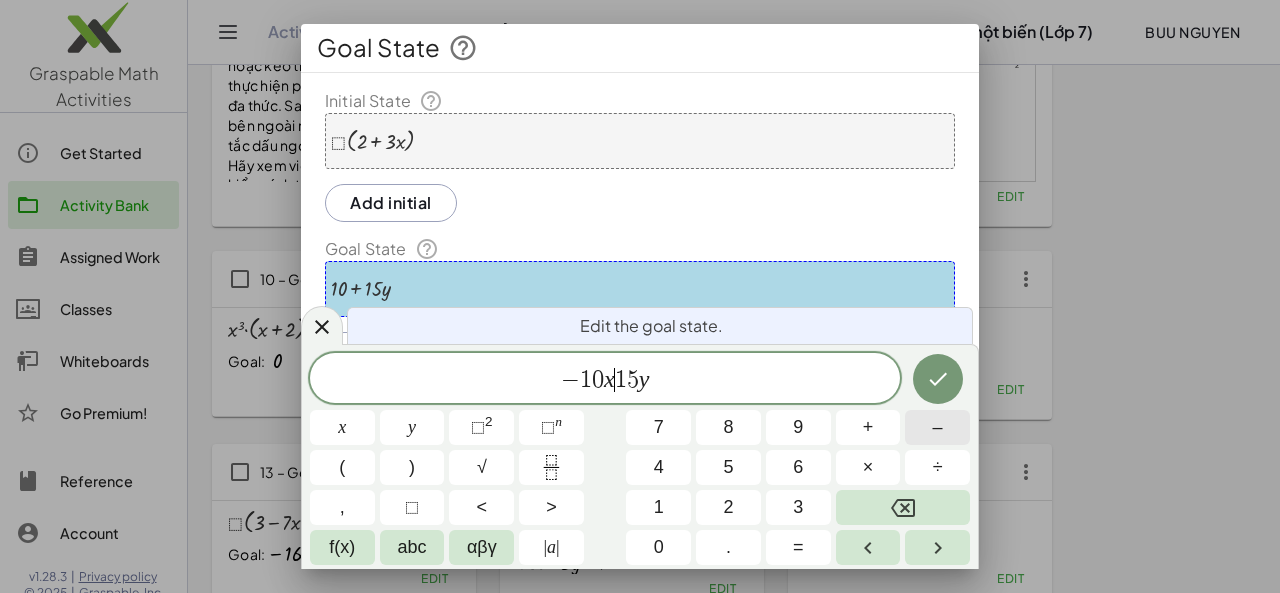 click on "–" at bounding box center (937, 427) 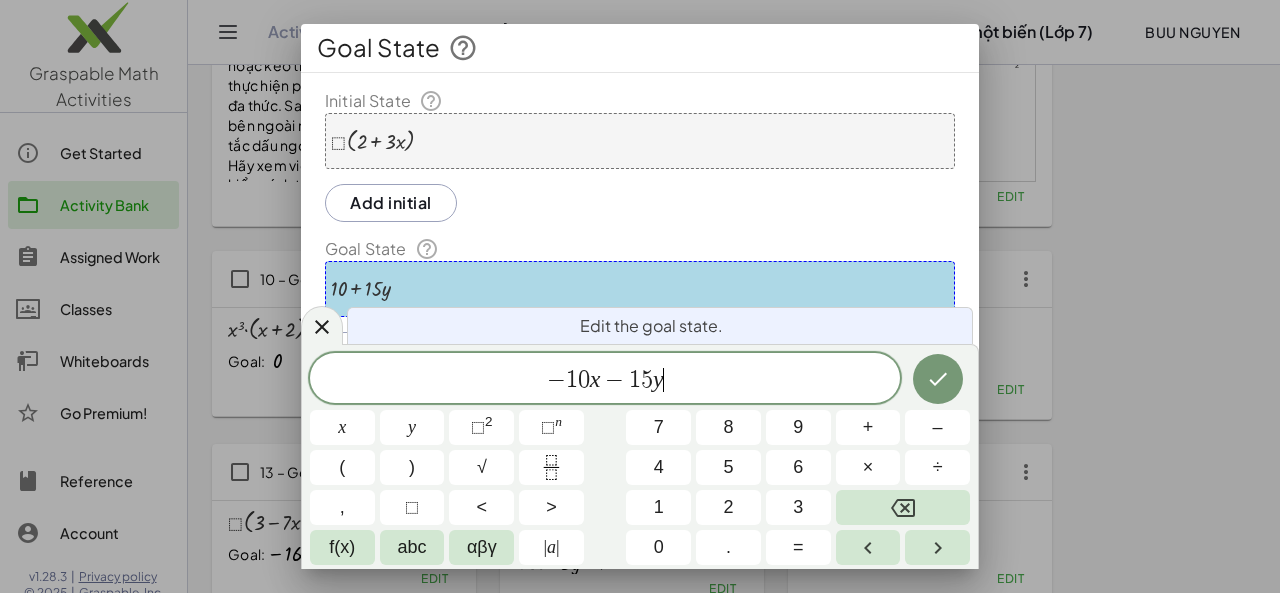 click on "− 1 0 x − 1 5 y ​" at bounding box center [605, 380] 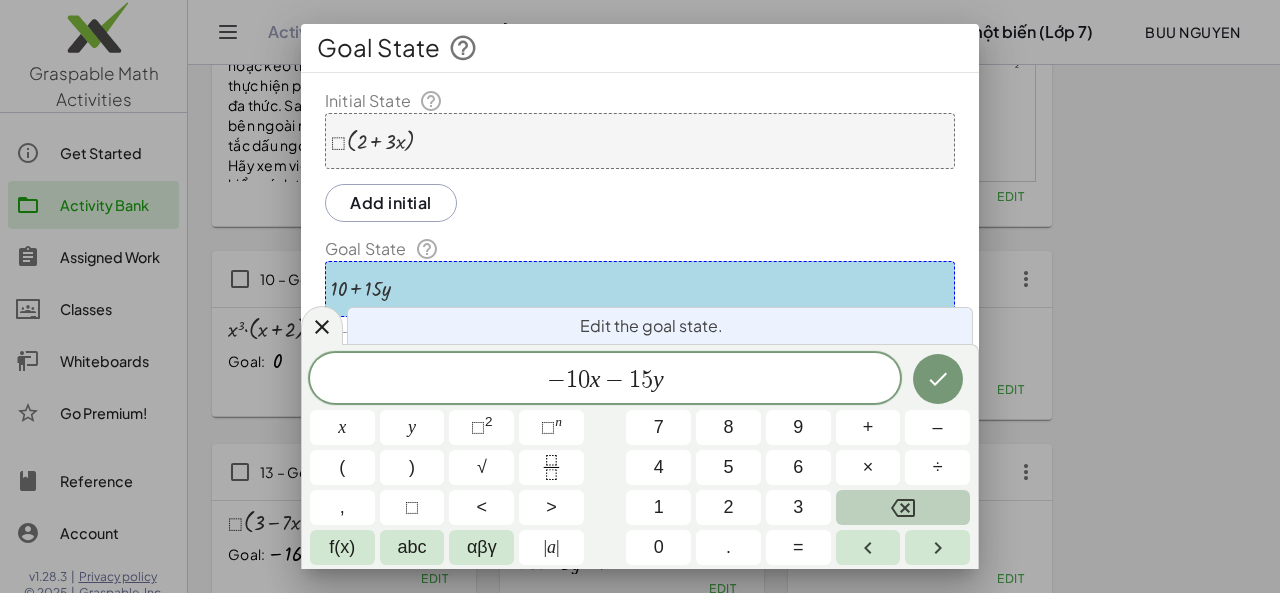 click at bounding box center [903, 507] 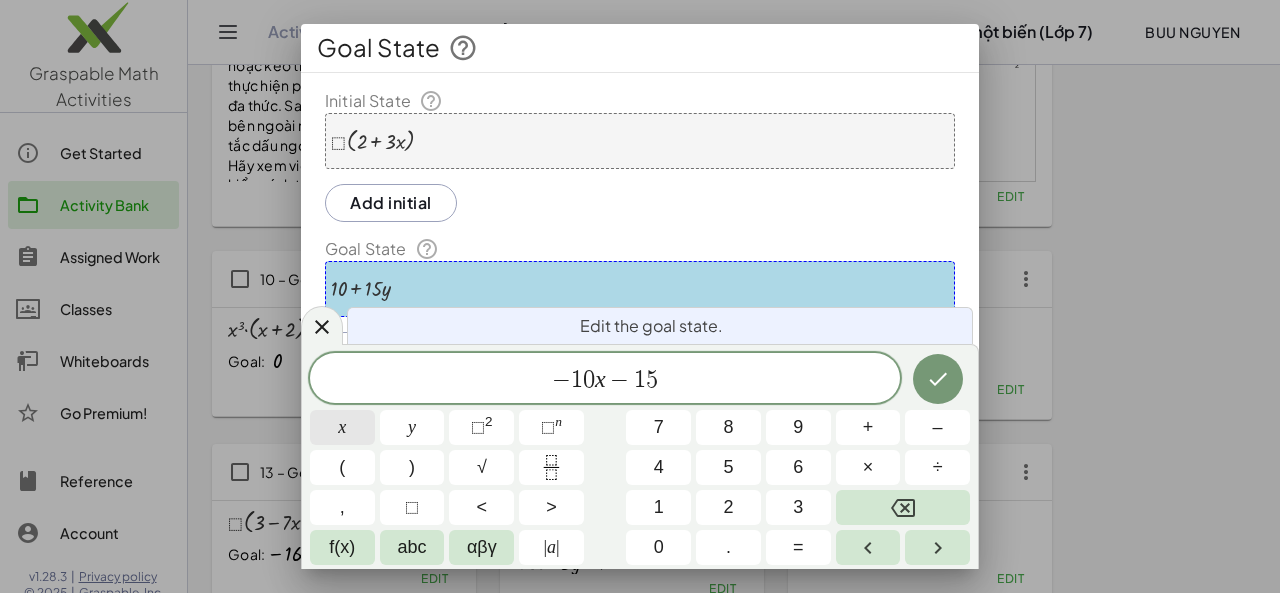 click on "x" at bounding box center (342, 427) 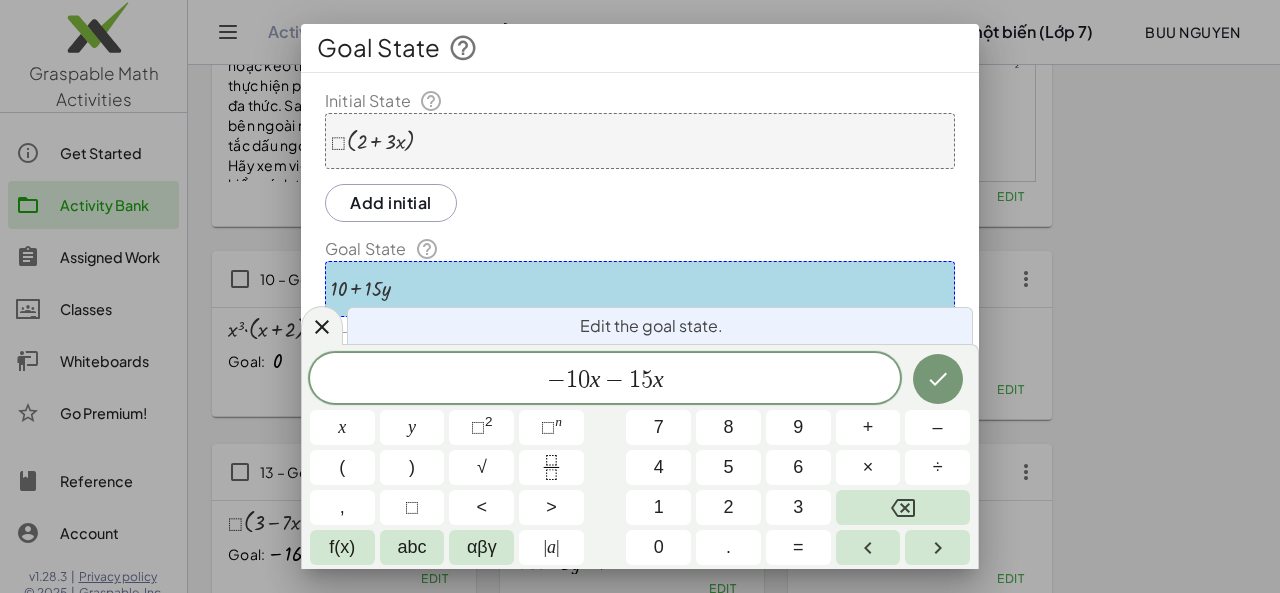 click on "x" at bounding box center (595, 379) 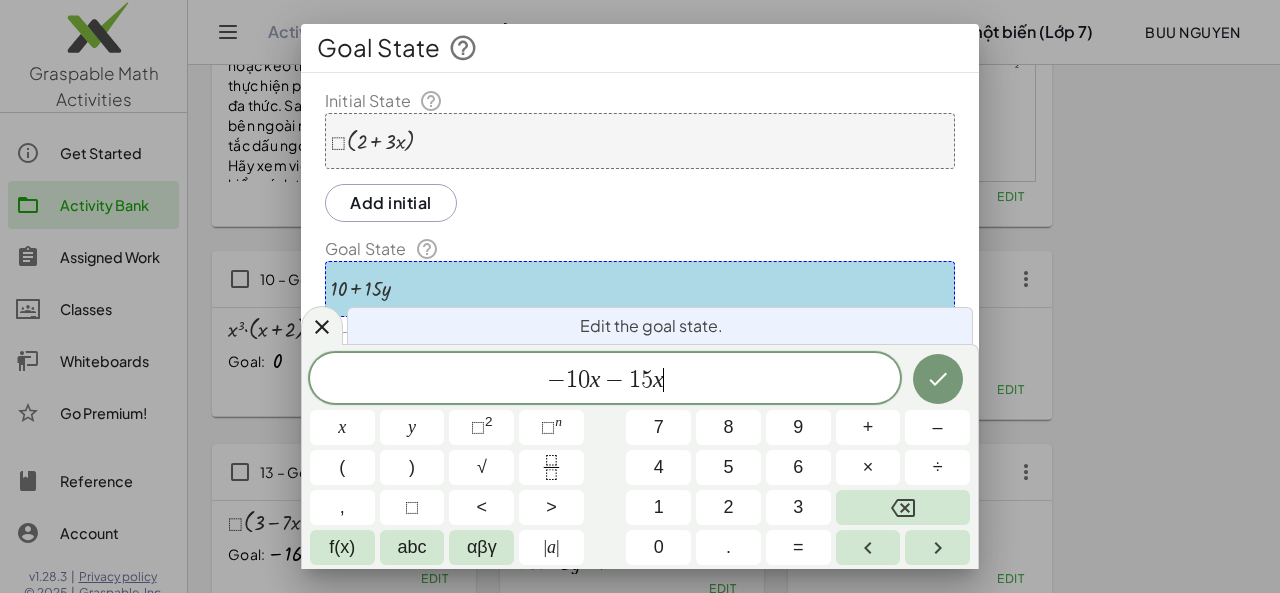 click on "− 1 0 x − 1 5 x ​" at bounding box center [605, 380] 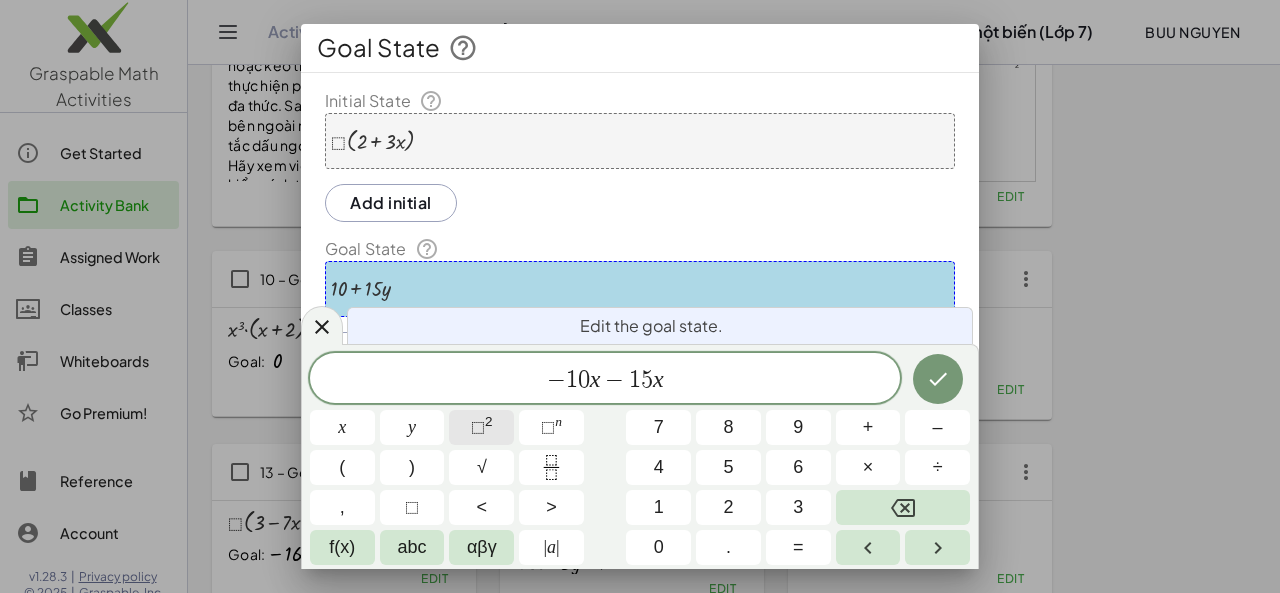 click on "⬚ 2" at bounding box center (481, 427) 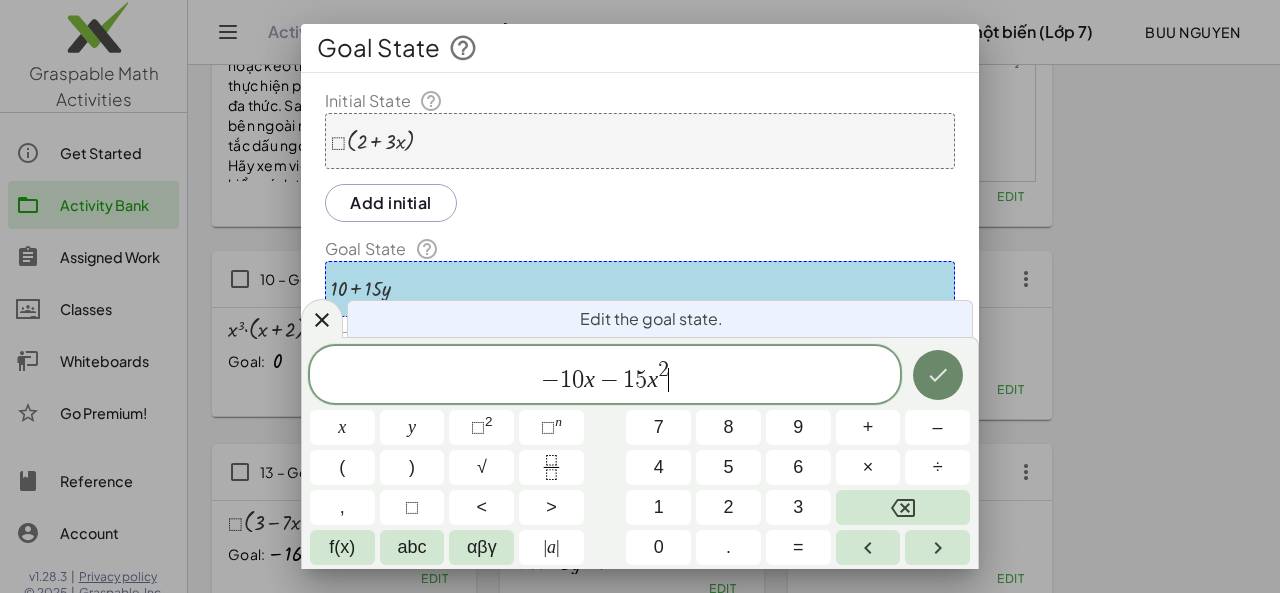 click 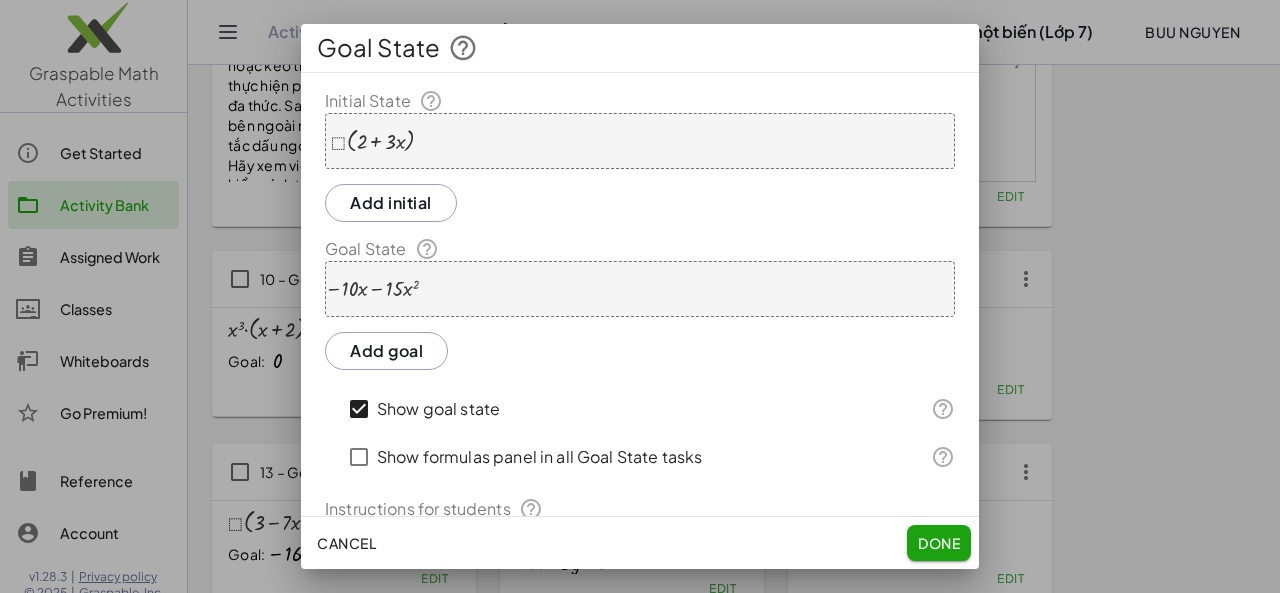 click on "Done" 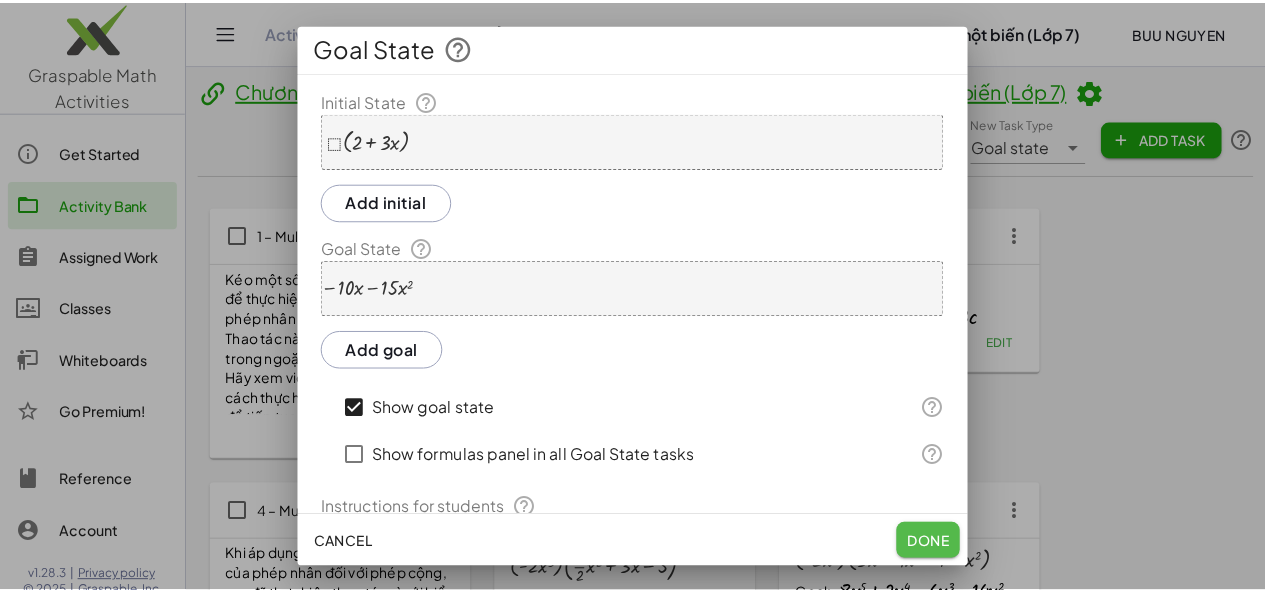 scroll, scrollTop: 788, scrollLeft: 0, axis: vertical 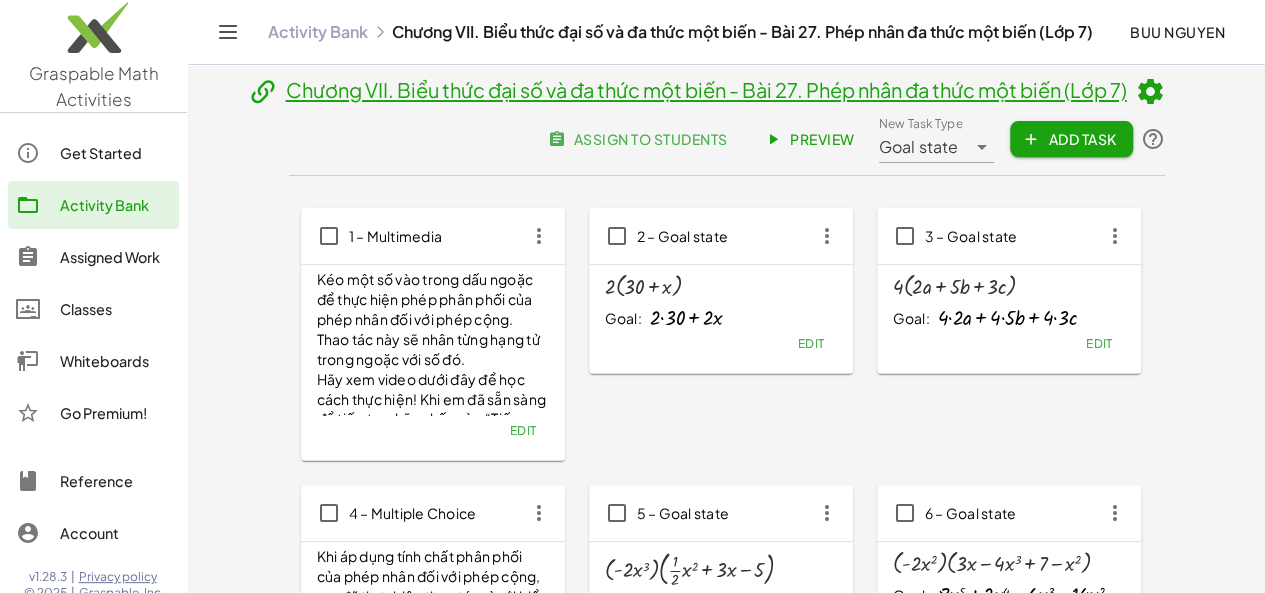 click on "Preview" 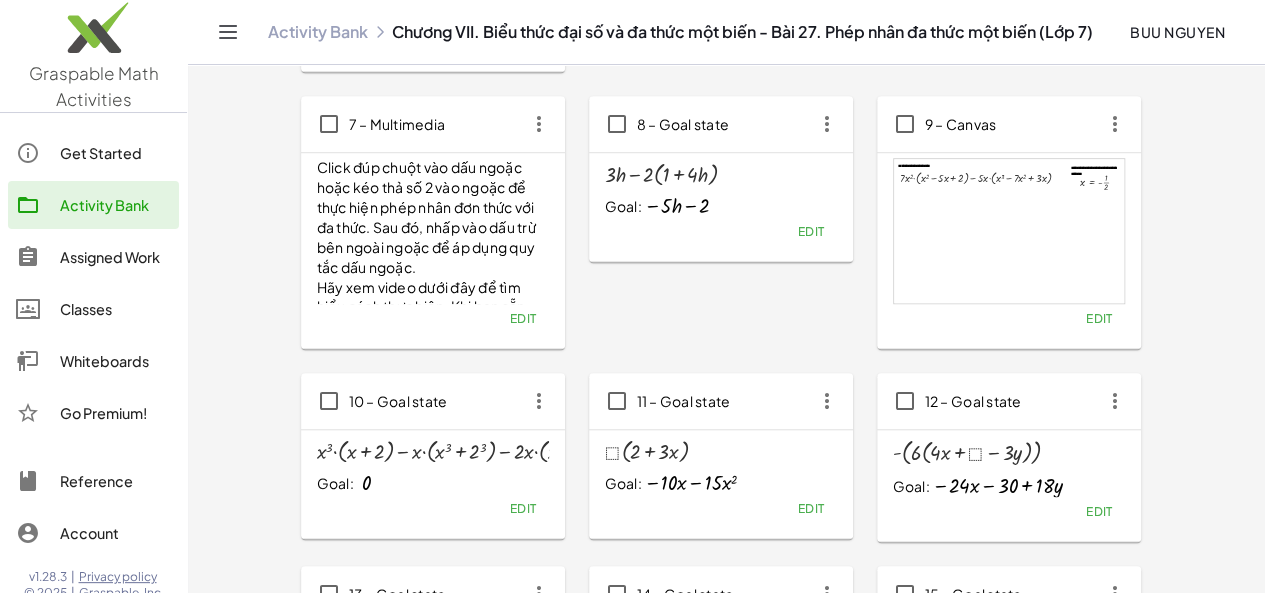 scroll, scrollTop: 668, scrollLeft: 0, axis: vertical 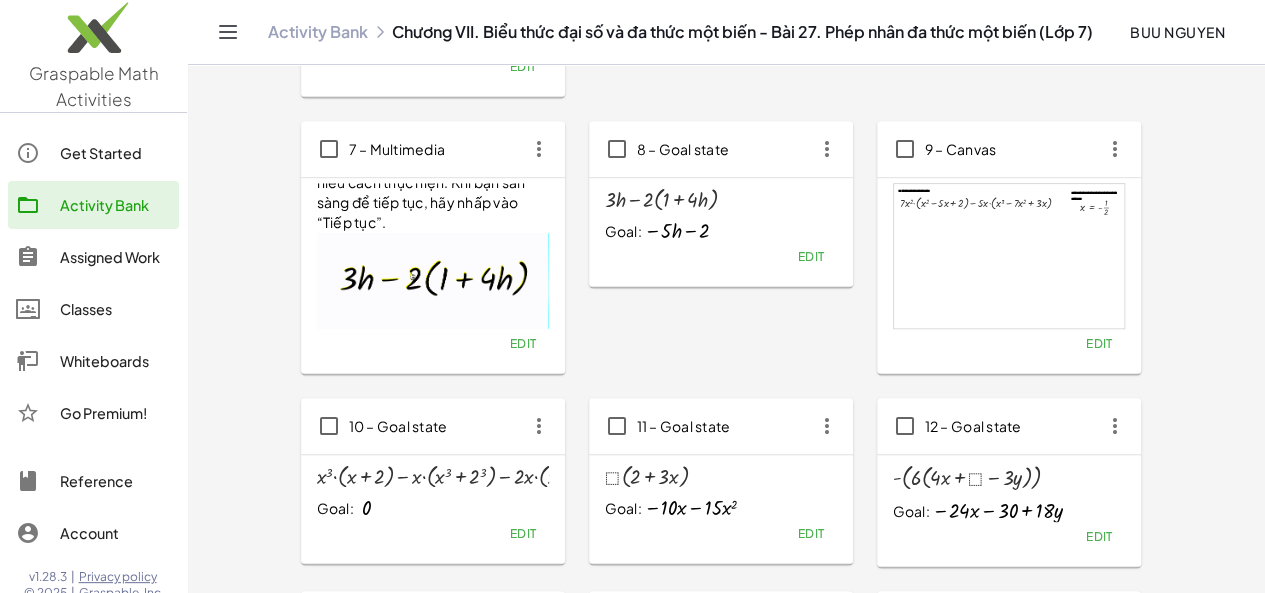 click on "Edit" 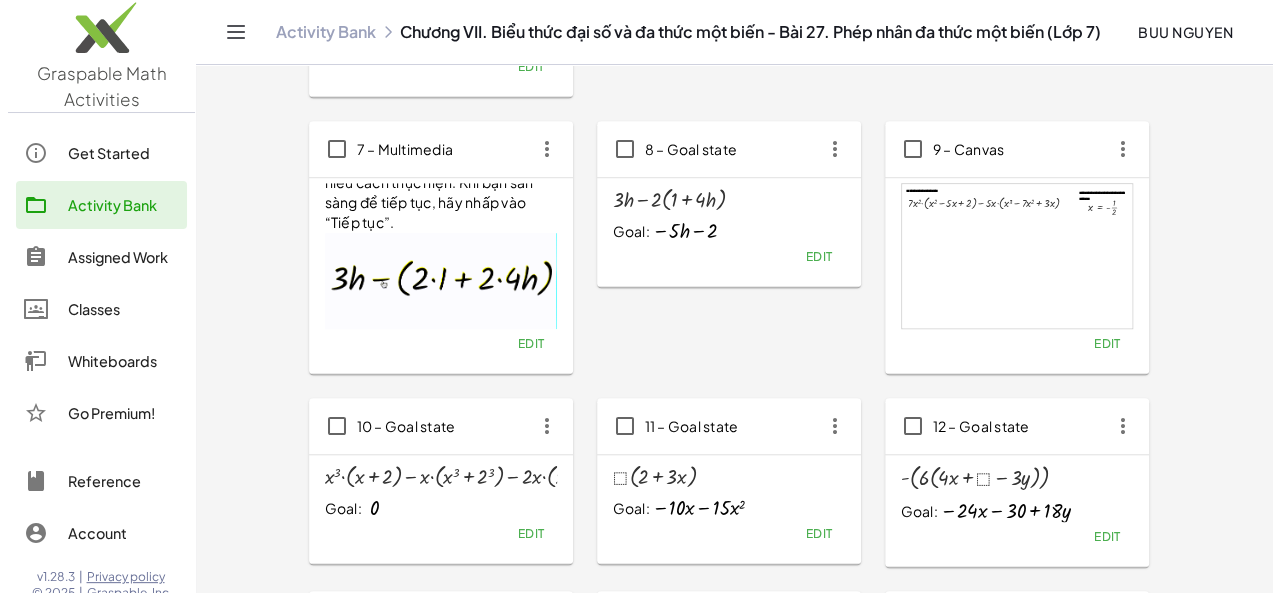 scroll, scrollTop: 0, scrollLeft: 0, axis: both 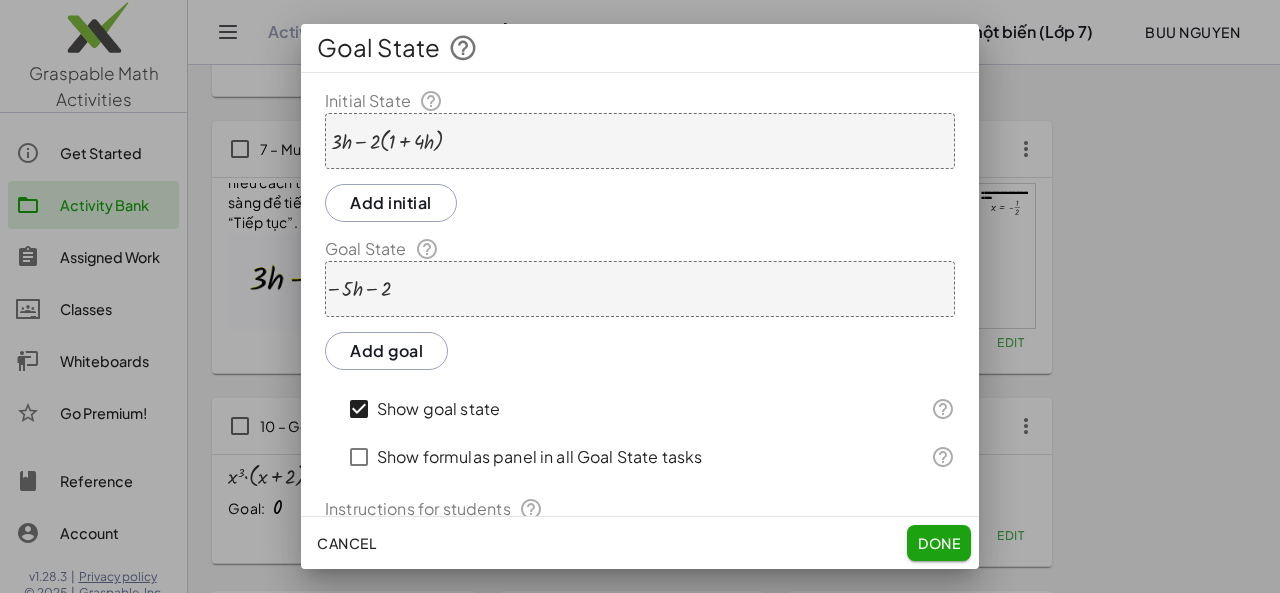 click at bounding box center (387, 141) 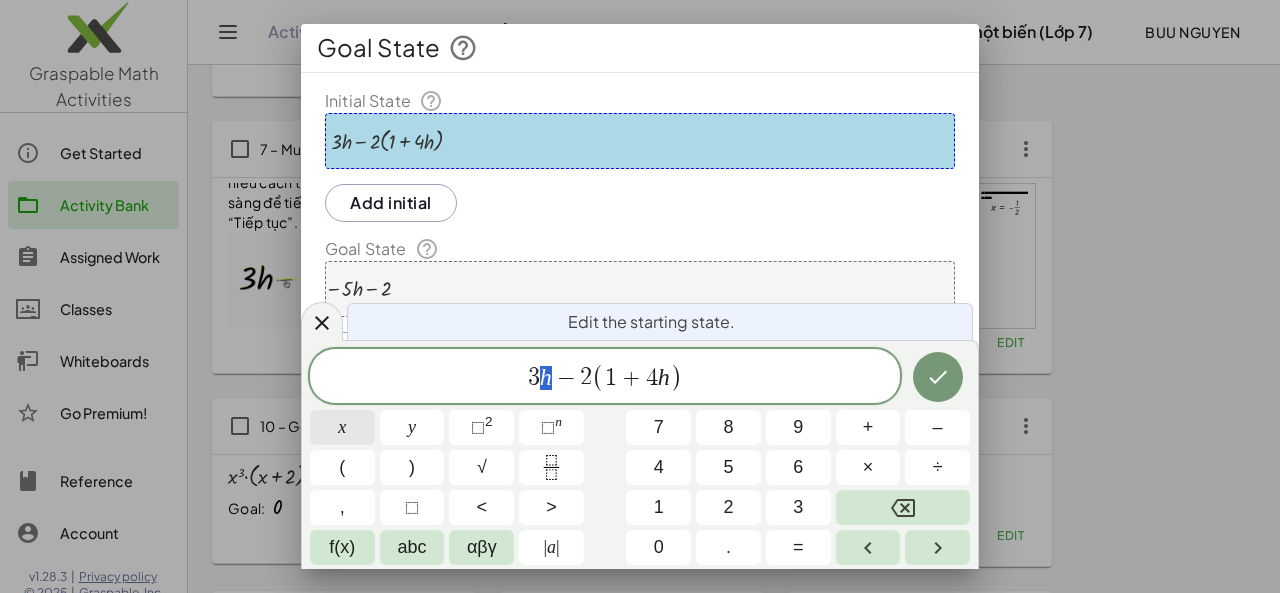 click on "x" at bounding box center [342, 427] 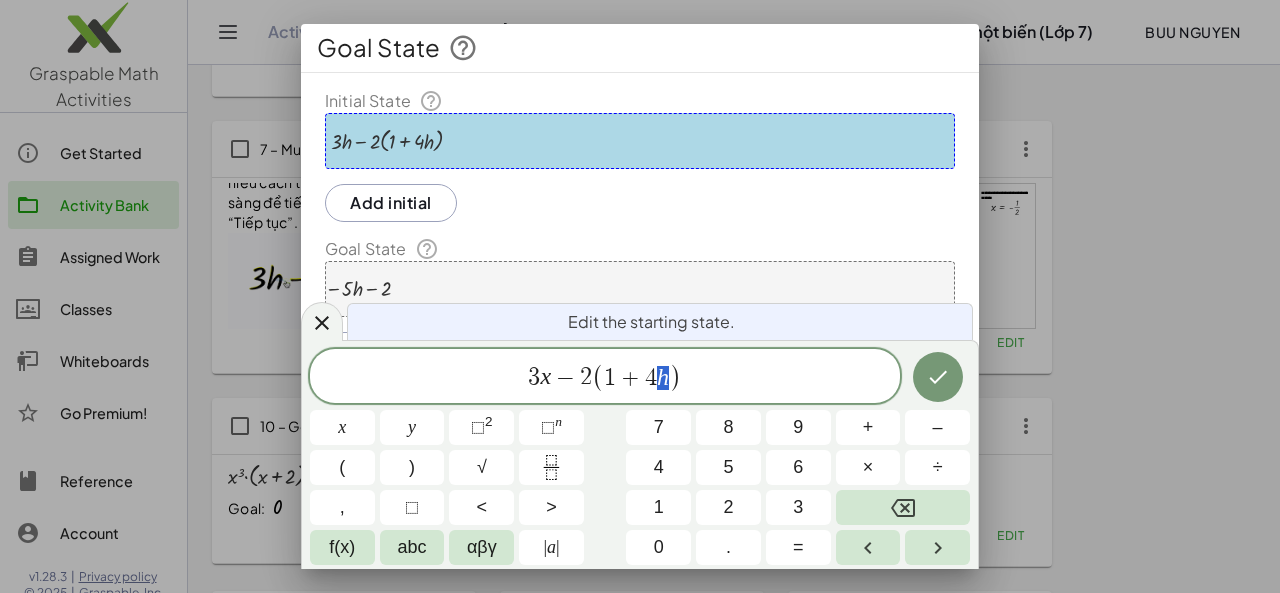 drag, startPoint x: 660, startPoint y: 381, endPoint x: 558, endPoint y: 396, distance: 103.09704 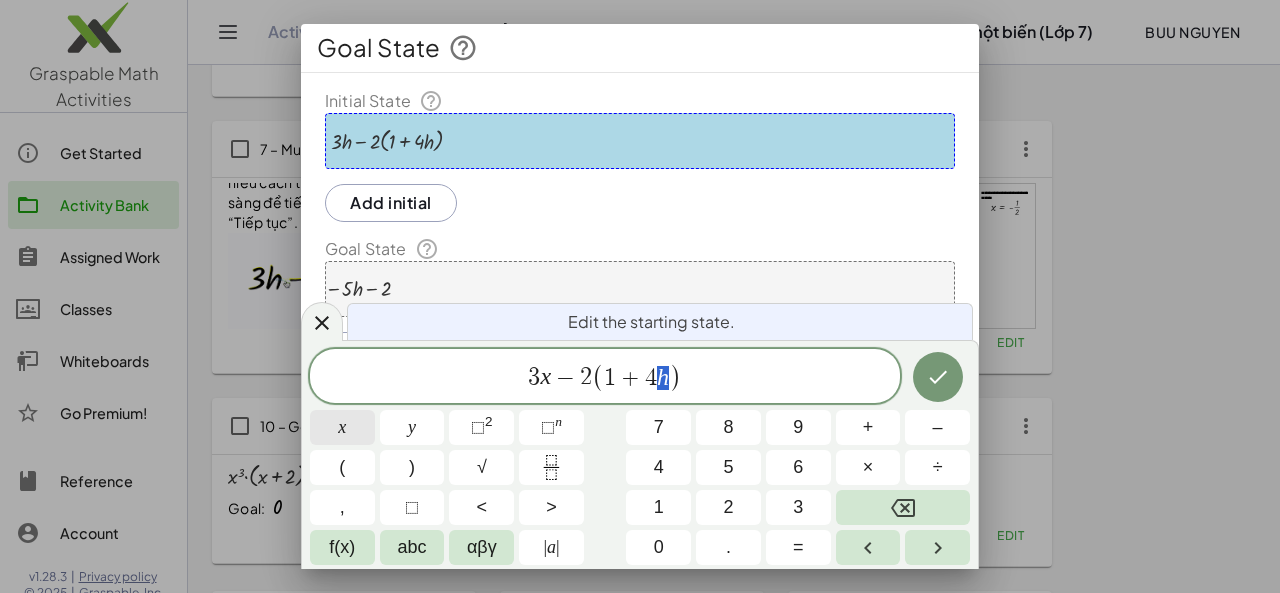 click on "x" at bounding box center (342, 427) 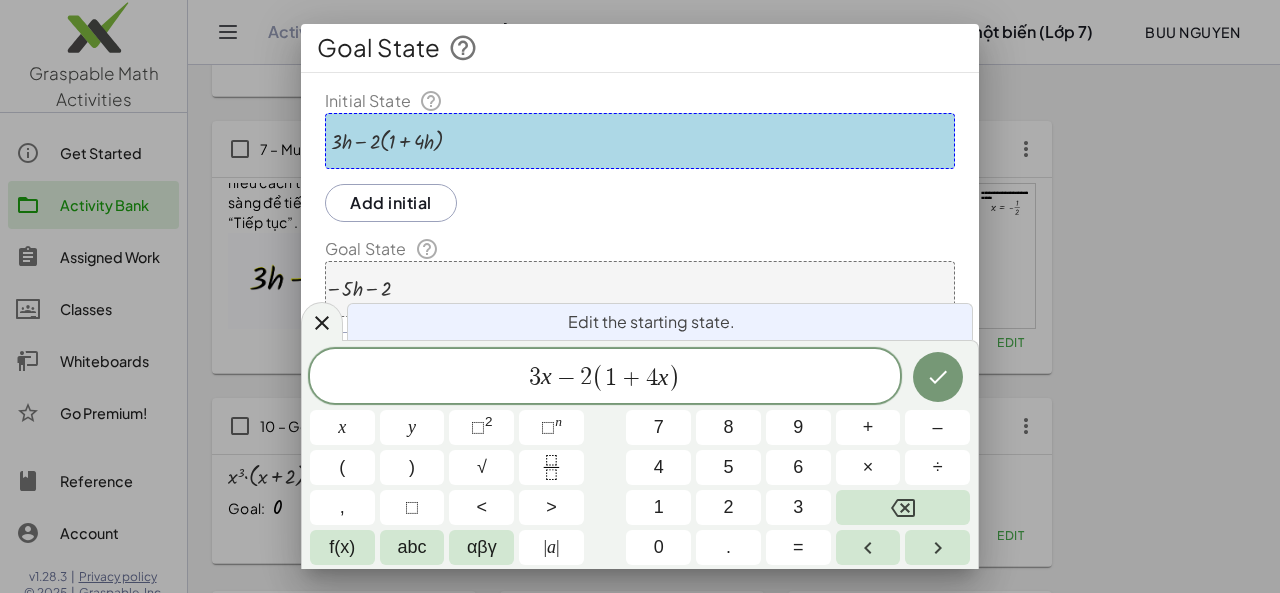 click on "− · 5 · h − 2" at bounding box center (640, 289) 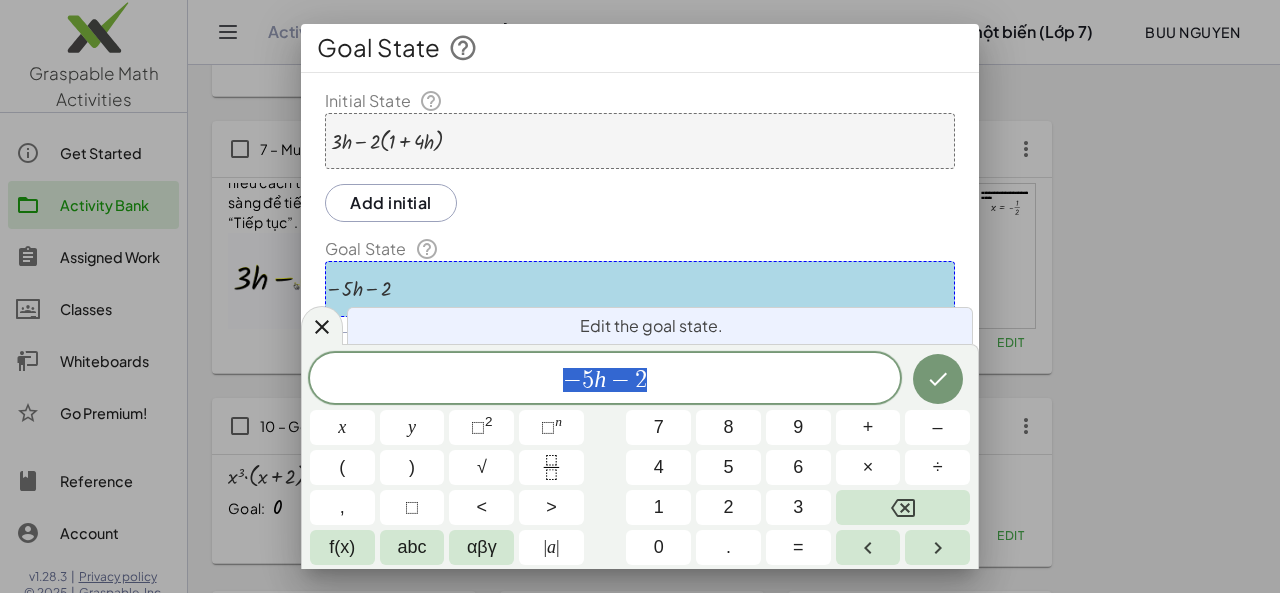 click at bounding box center (356, 289) 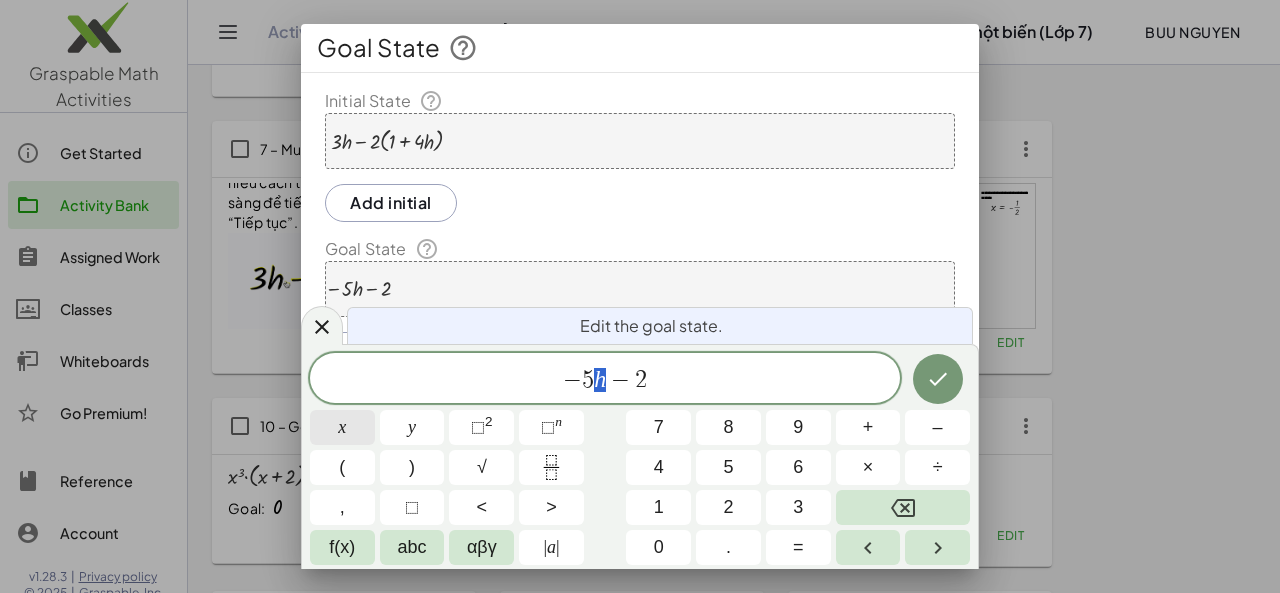 click on "x" at bounding box center [342, 427] 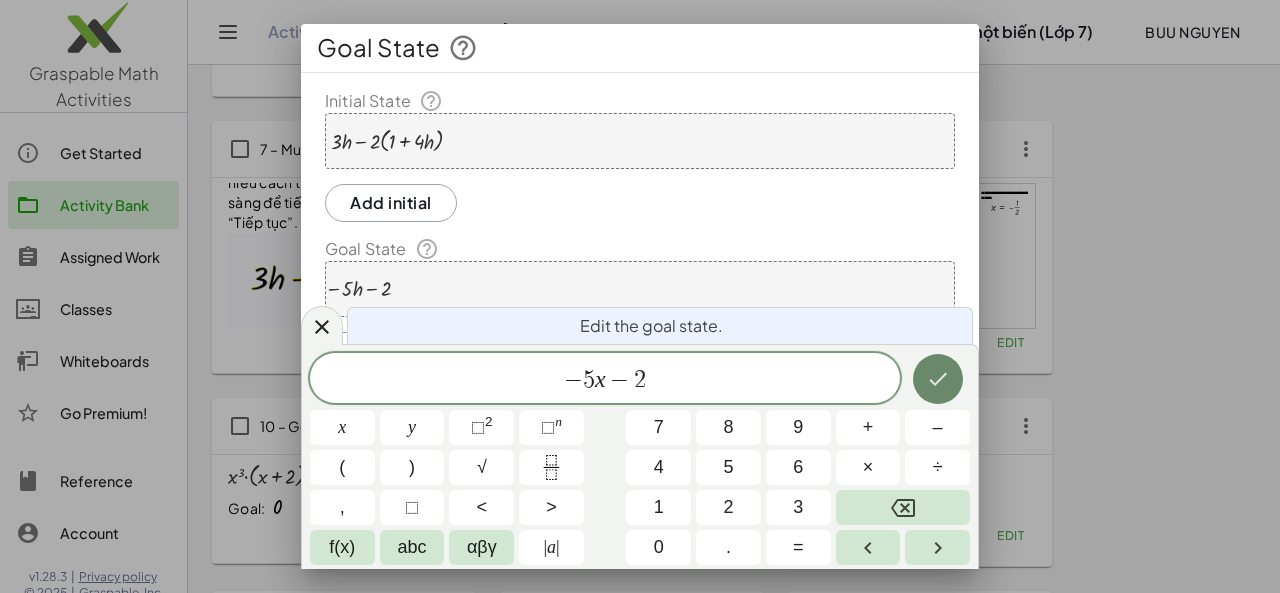 click at bounding box center (938, 379) 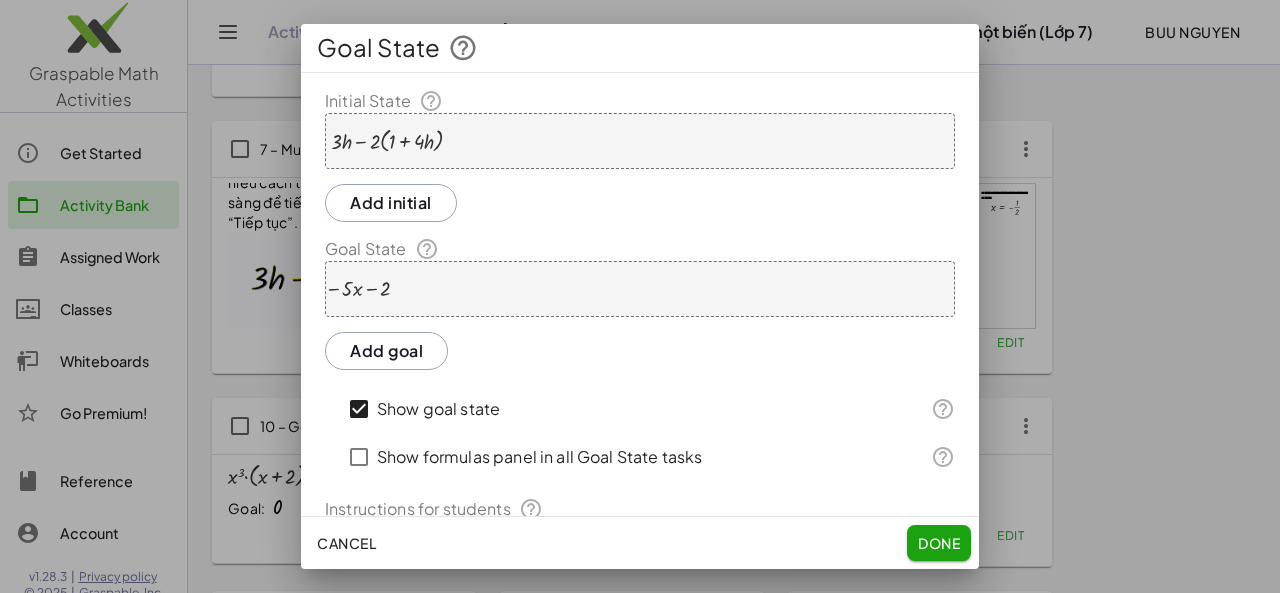 click on "+ · 3 · h − · 2 · ( + 1 + · 4 · h )" at bounding box center [640, 141] 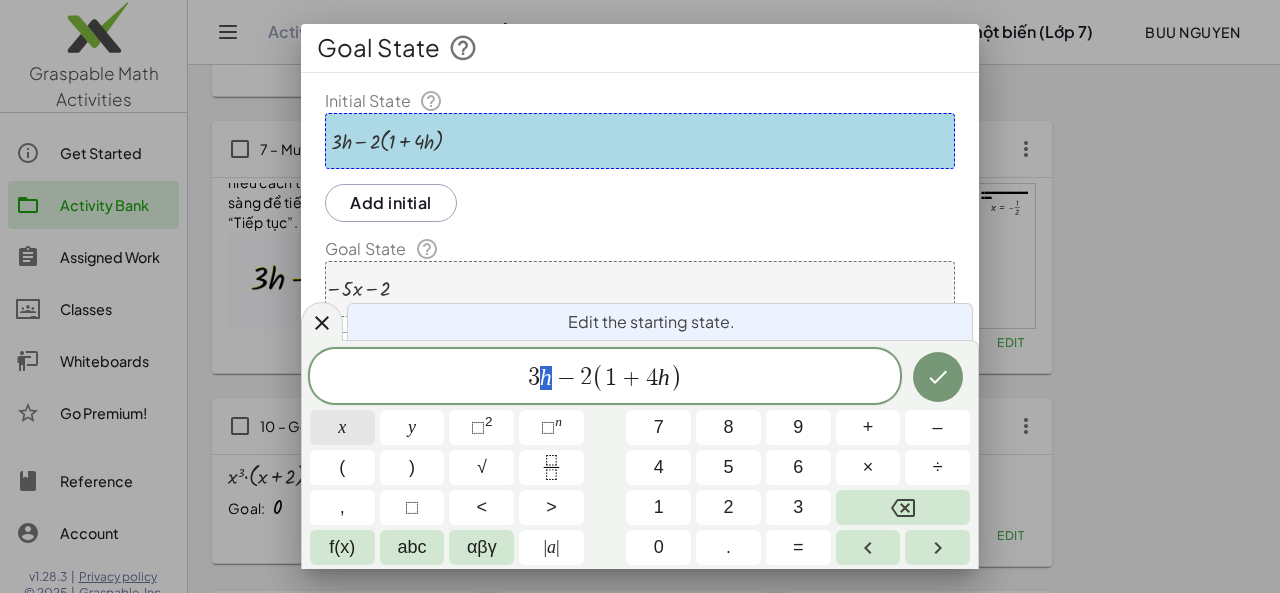 click on "x" at bounding box center [342, 427] 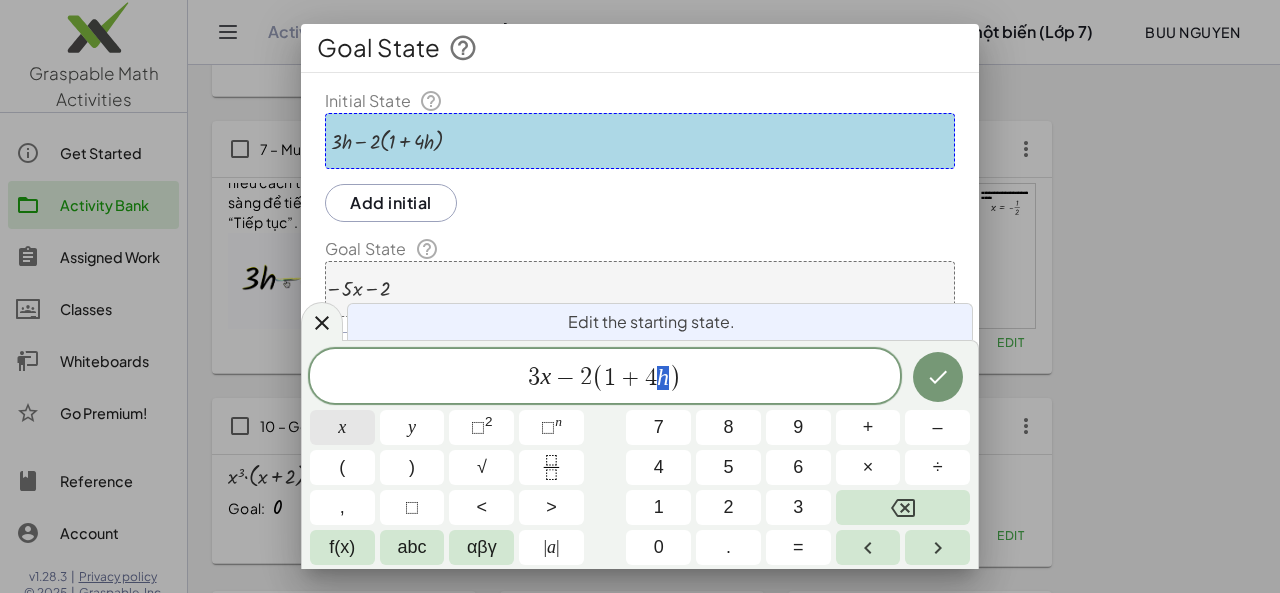 click on "x" at bounding box center (342, 427) 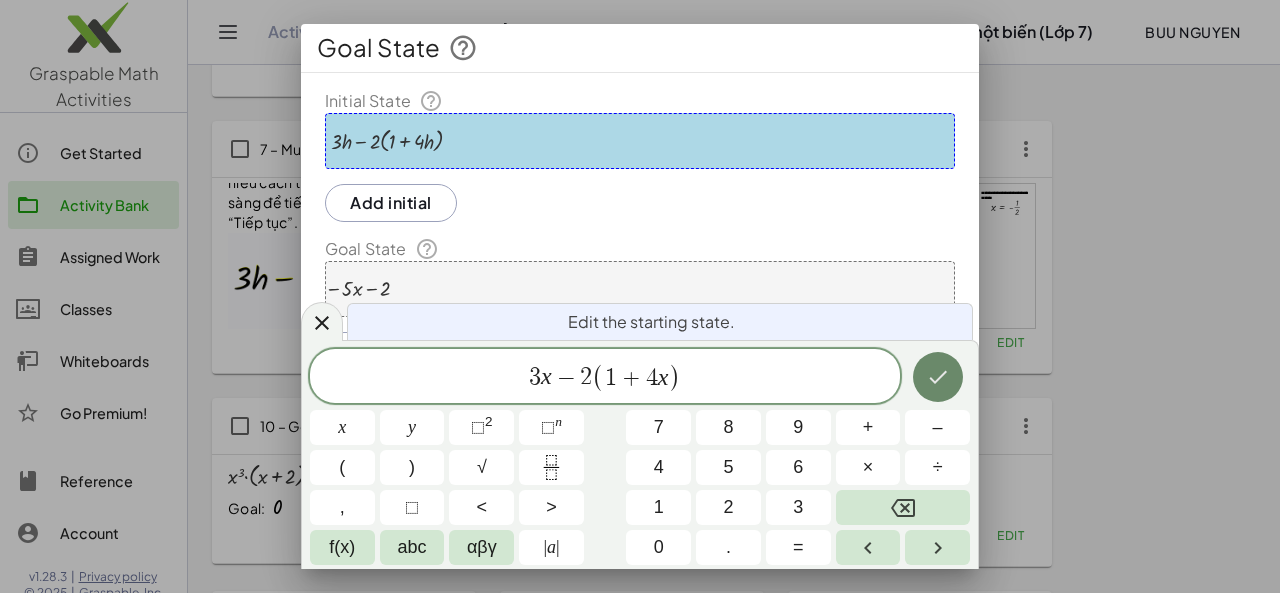 click 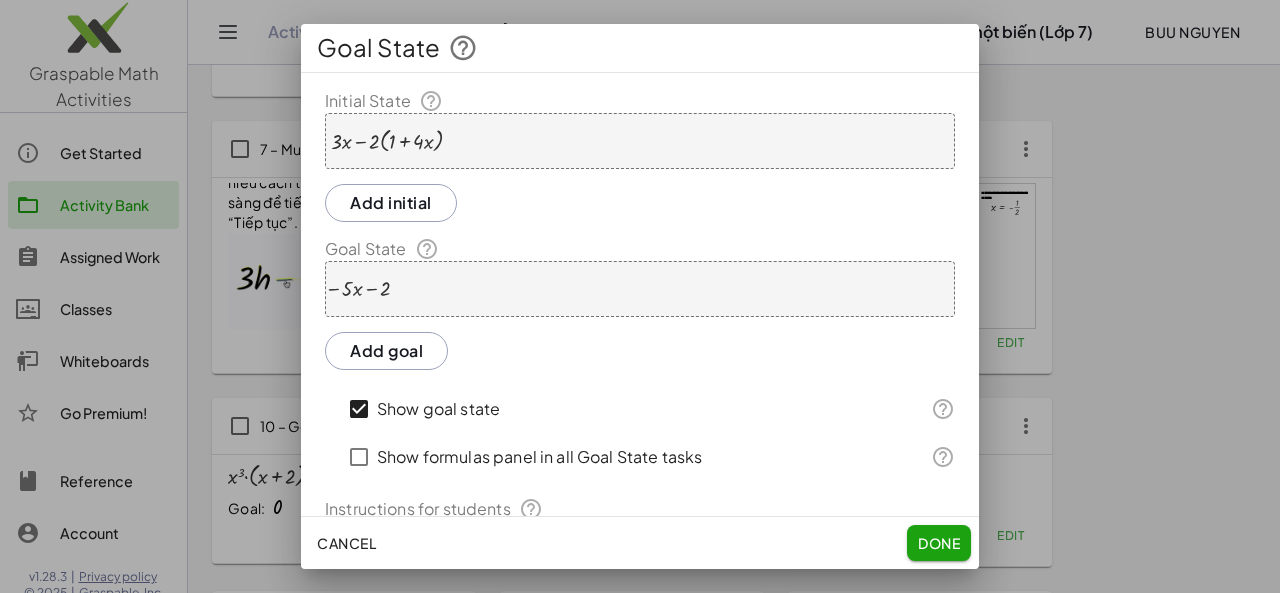 click on "Done" 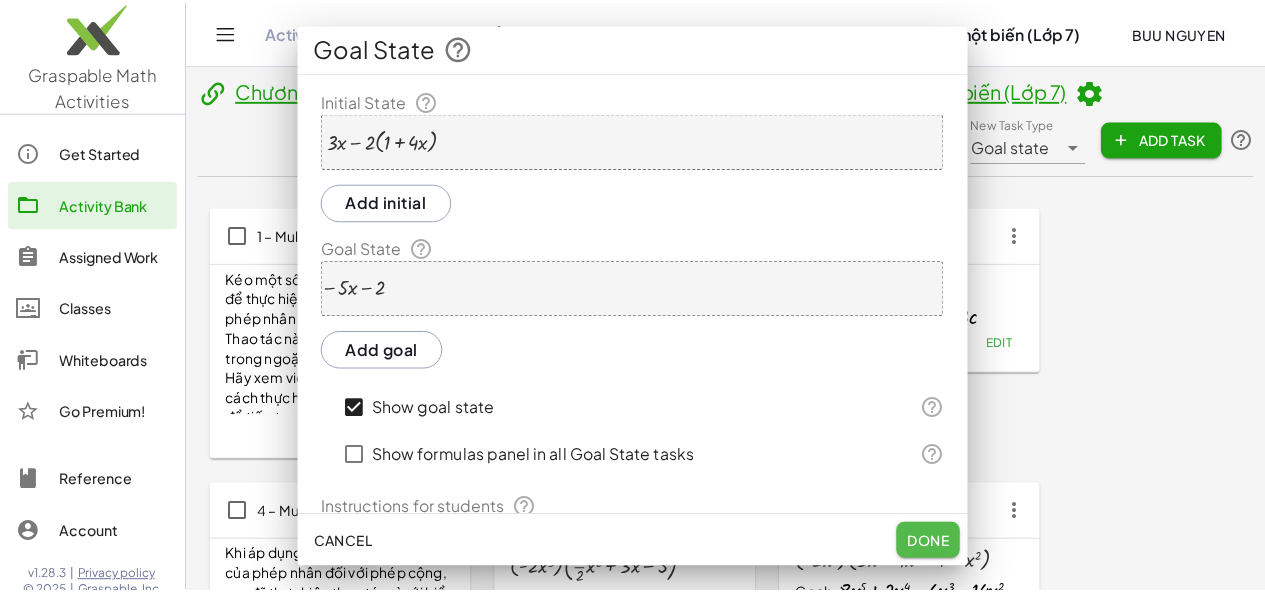 scroll, scrollTop: 641, scrollLeft: 0, axis: vertical 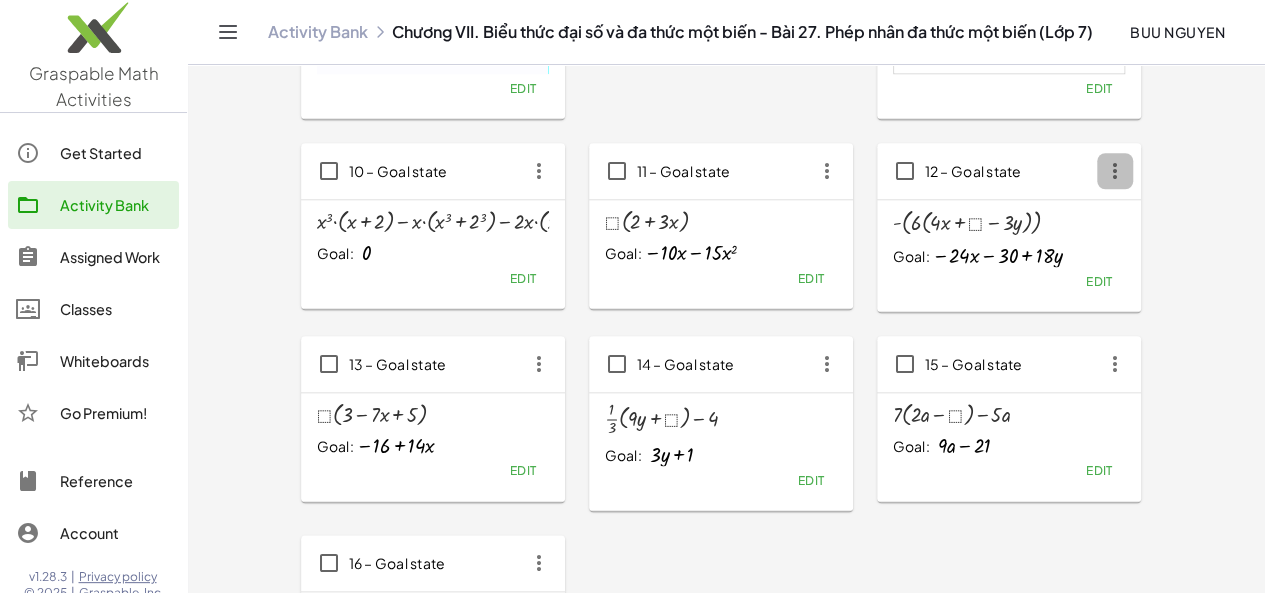click 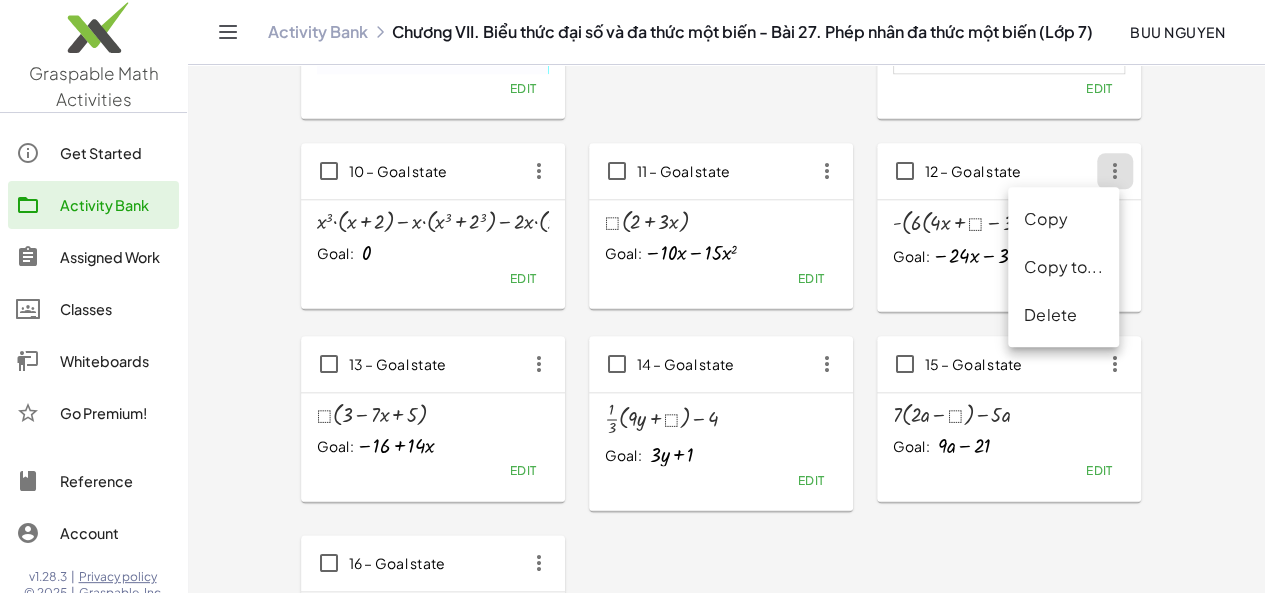 click 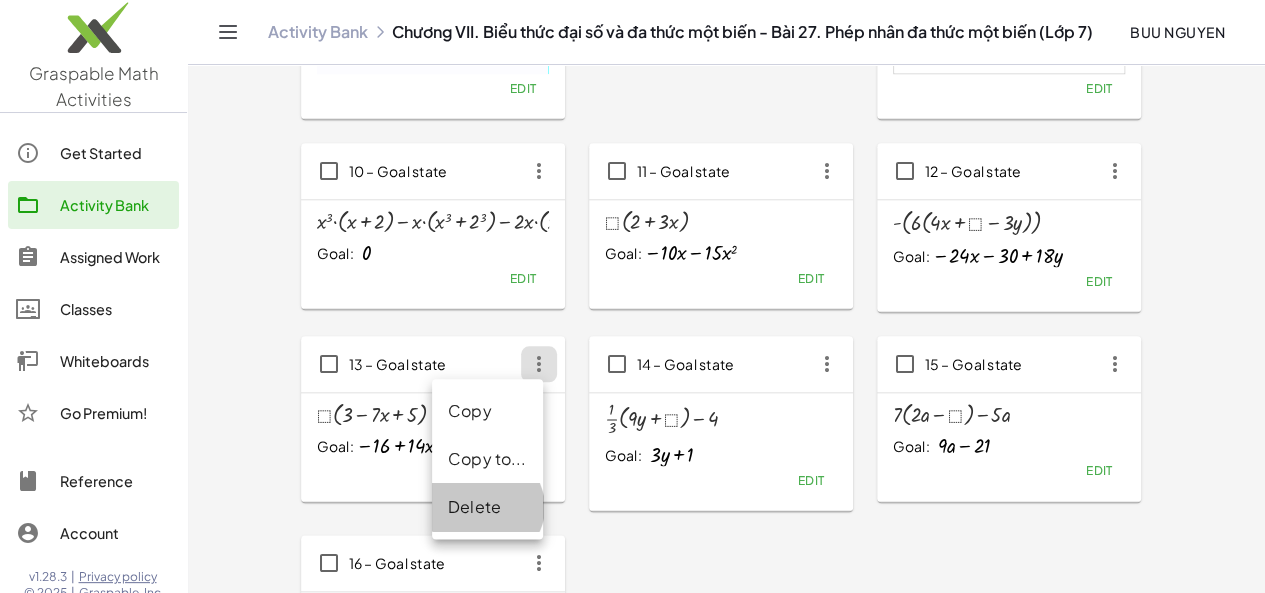 click on "Delete" 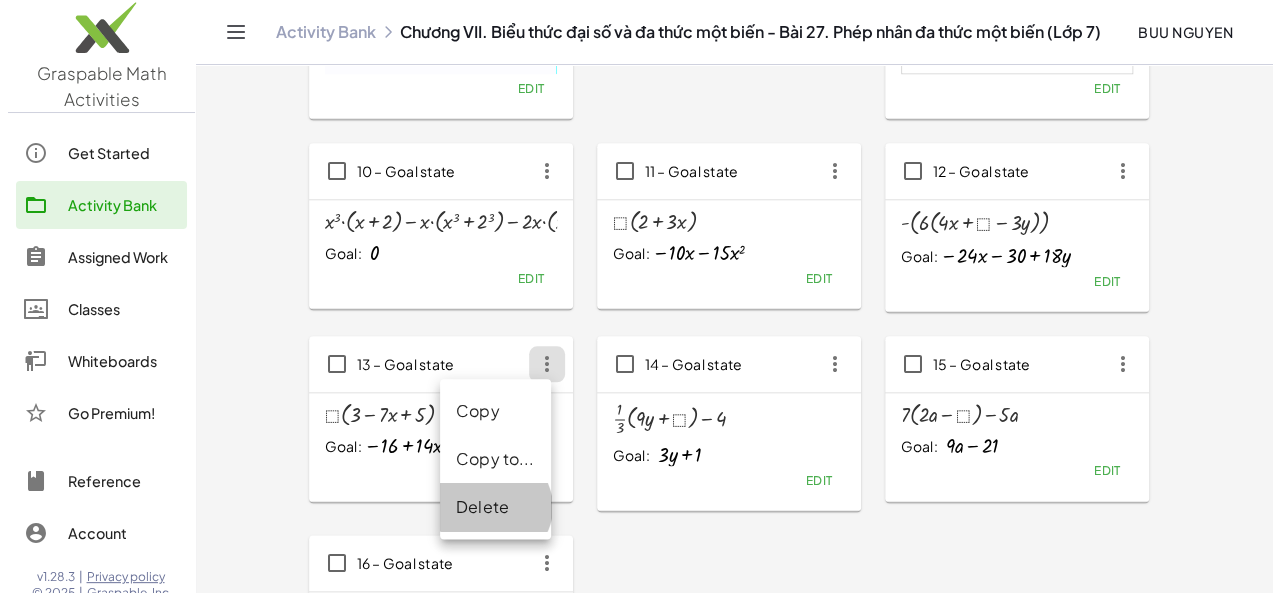 scroll, scrollTop: 0, scrollLeft: 0, axis: both 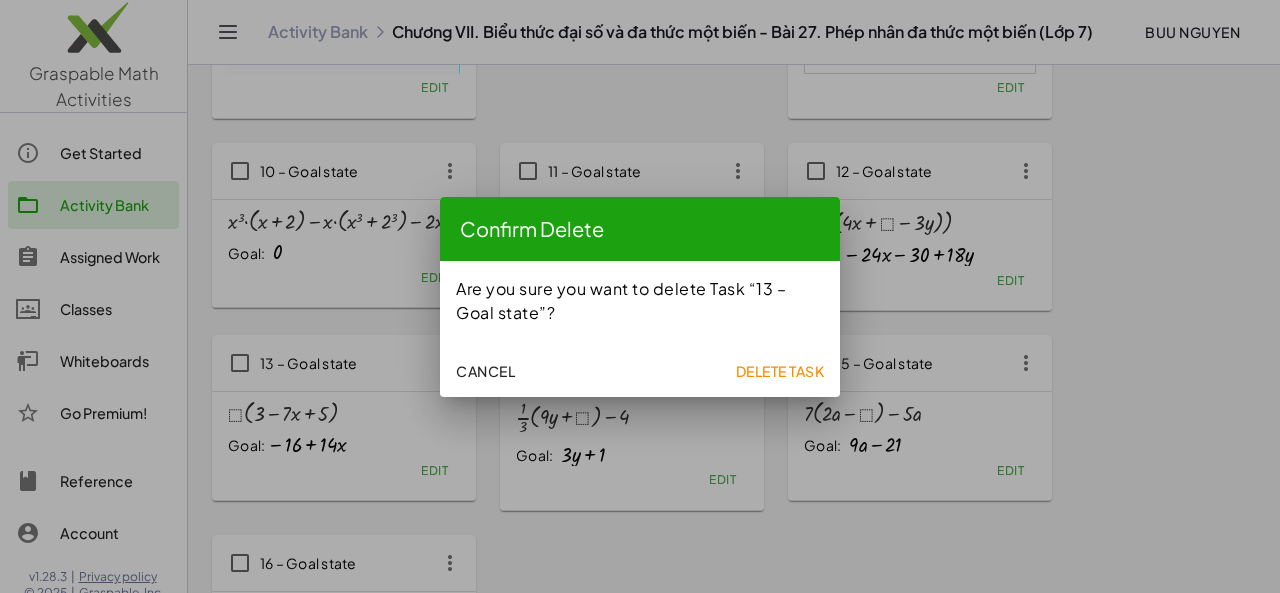 click on "Delete Task" 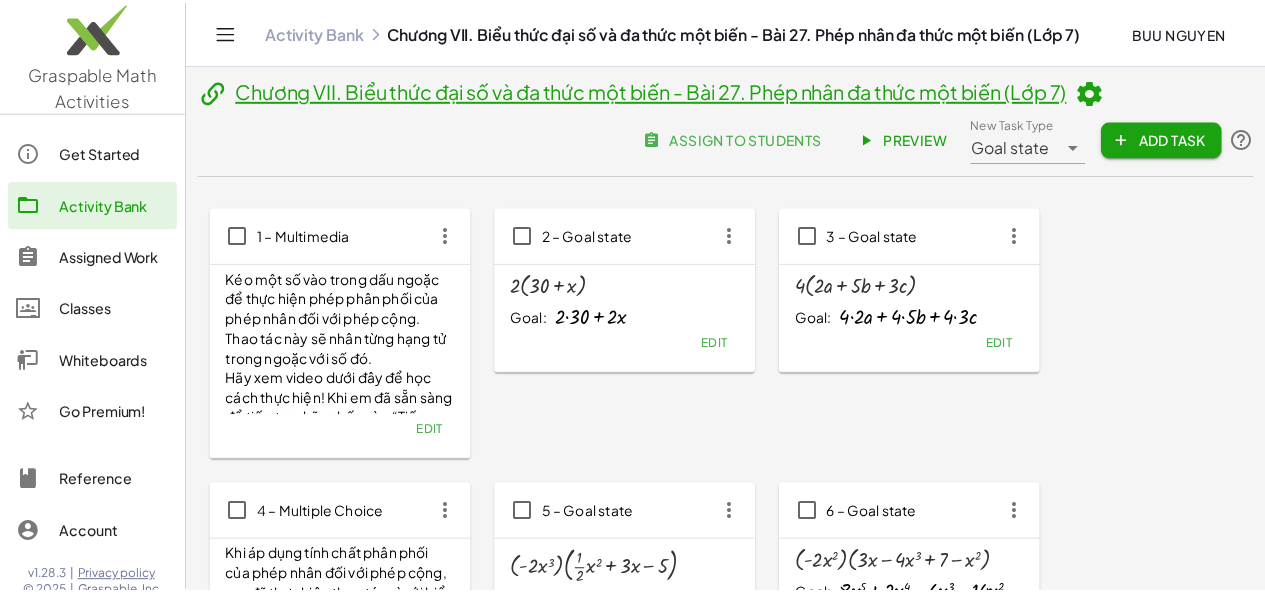 scroll, scrollTop: 896, scrollLeft: 0, axis: vertical 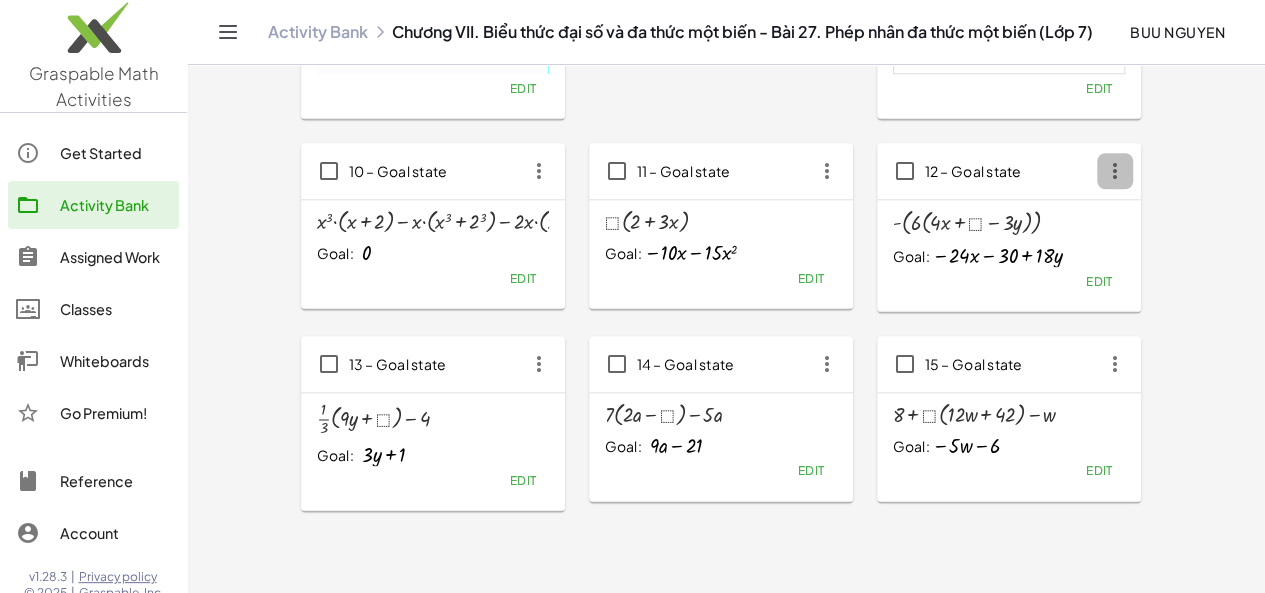 click 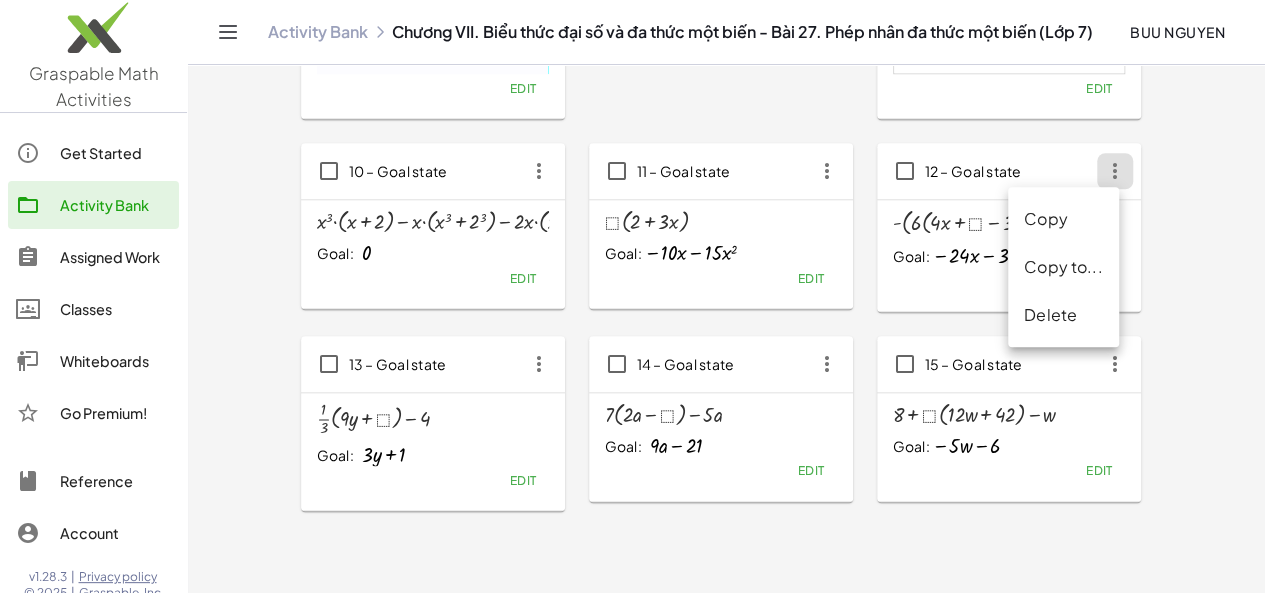 click on "Delete" 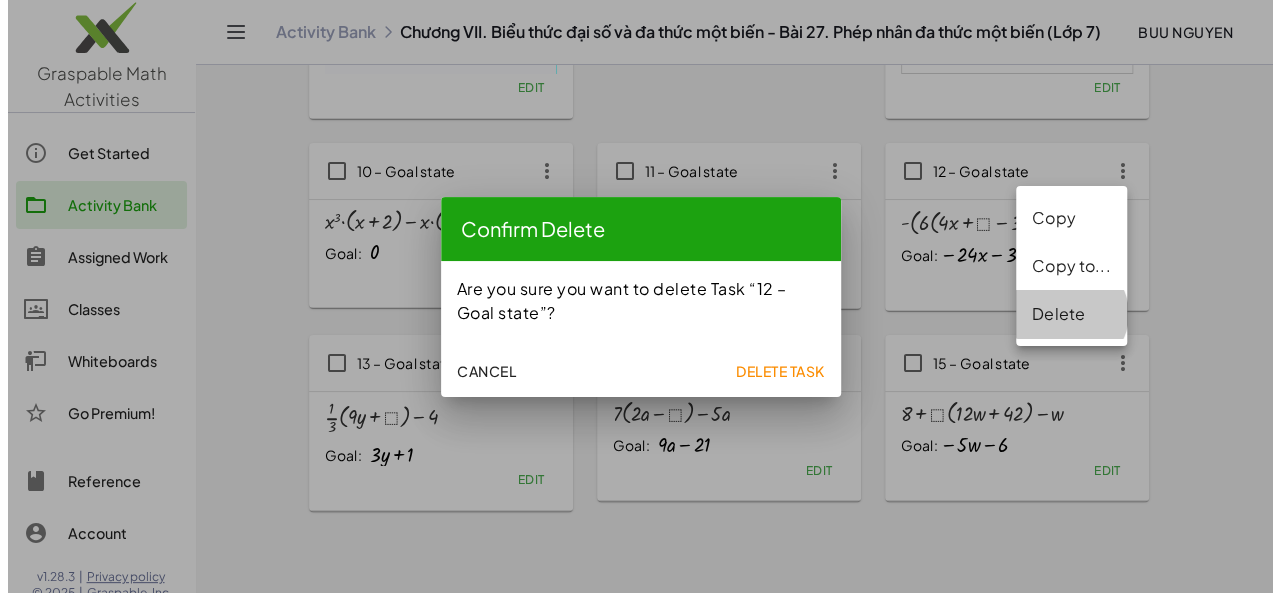 scroll, scrollTop: 0, scrollLeft: 0, axis: both 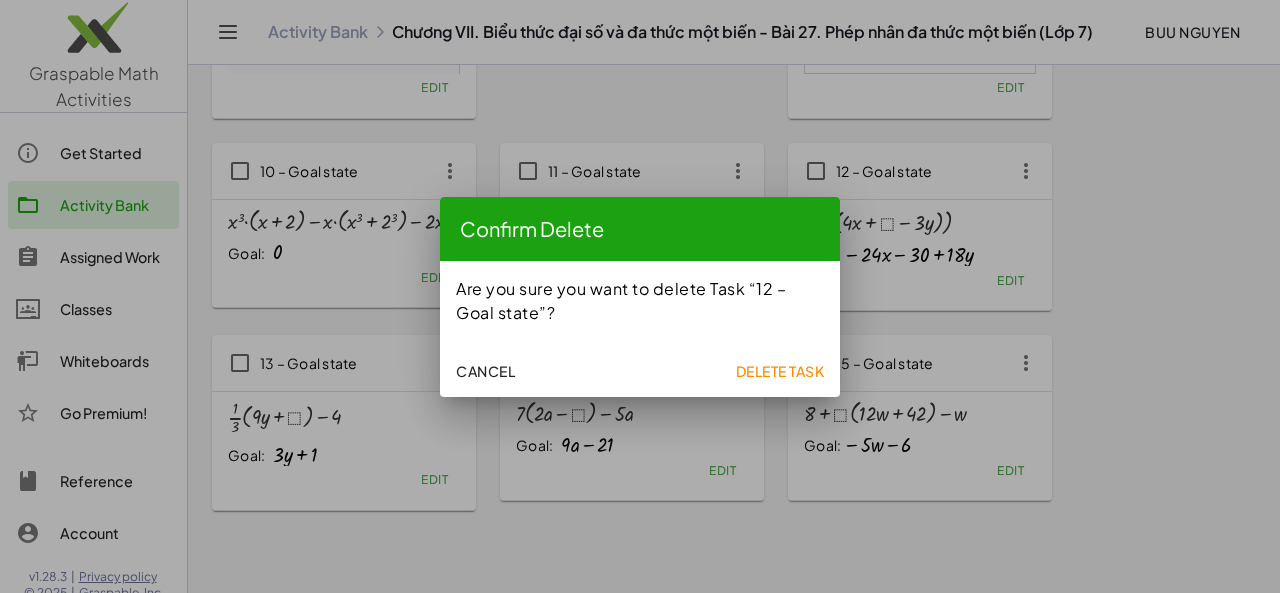 click on "Delete Task" 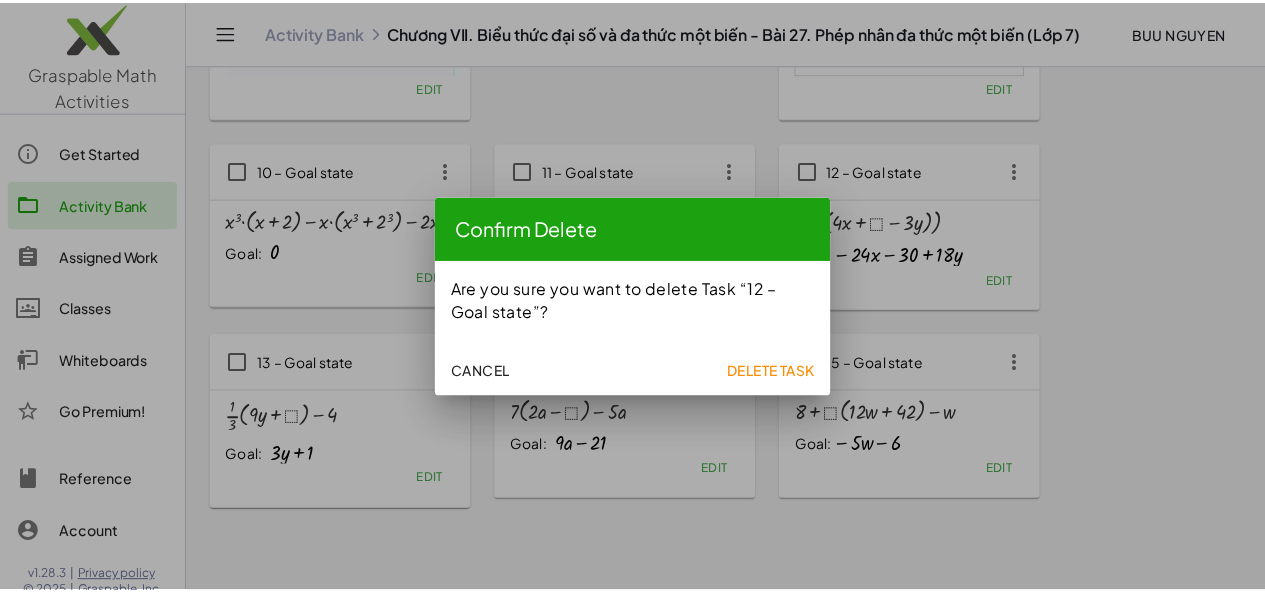 scroll, scrollTop: 896, scrollLeft: 0, axis: vertical 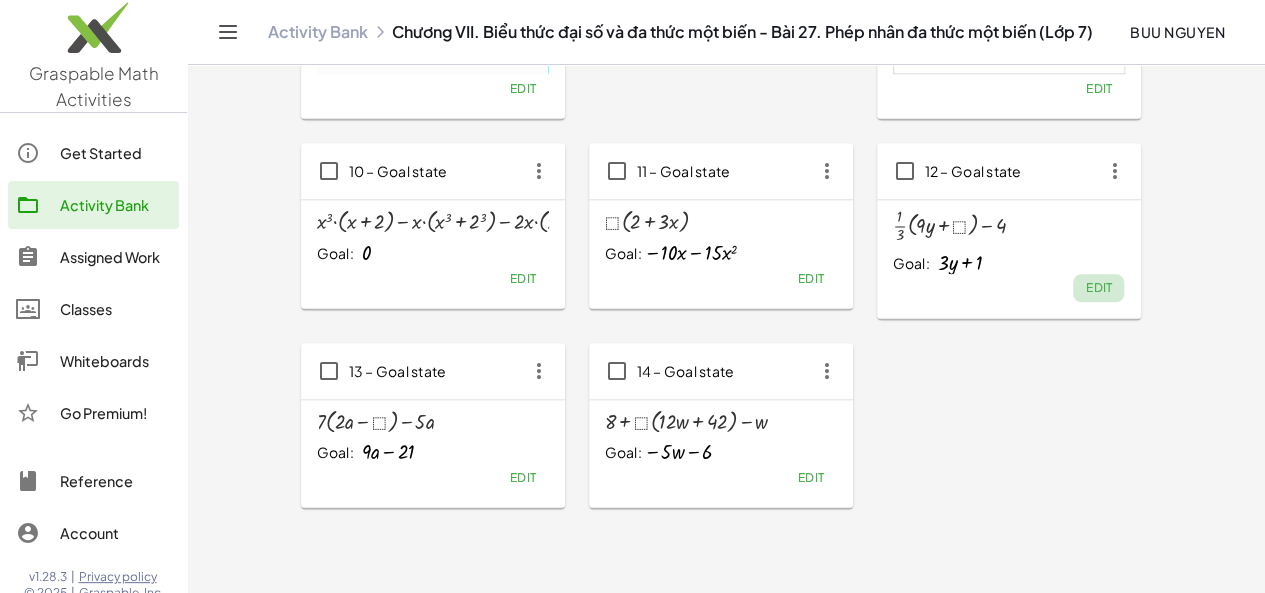 click on "Edit" 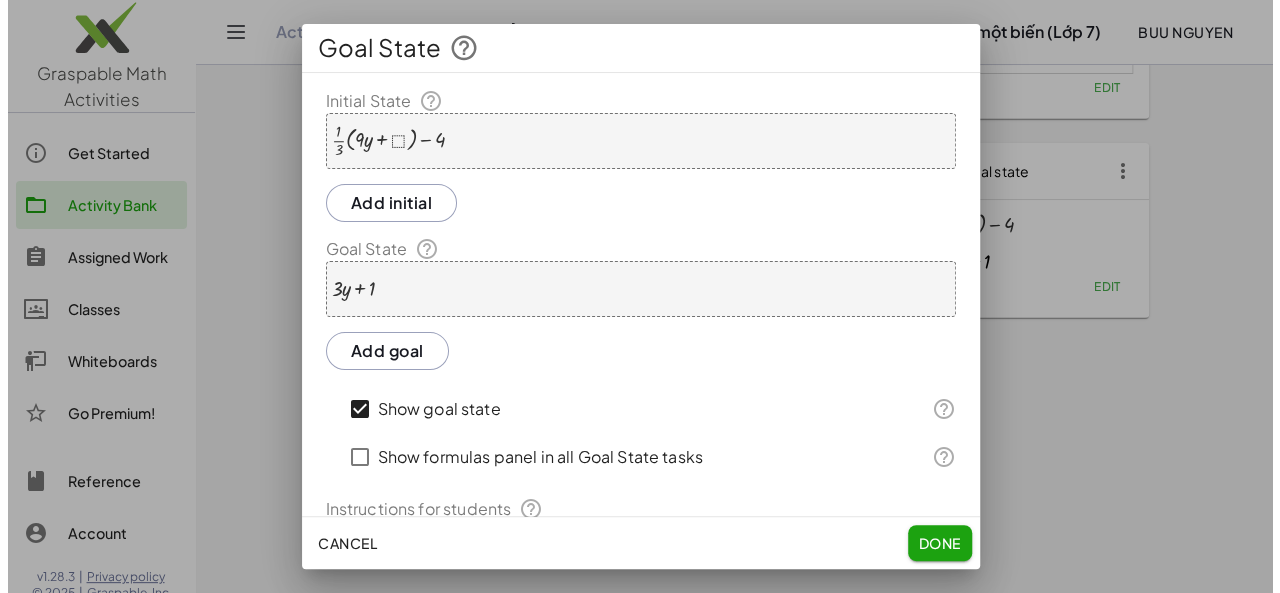 scroll, scrollTop: 0, scrollLeft: 0, axis: both 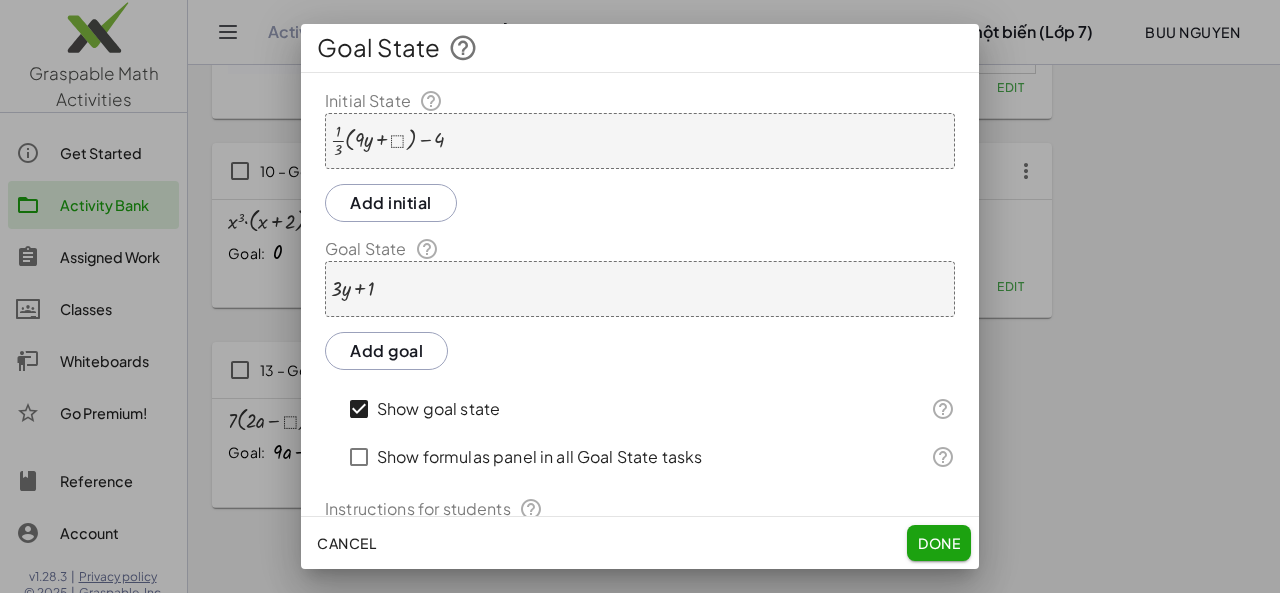 click at bounding box center (388, 141) 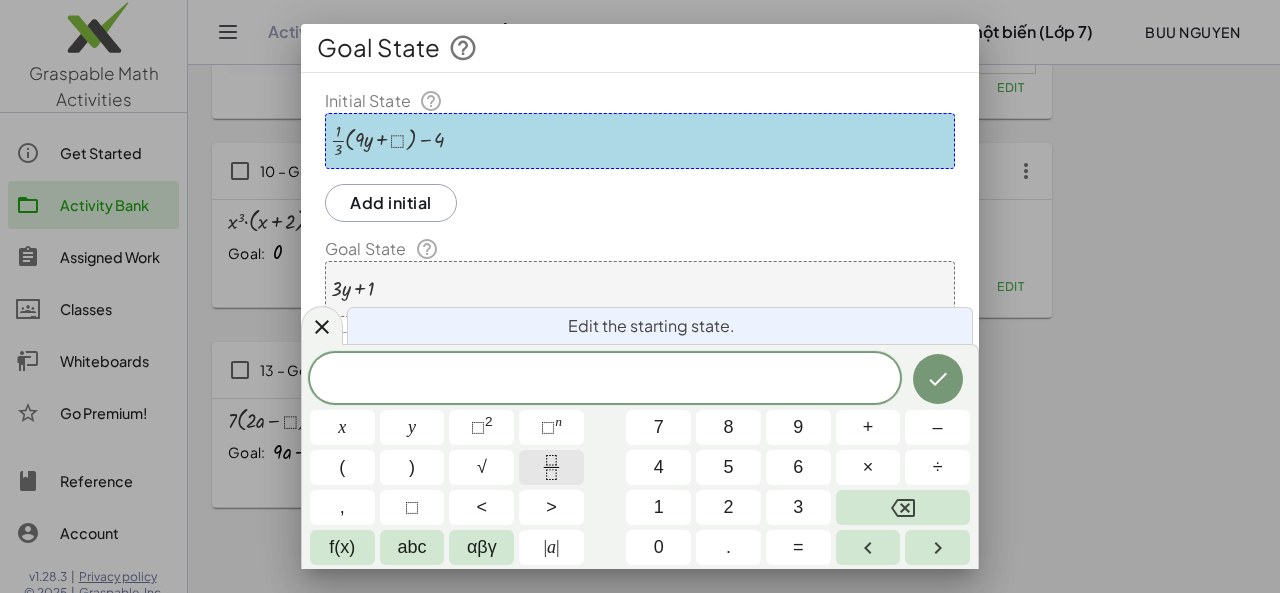click 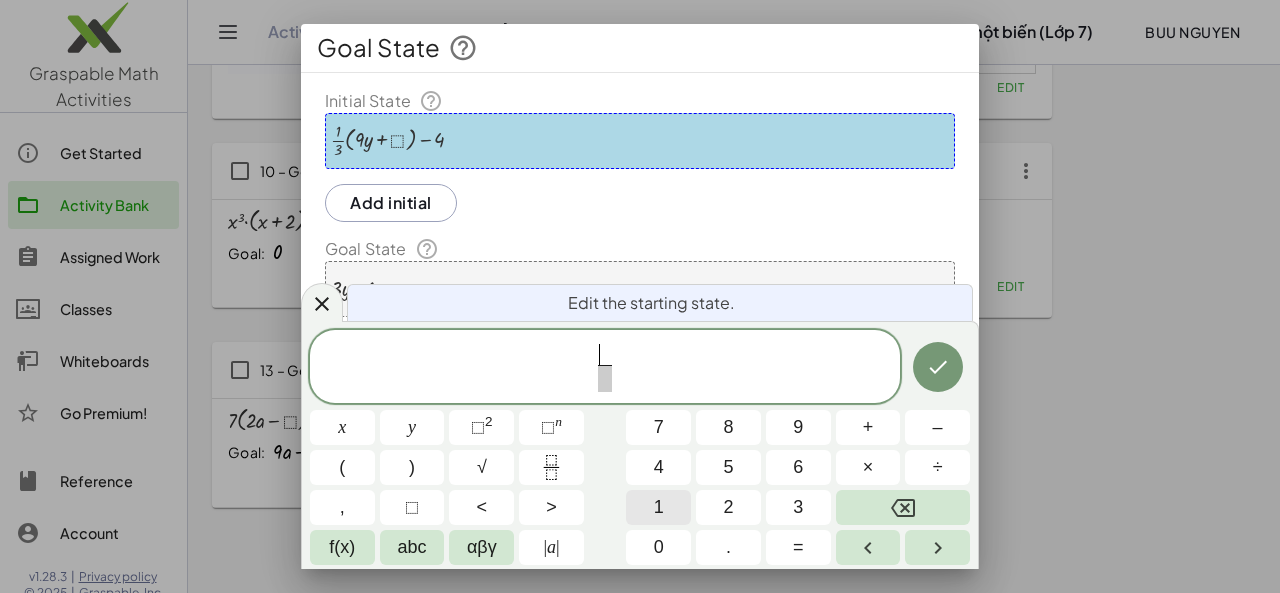 click on "1" at bounding box center [659, 507] 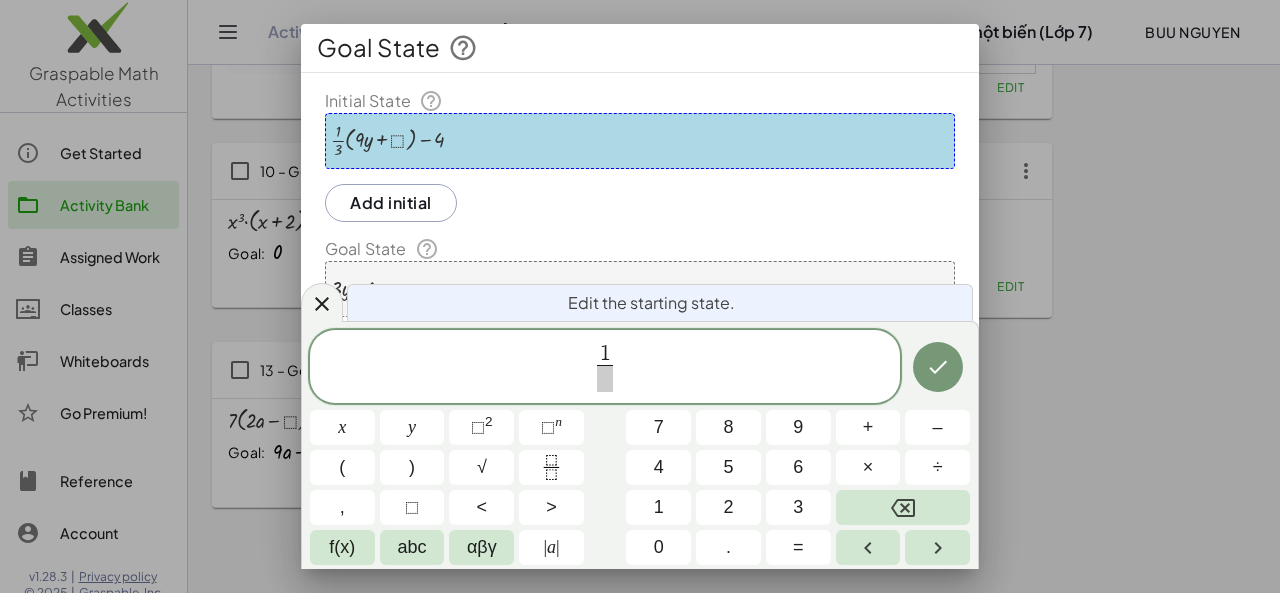 click at bounding box center [604, 378] 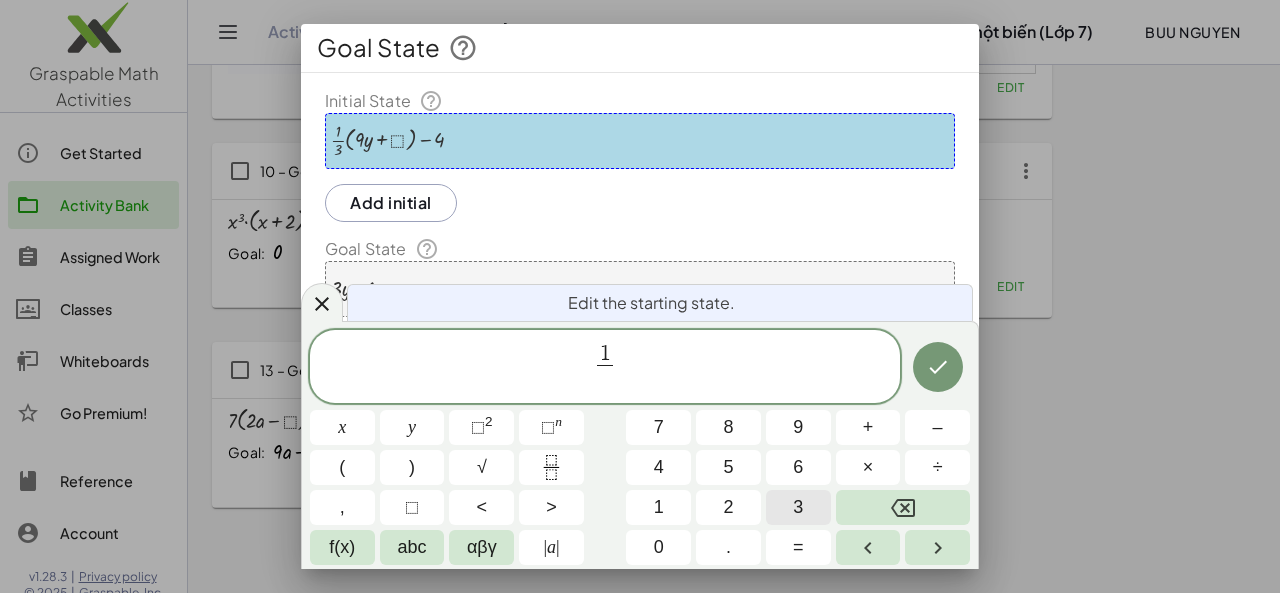 click on "3" at bounding box center (798, 507) 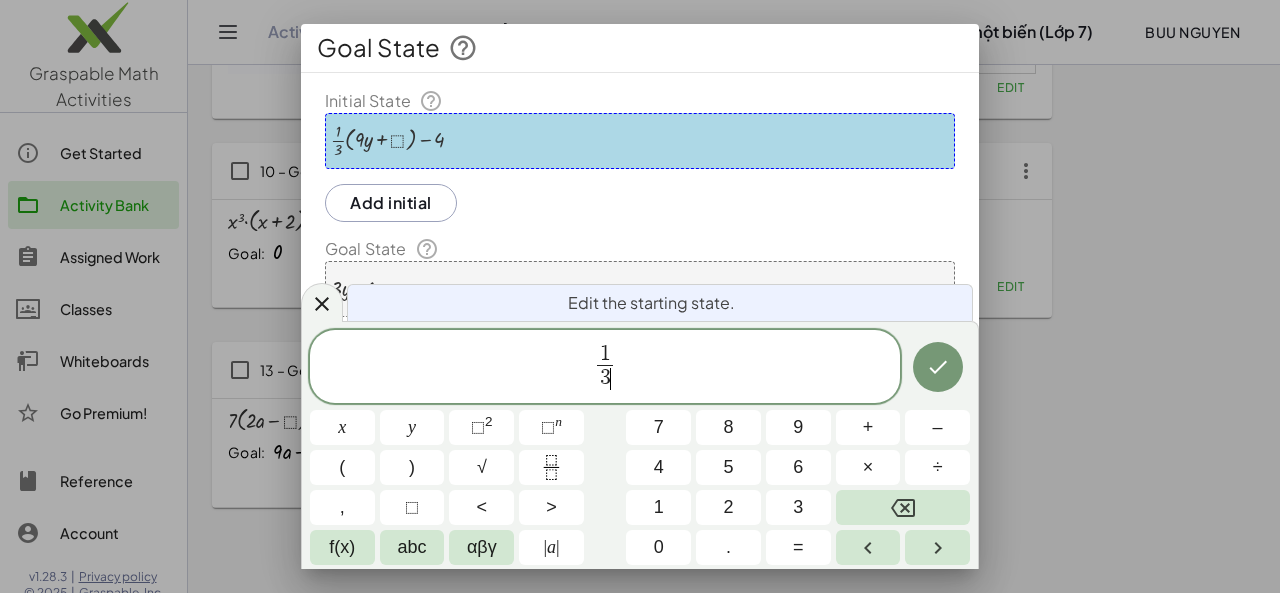 click on "1 3 ​ ​" at bounding box center [605, 368] 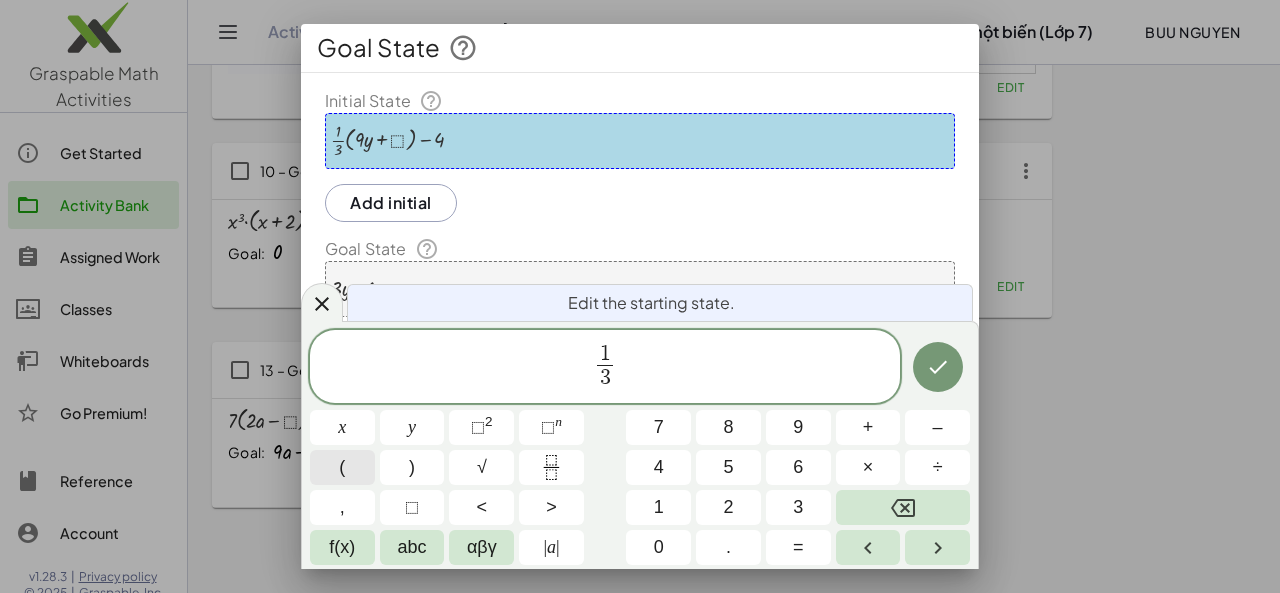 click on "(" at bounding box center (342, 467) 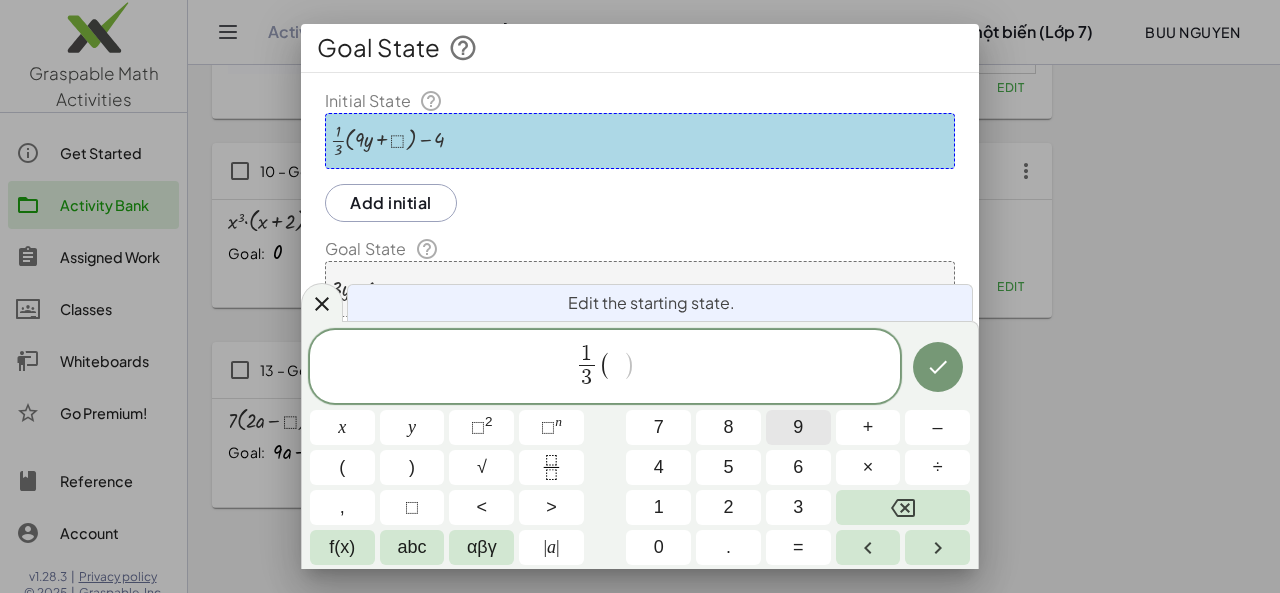 click on "9" at bounding box center (798, 427) 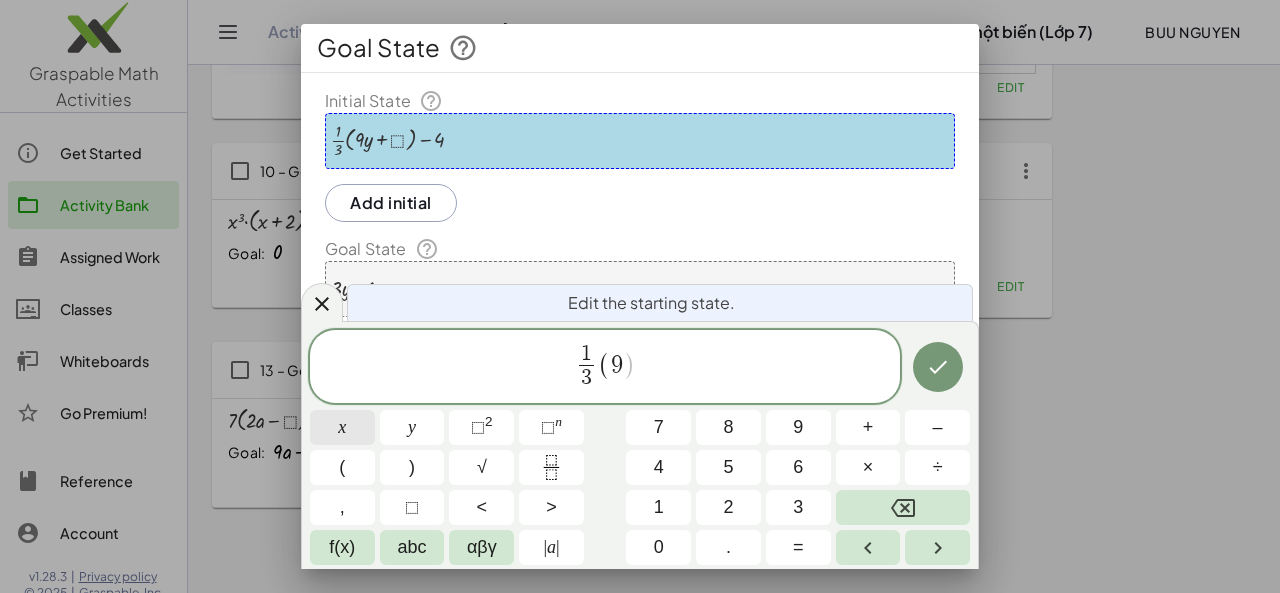 click on "x" at bounding box center (342, 427) 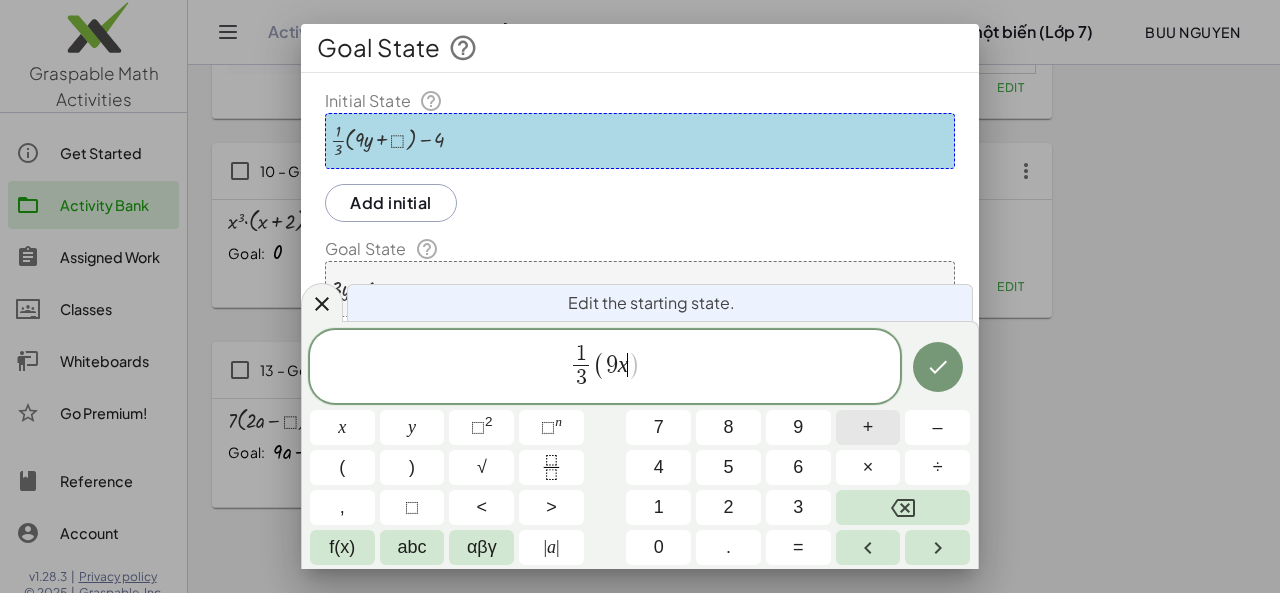 click on "+" at bounding box center (868, 427) 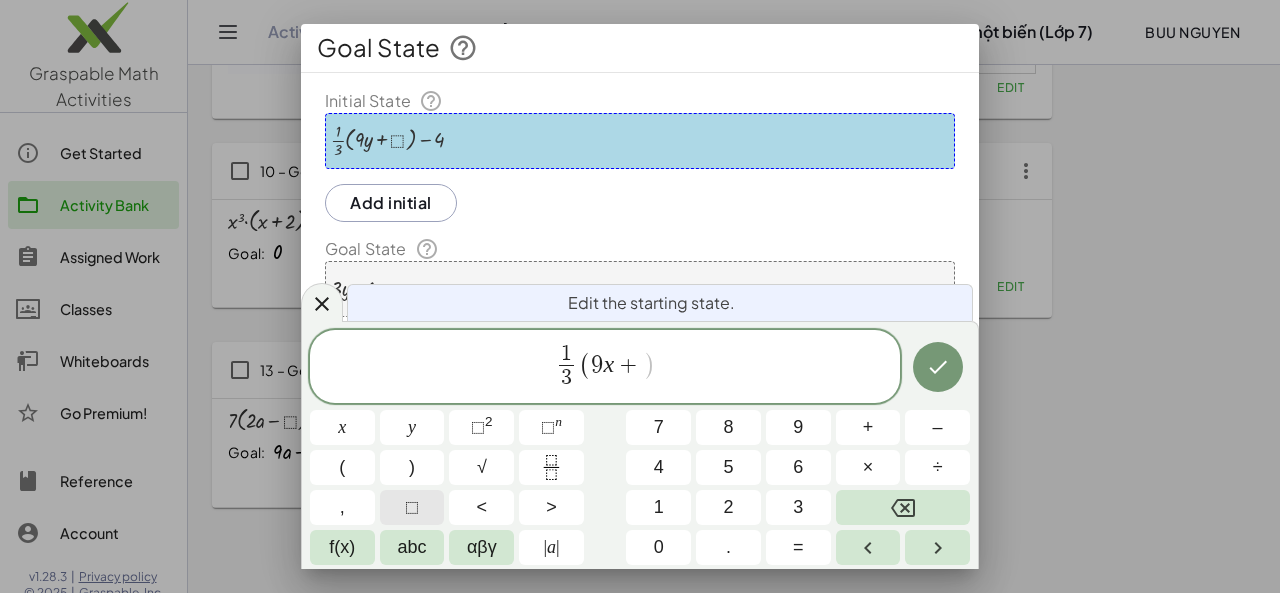 click on "⬚" at bounding box center [412, 507] 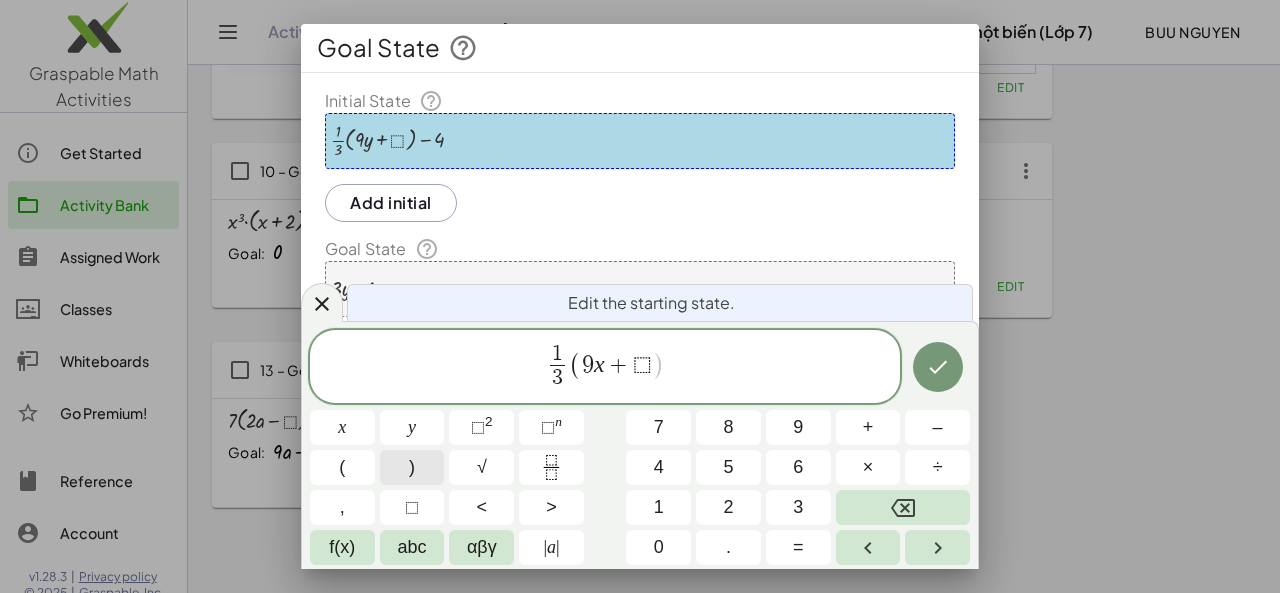 click on ")" at bounding box center (412, 467) 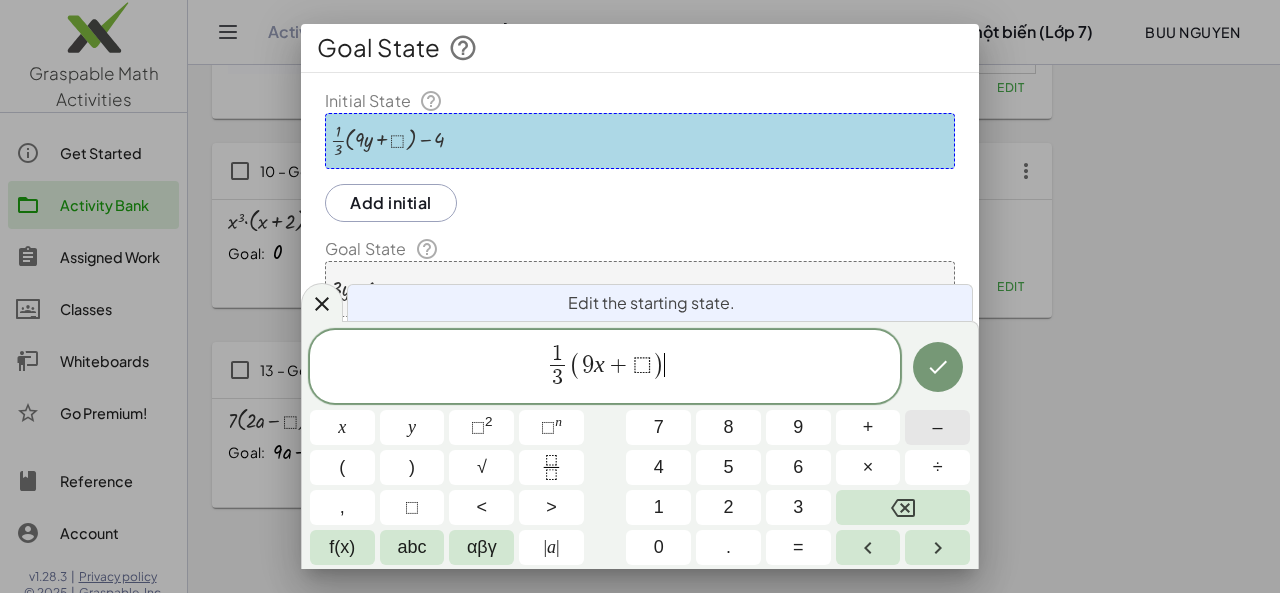 click on "–" at bounding box center [938, 427] 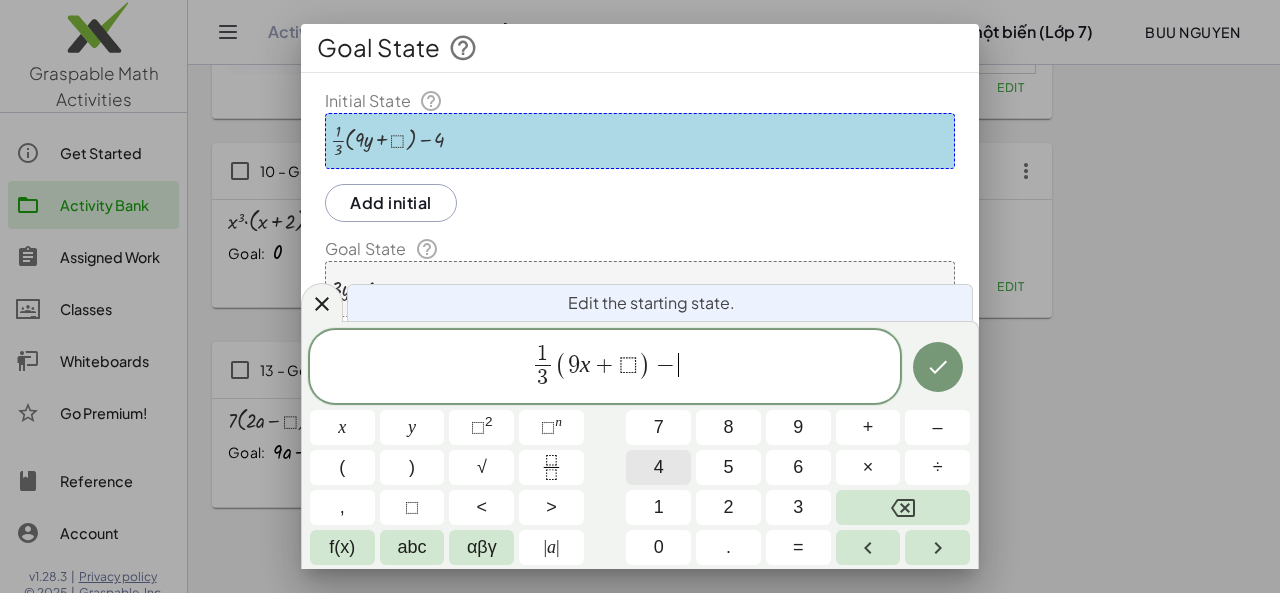 click on "4" at bounding box center [658, 467] 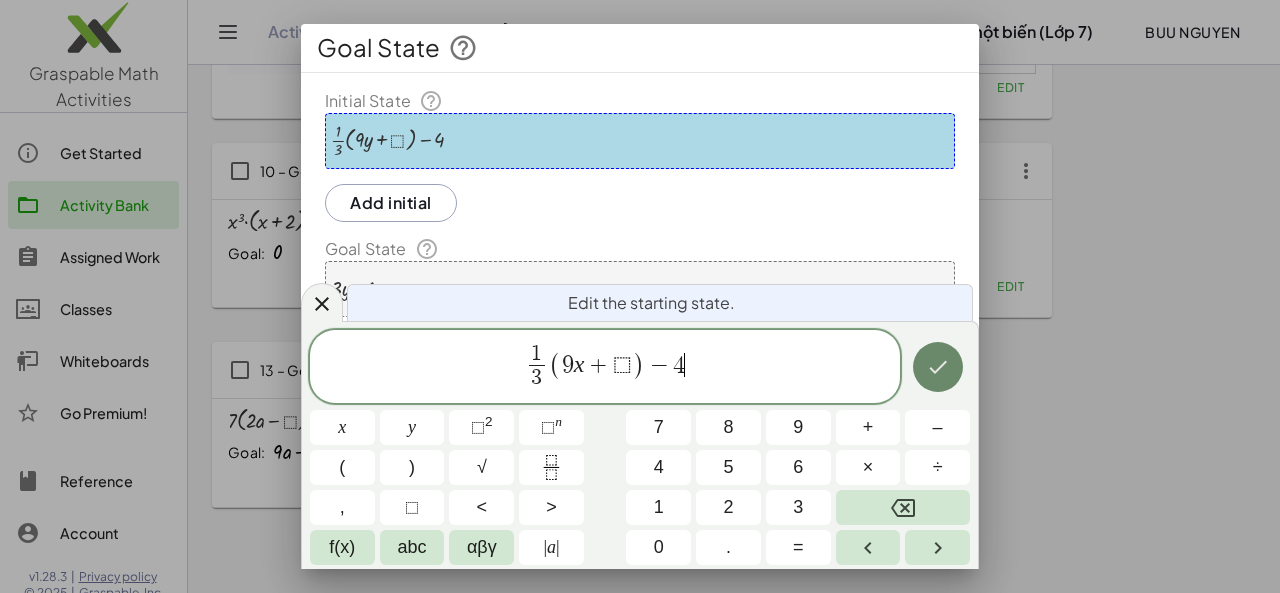 click 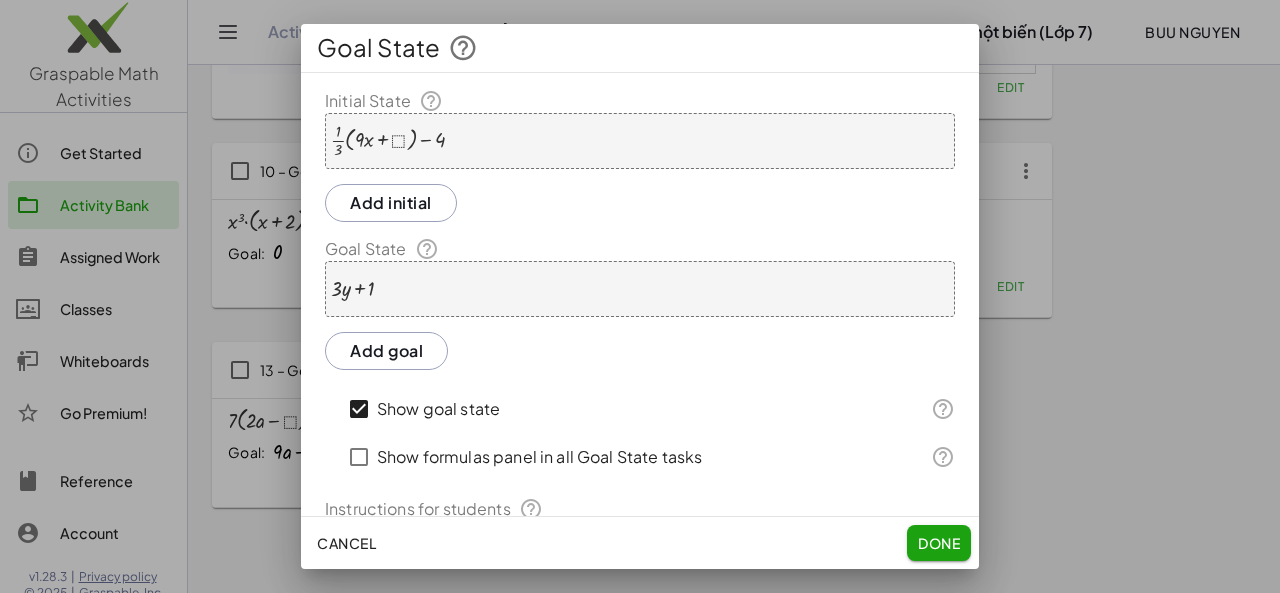 click at bounding box center (353, 289) 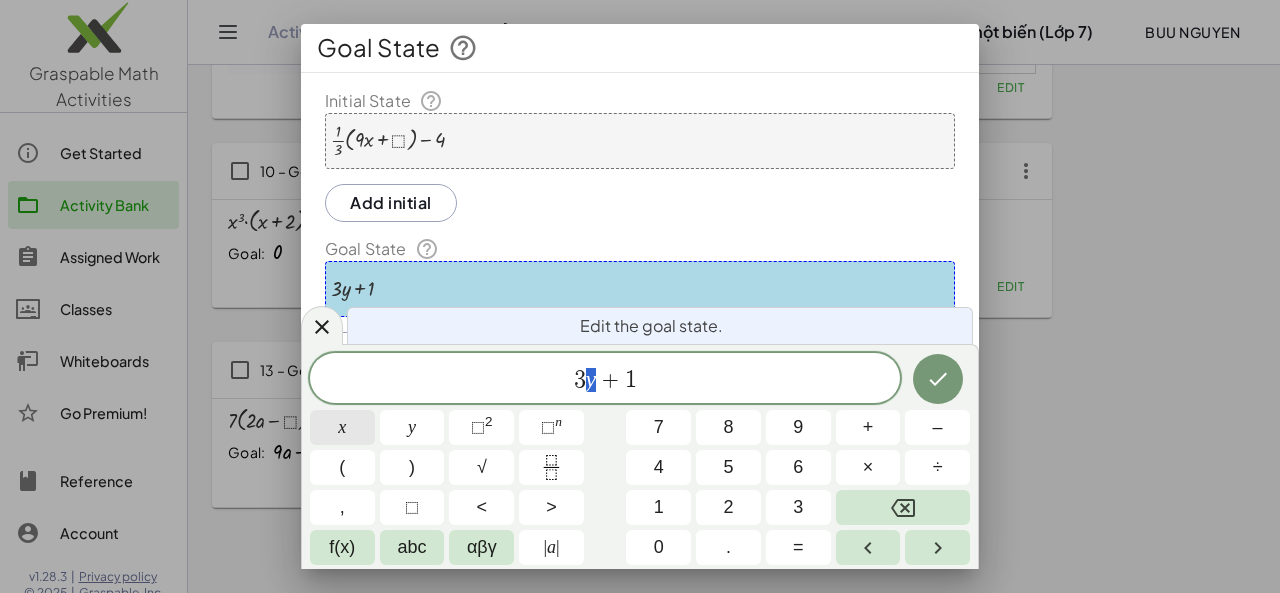 click on "x" at bounding box center [342, 427] 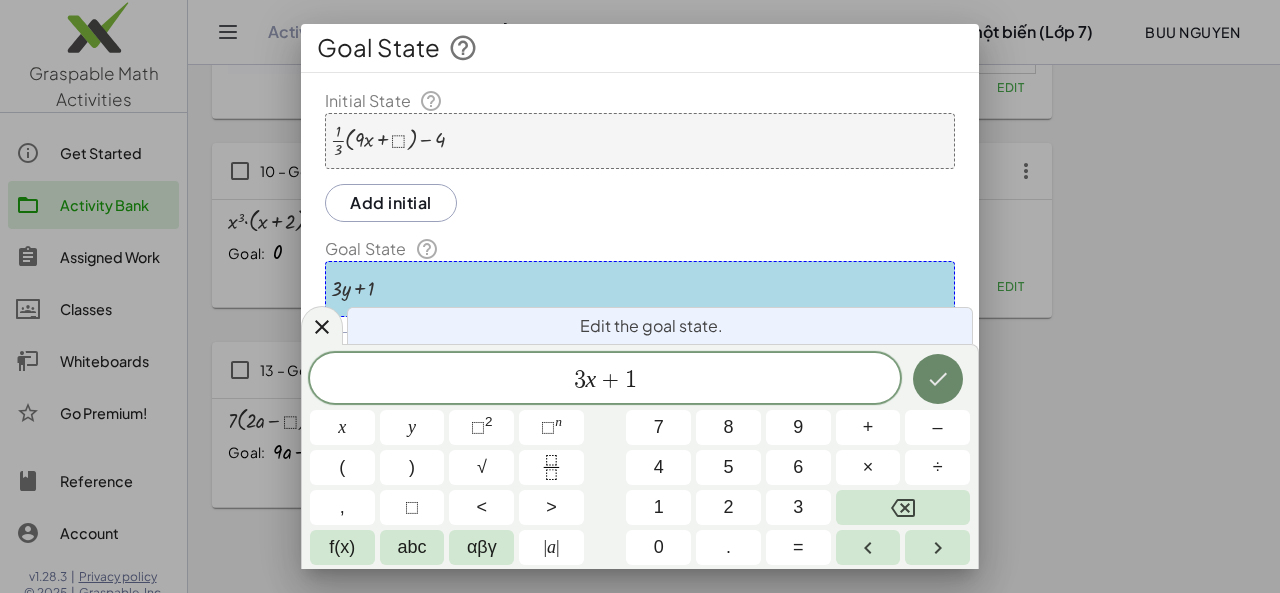 click 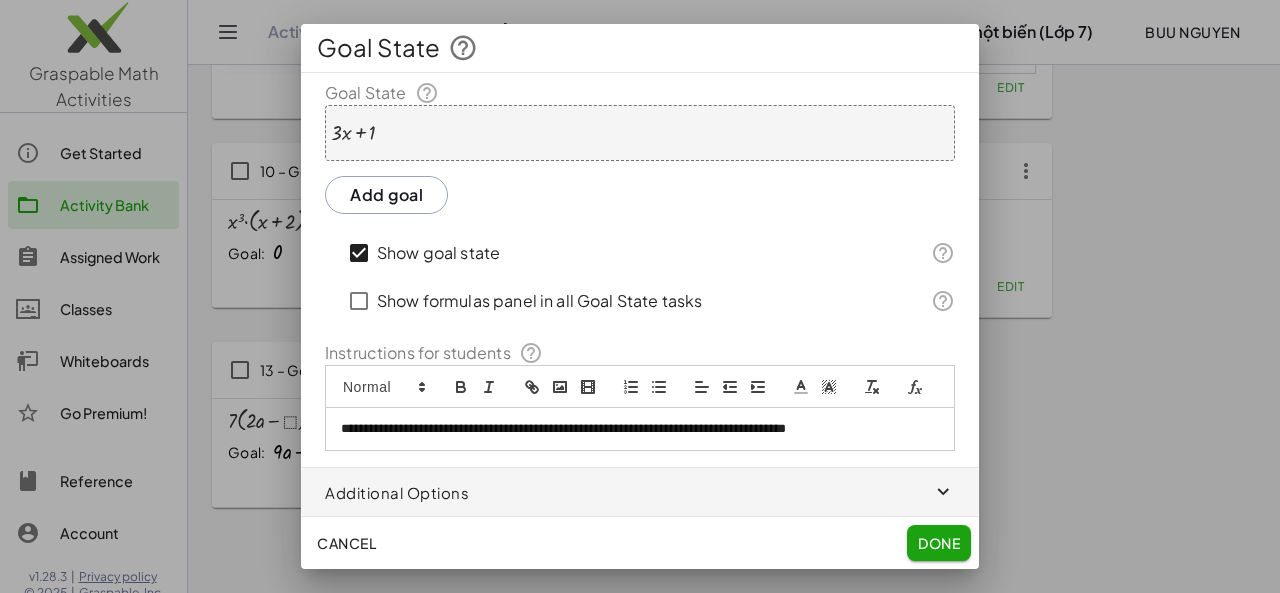 scroll, scrollTop: 159, scrollLeft: 0, axis: vertical 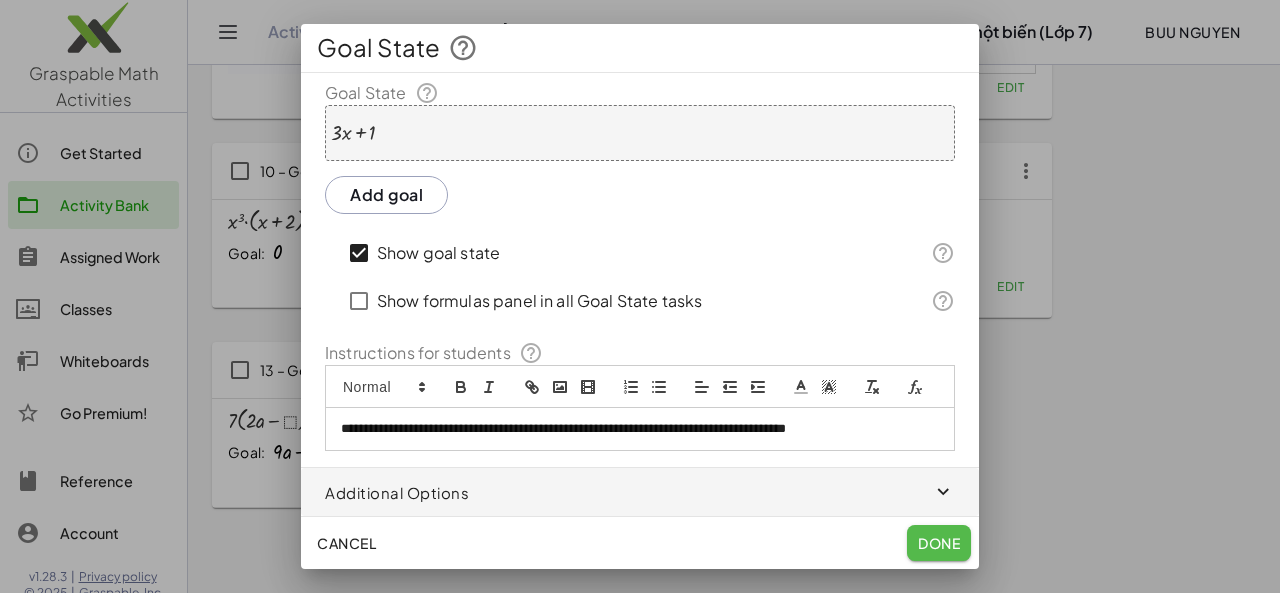 click on "Done" 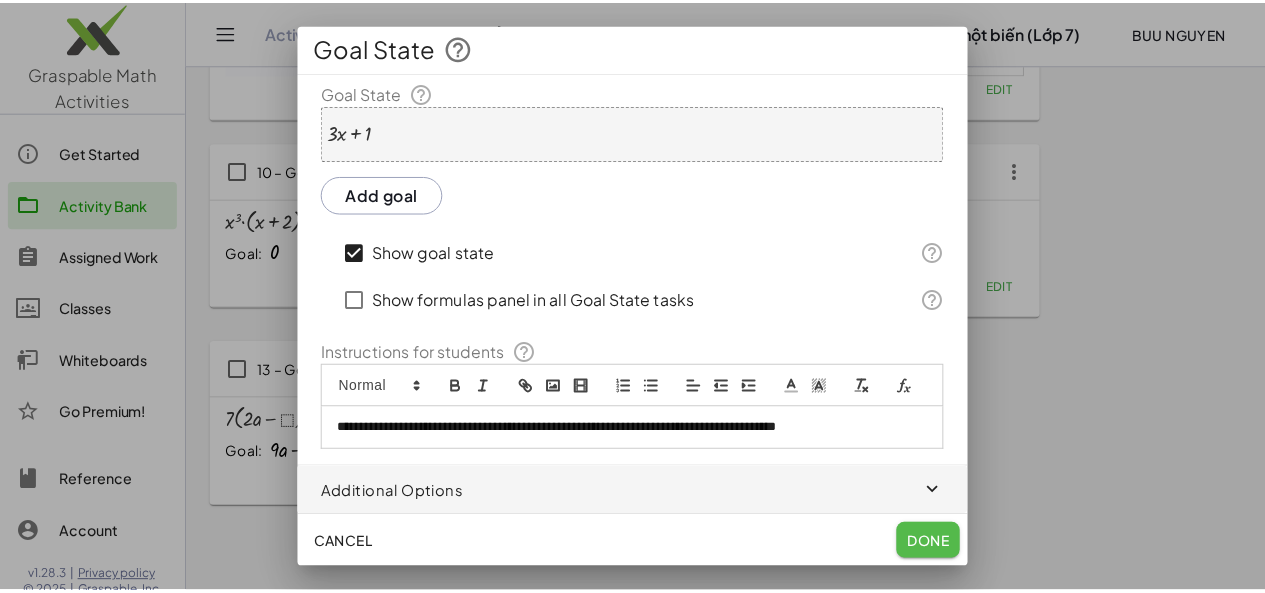 scroll, scrollTop: 896, scrollLeft: 0, axis: vertical 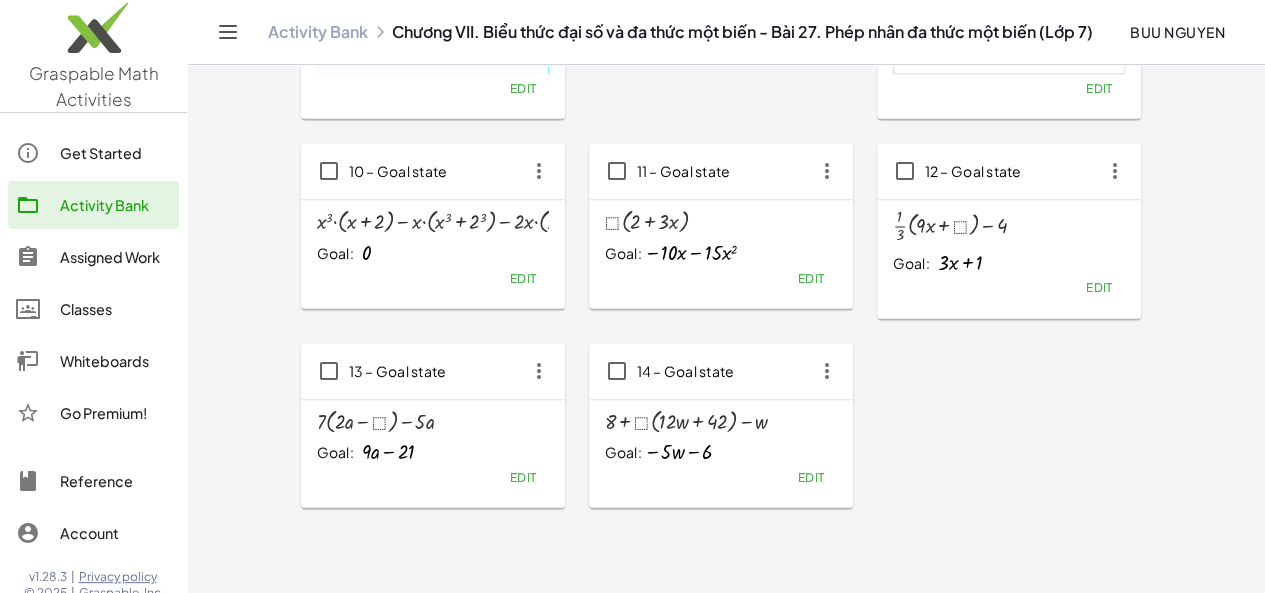 click on "Edit" 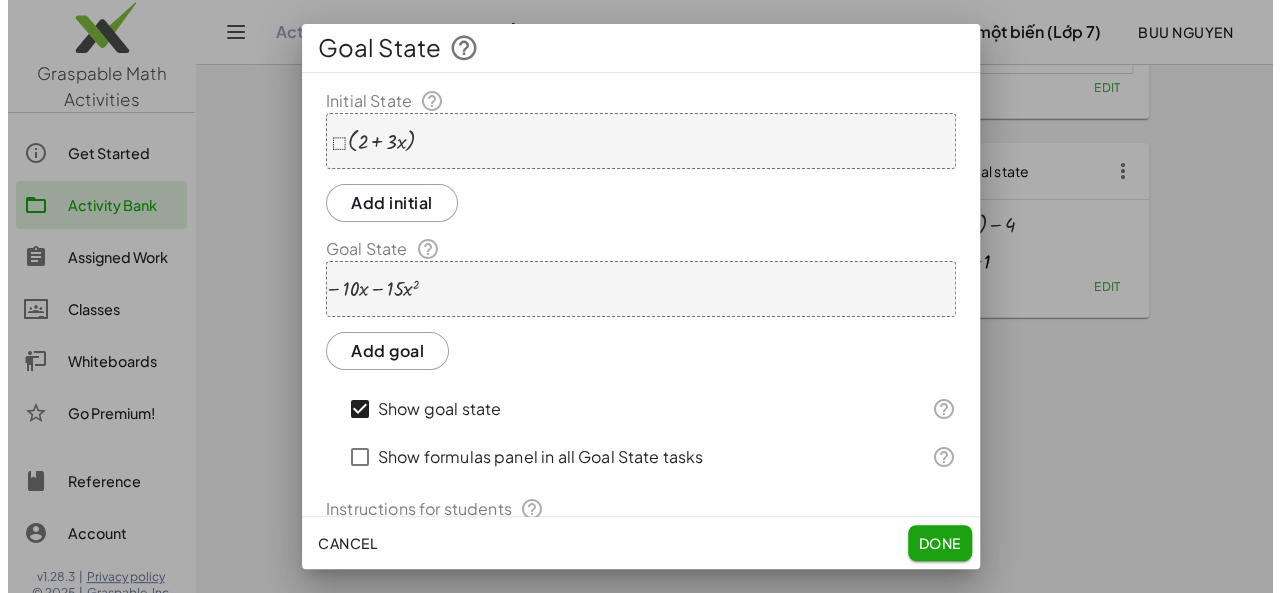 scroll, scrollTop: 0, scrollLeft: 0, axis: both 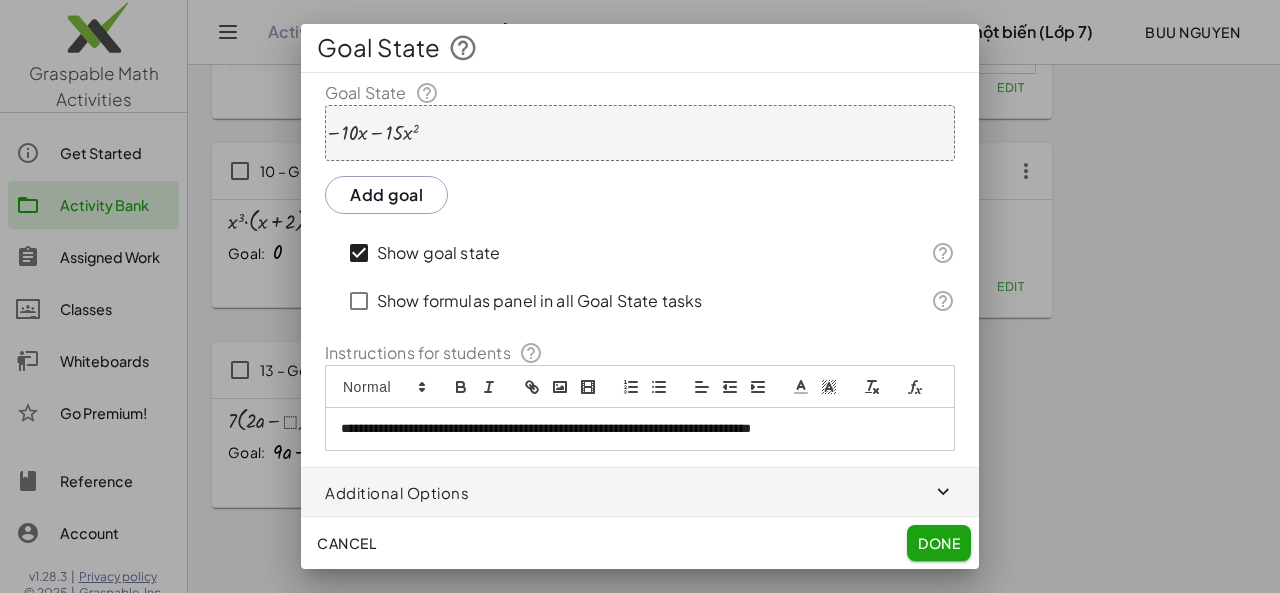 click on "**********" at bounding box center [632, 429] 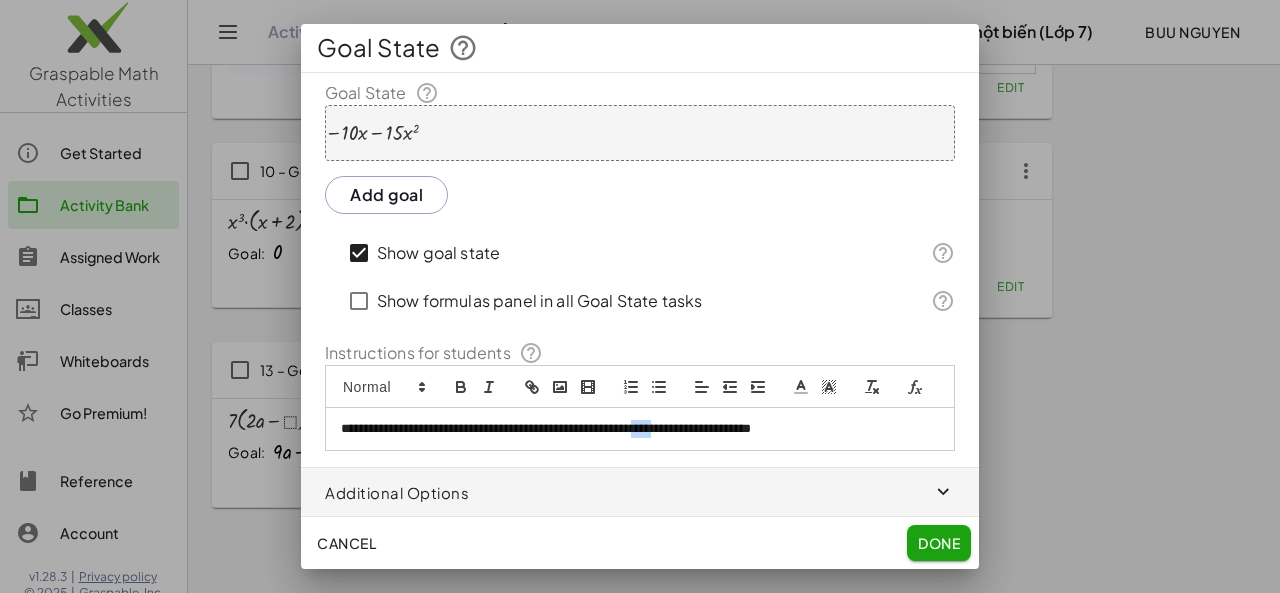 click on "**********" at bounding box center (632, 429) 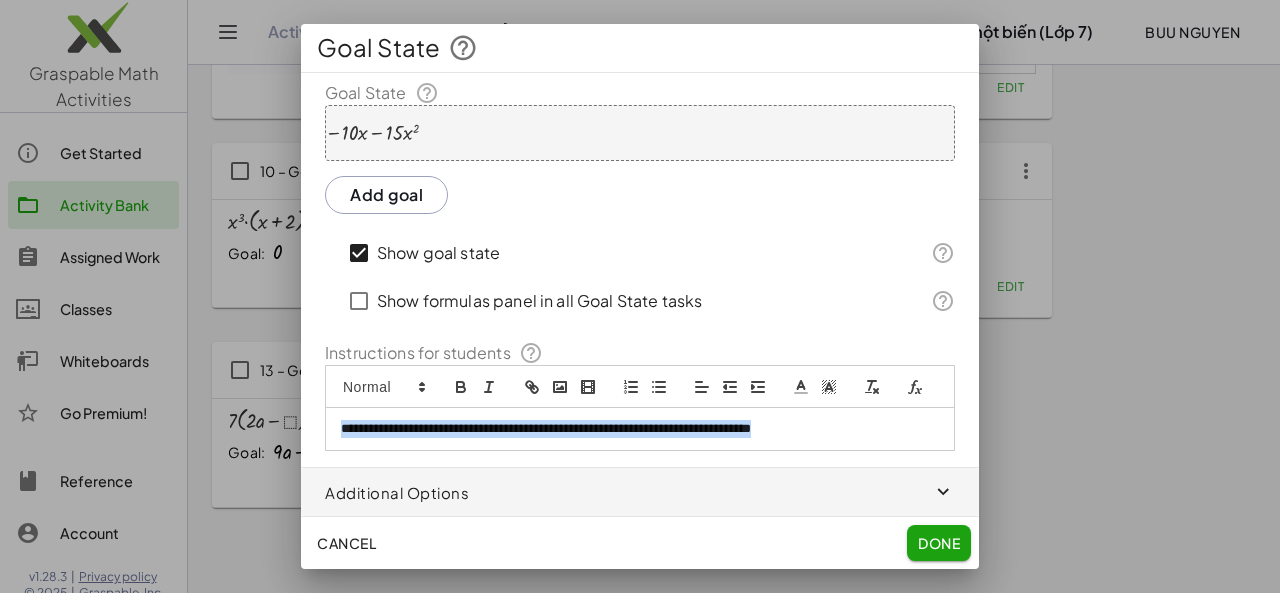 click on "**********" at bounding box center [632, 429] 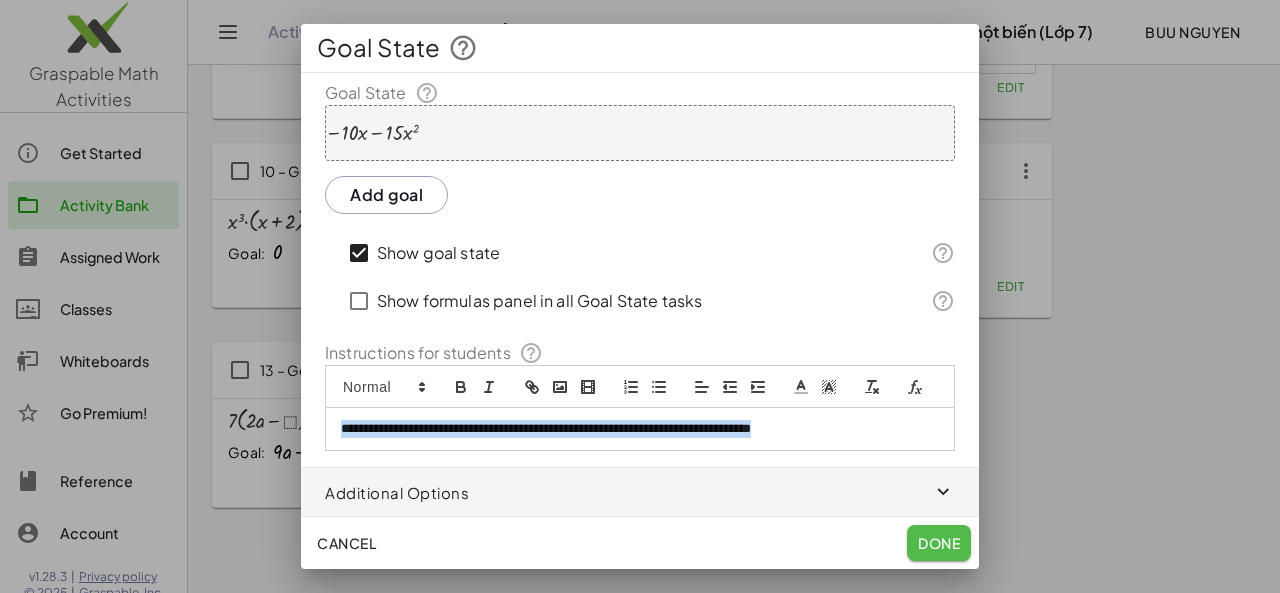 click on "Done" 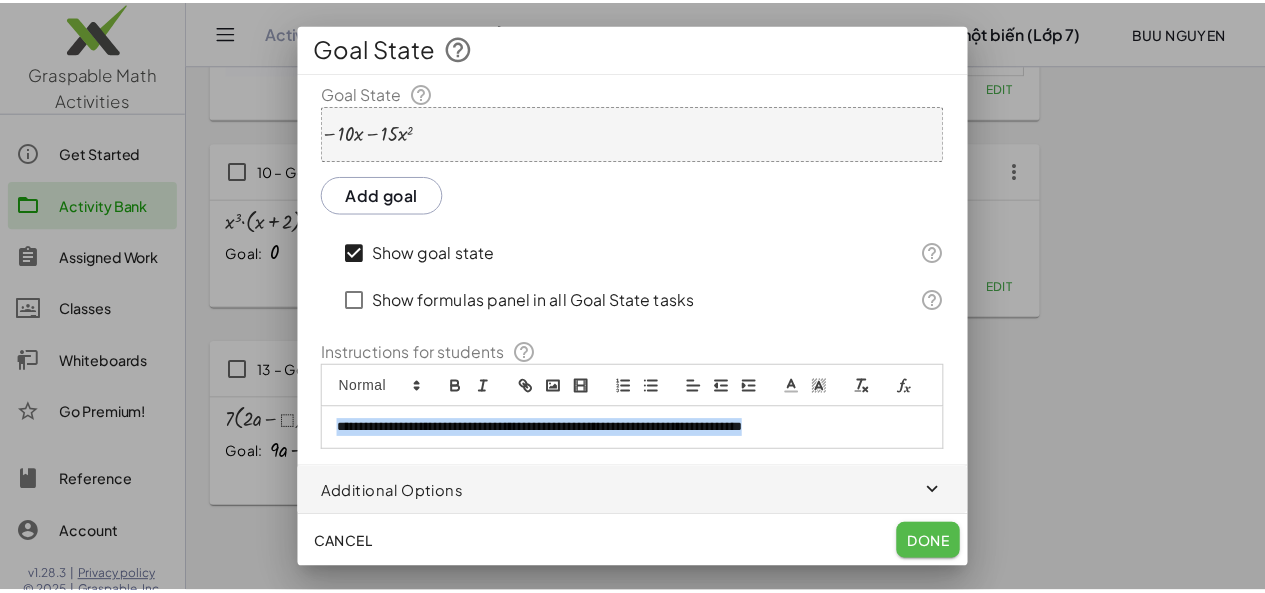 scroll, scrollTop: 896, scrollLeft: 0, axis: vertical 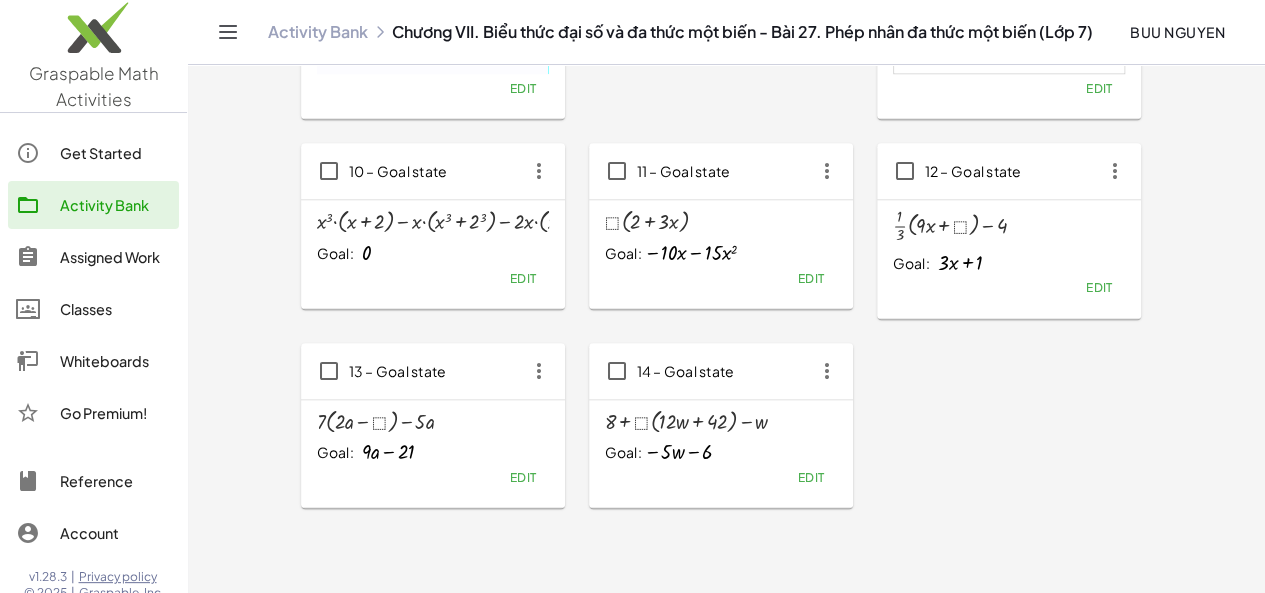 click on "Edit" 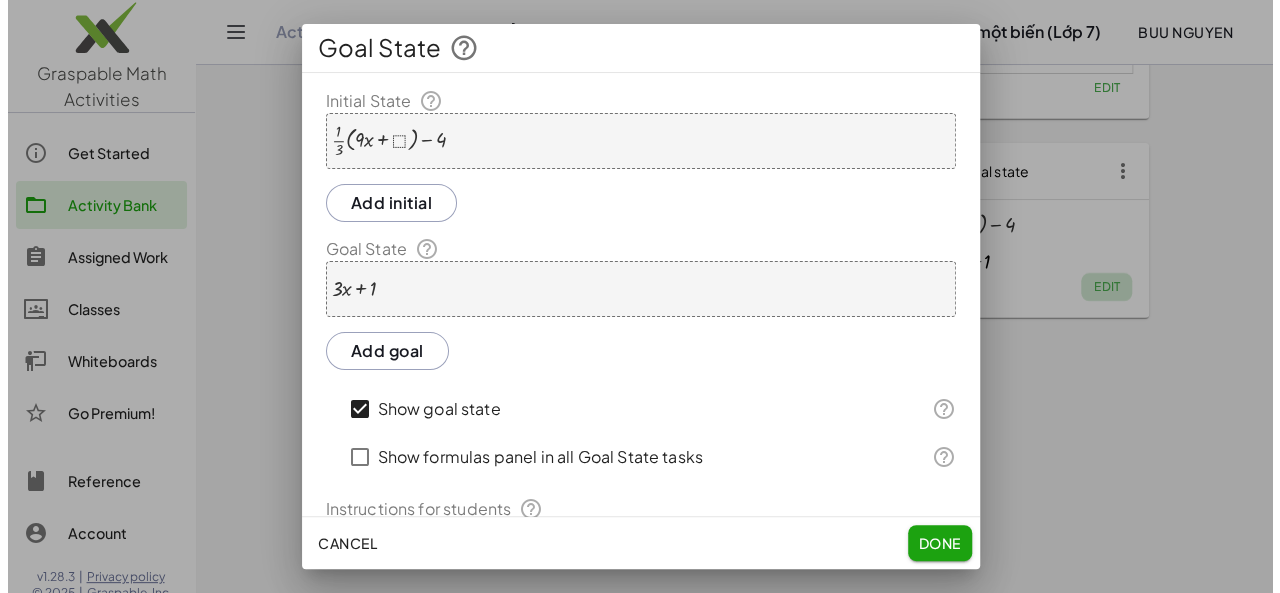 scroll, scrollTop: 0, scrollLeft: 0, axis: both 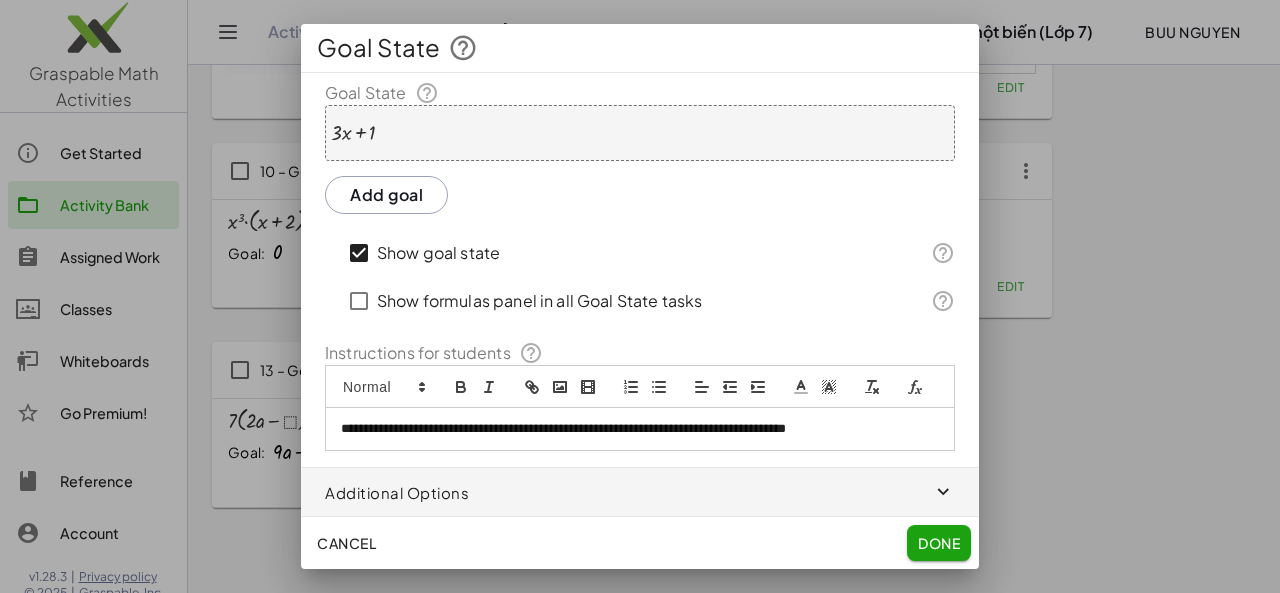 click on "**********" at bounding box center (640, 429) 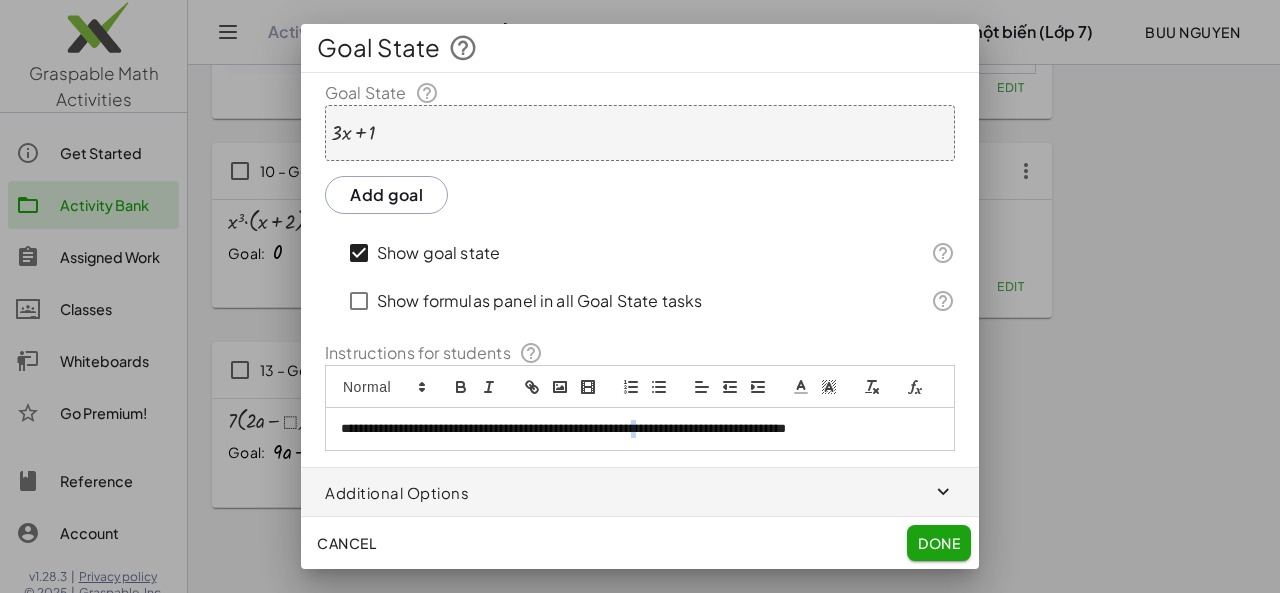 click on "**********" at bounding box center [632, 429] 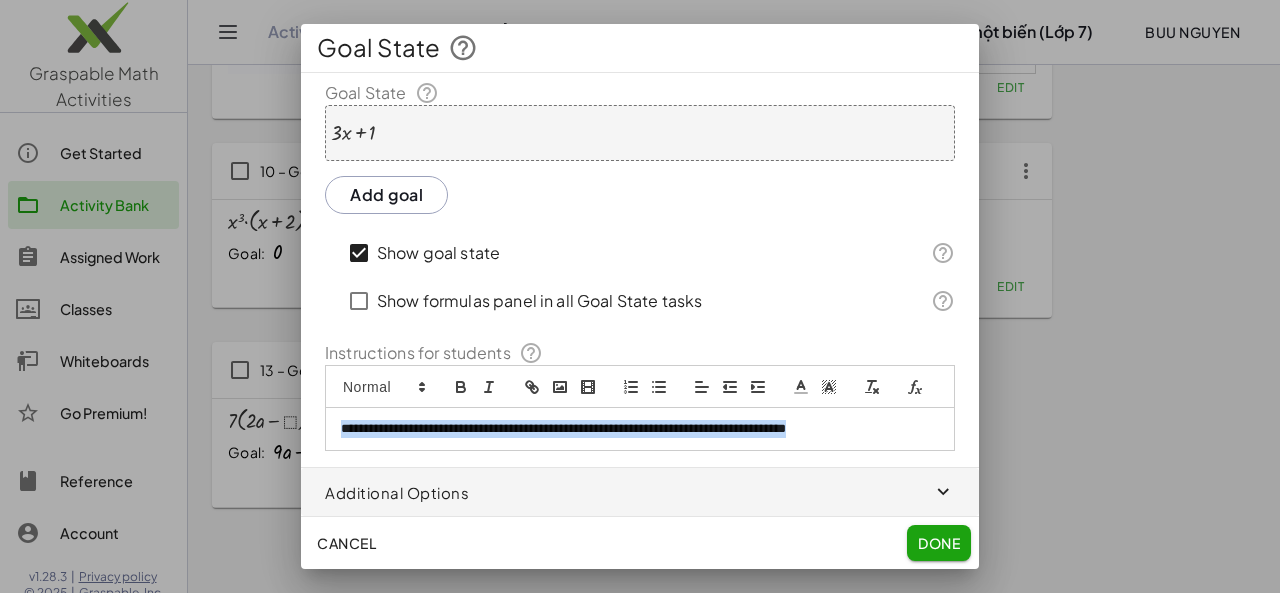 click on "**********" at bounding box center [632, 429] 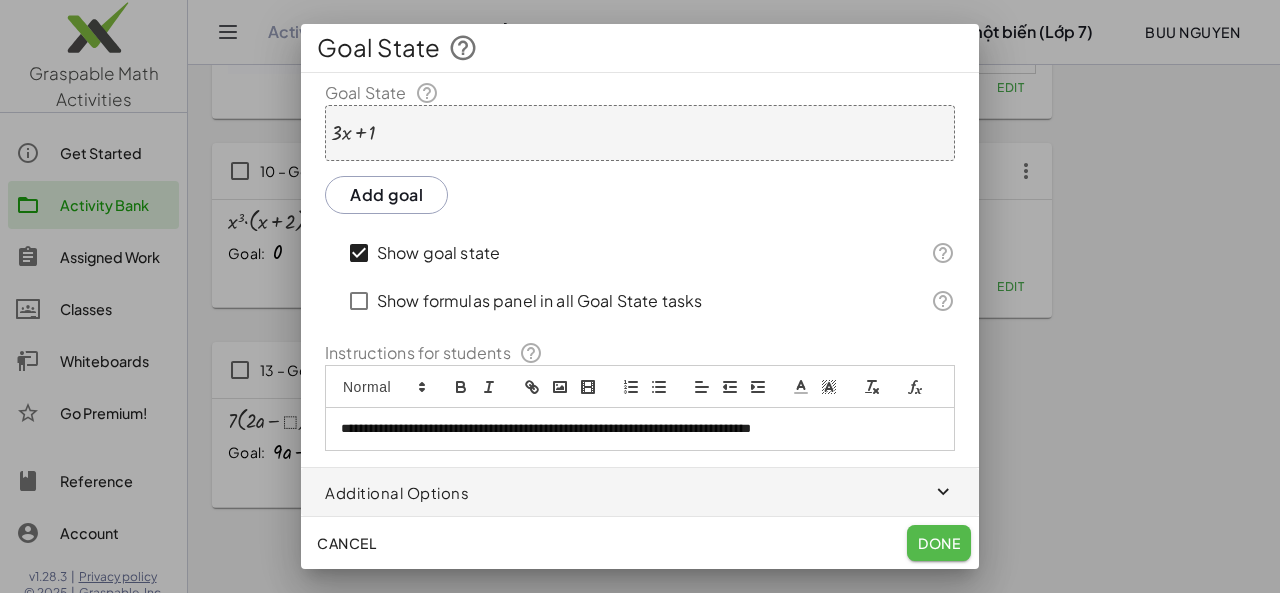 click on "Done" 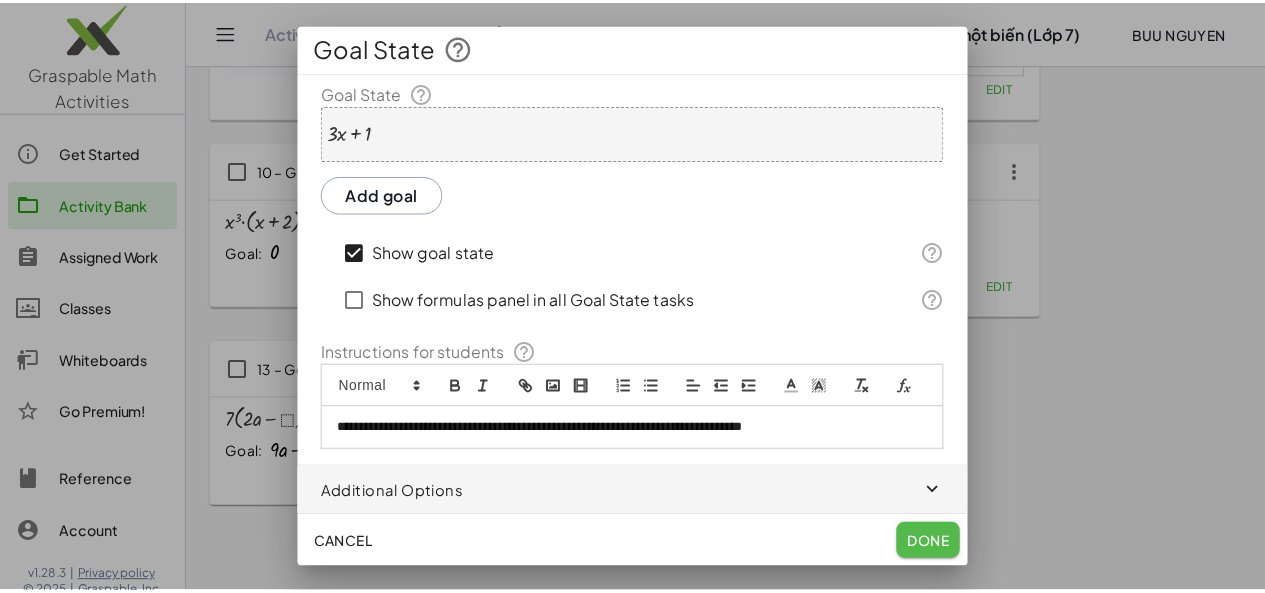 scroll, scrollTop: 896, scrollLeft: 0, axis: vertical 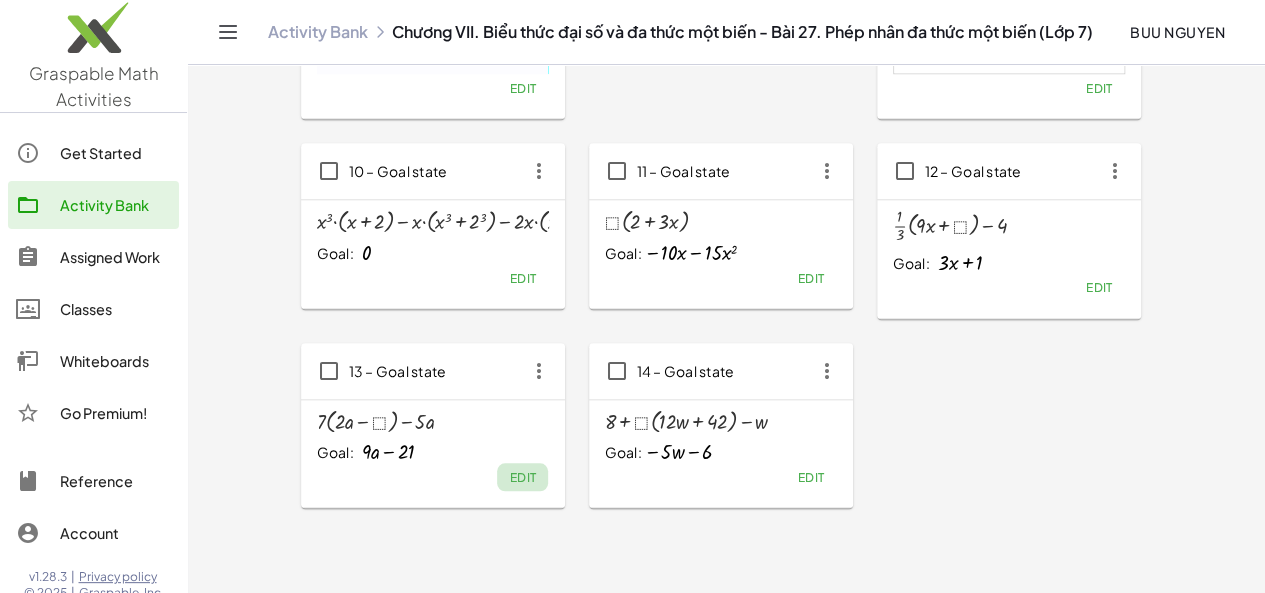 click on "Edit" 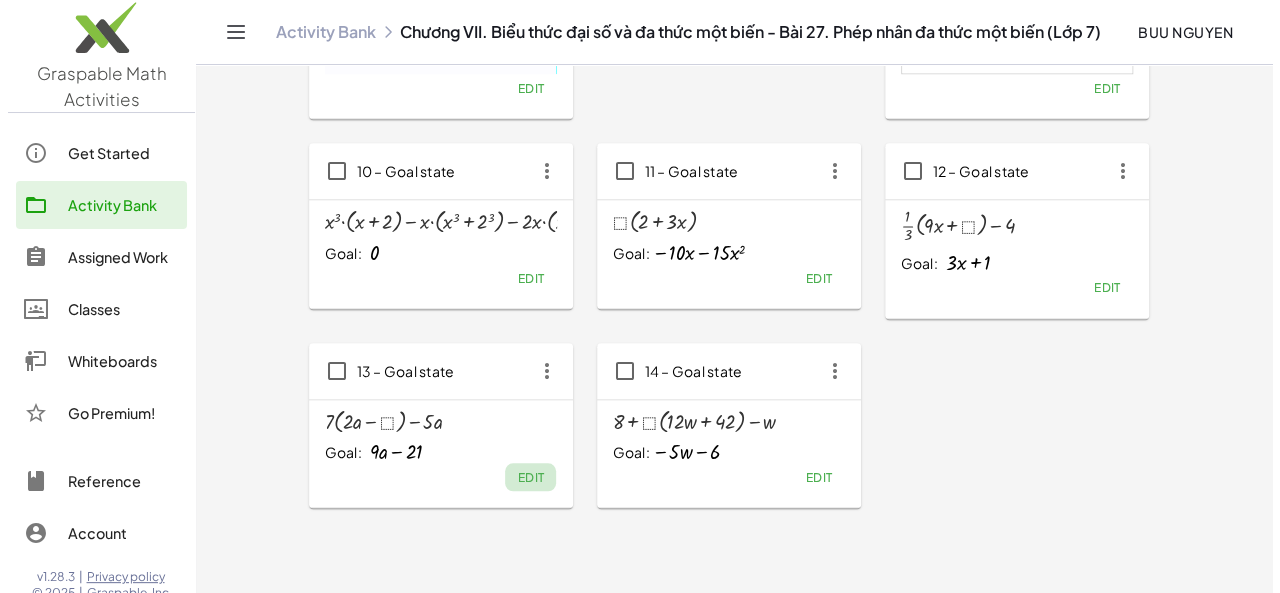 scroll, scrollTop: 0, scrollLeft: 0, axis: both 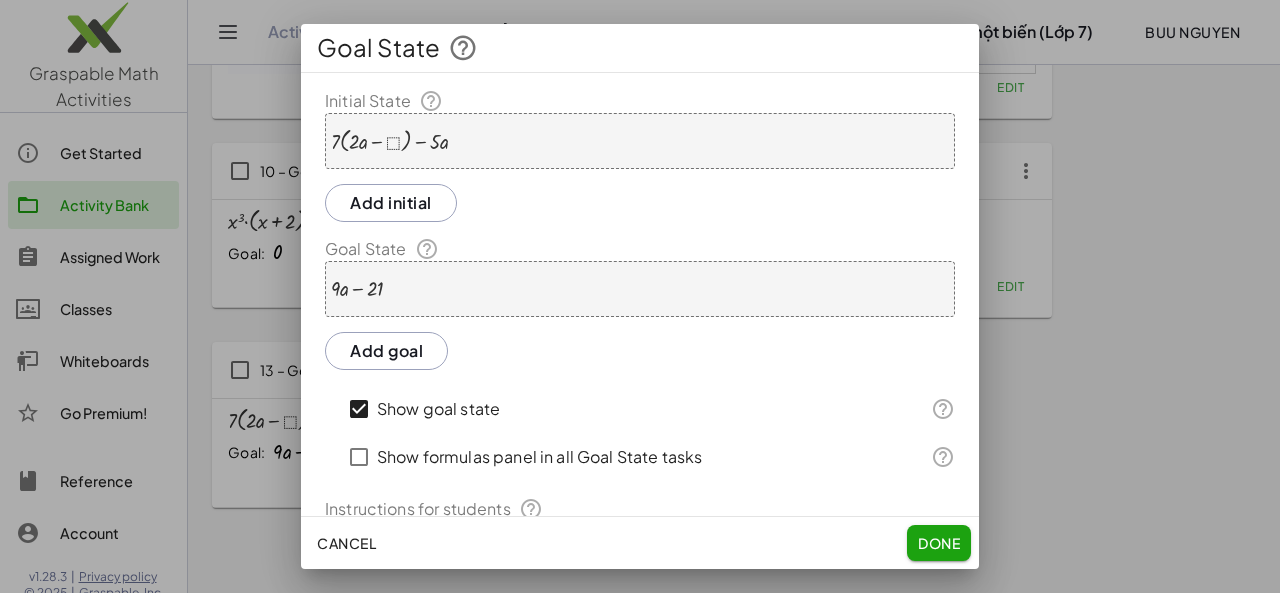click at bounding box center (390, 141) 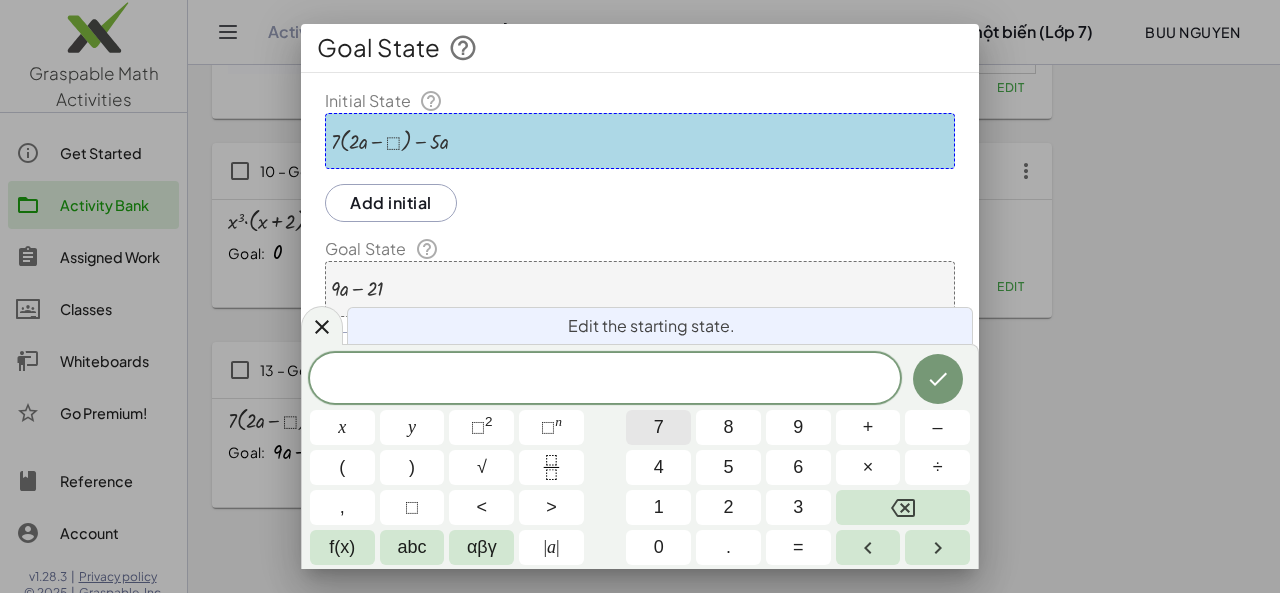 click on "7" at bounding box center [659, 427] 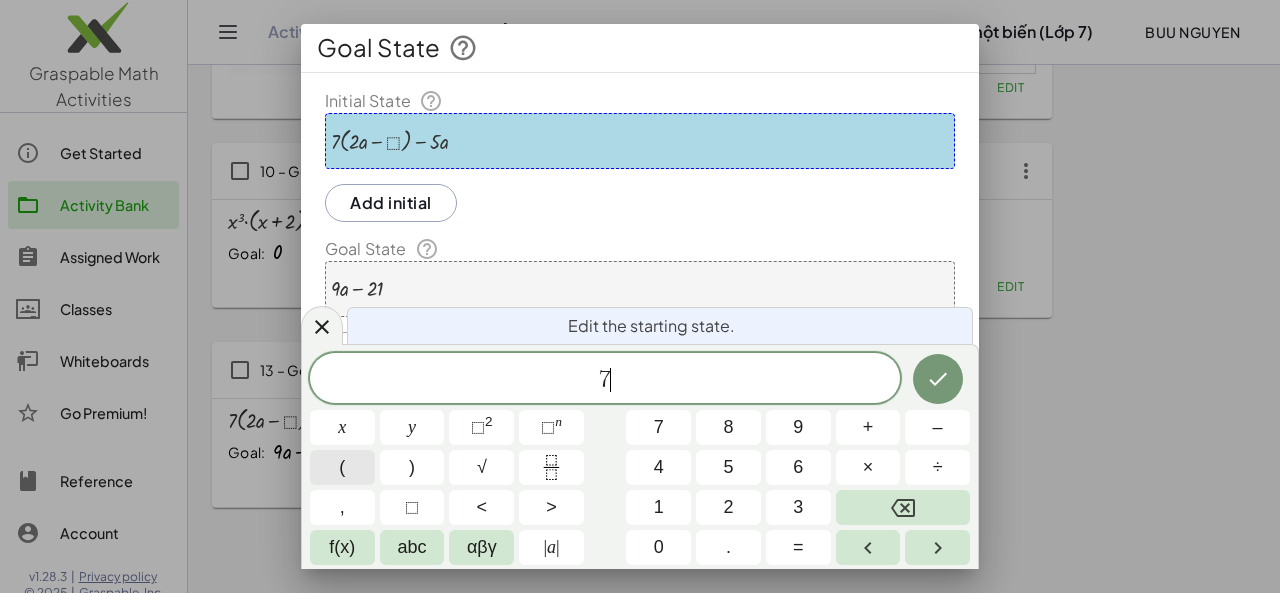 click on "(" at bounding box center [342, 467] 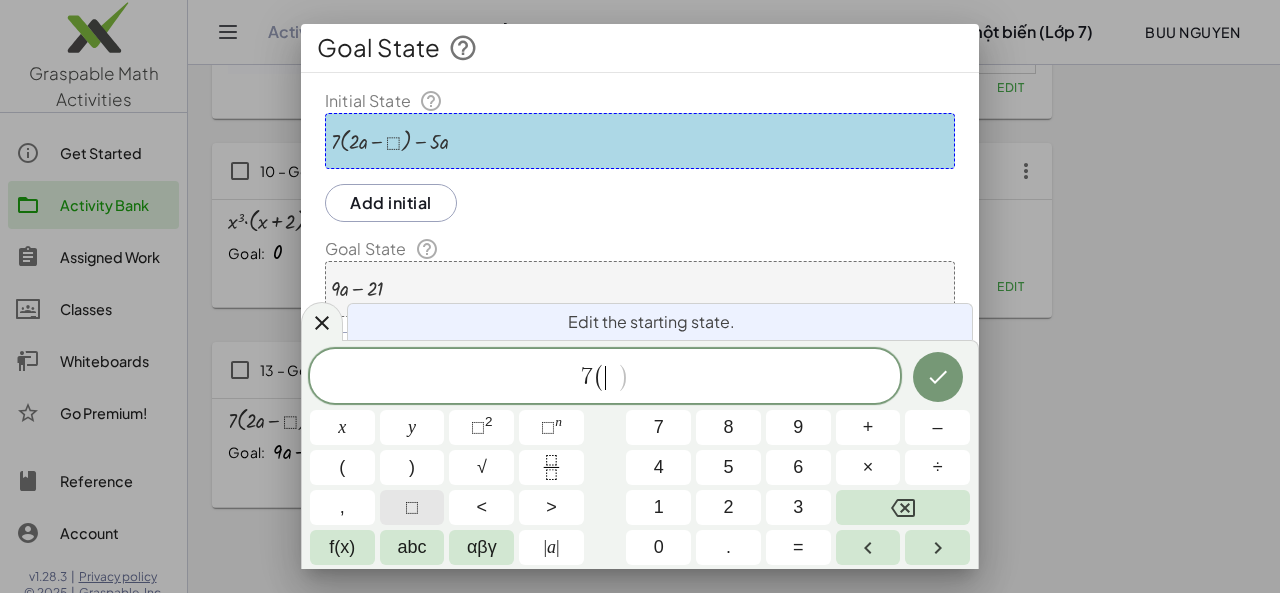 click on "⬚" at bounding box center [412, 507] 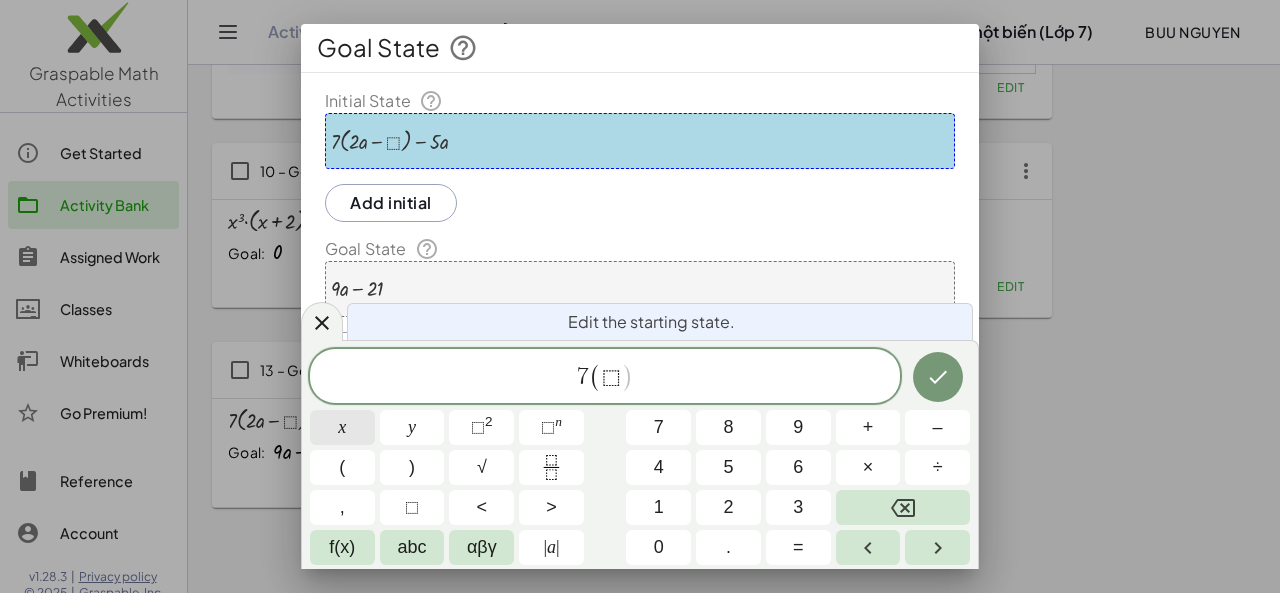 click on "x" at bounding box center (342, 427) 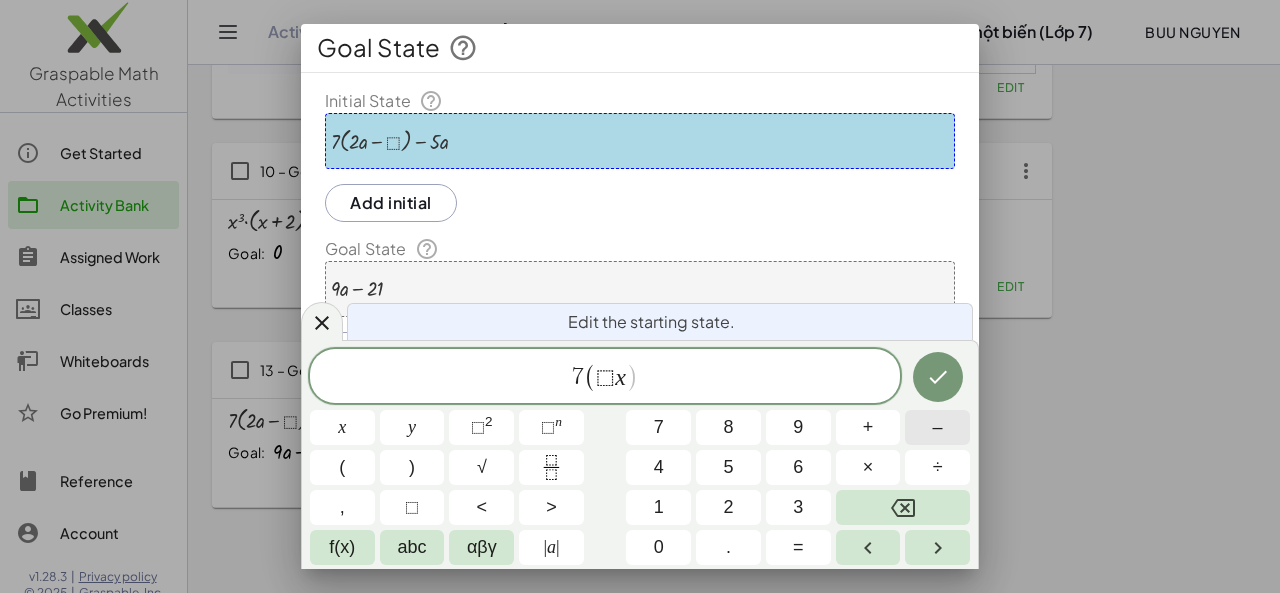 click on "–" at bounding box center (937, 427) 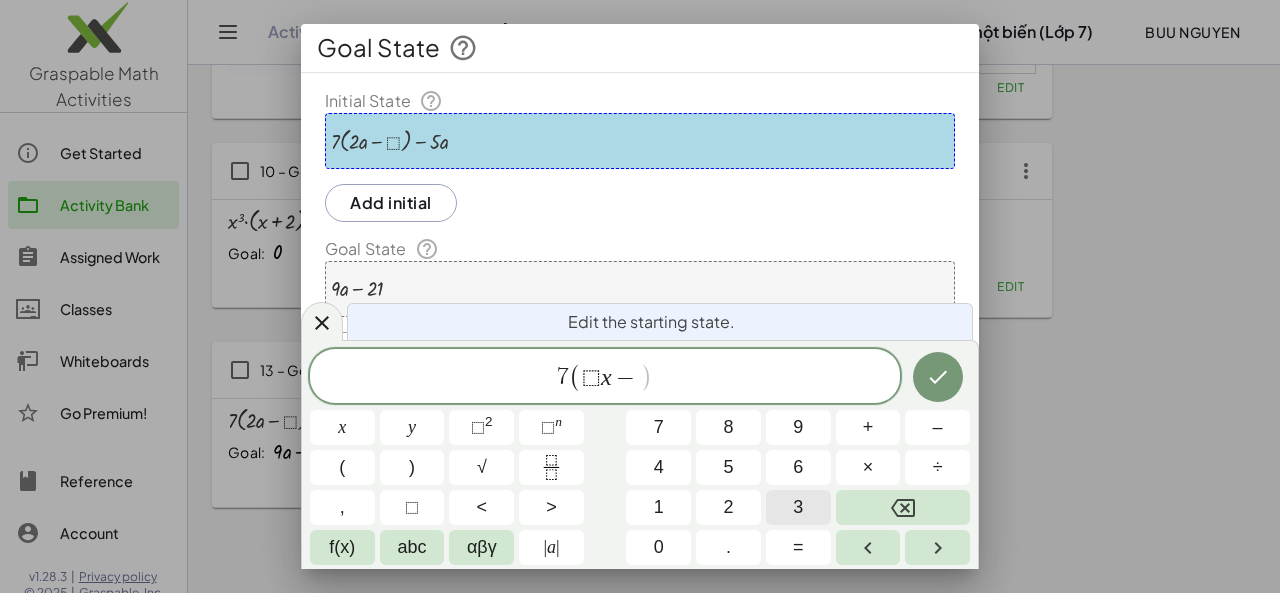 click on "3" at bounding box center (798, 507) 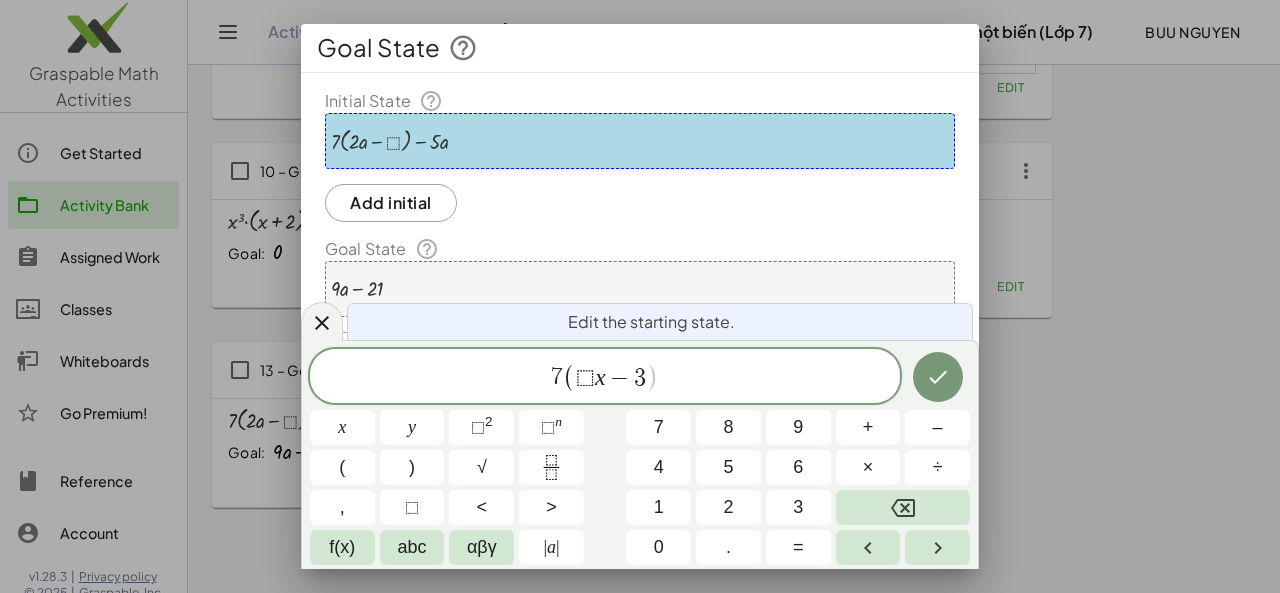 click on "7 ( ⬚ x − 3 ​ )" at bounding box center (605, 377) 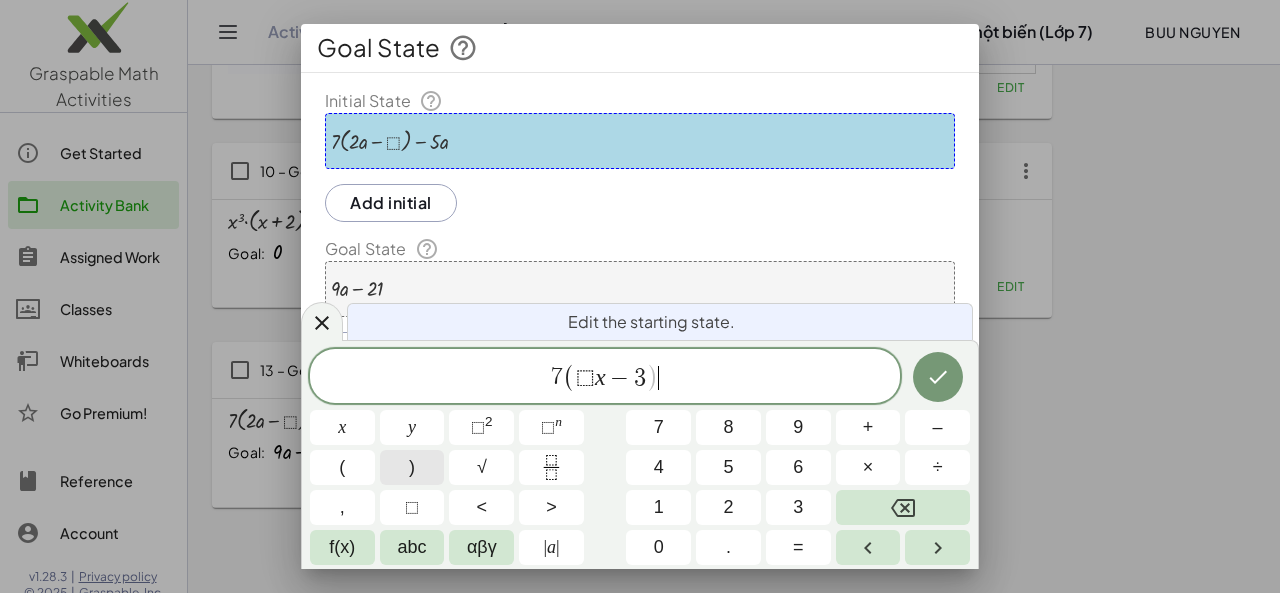 click on ")" at bounding box center (412, 467) 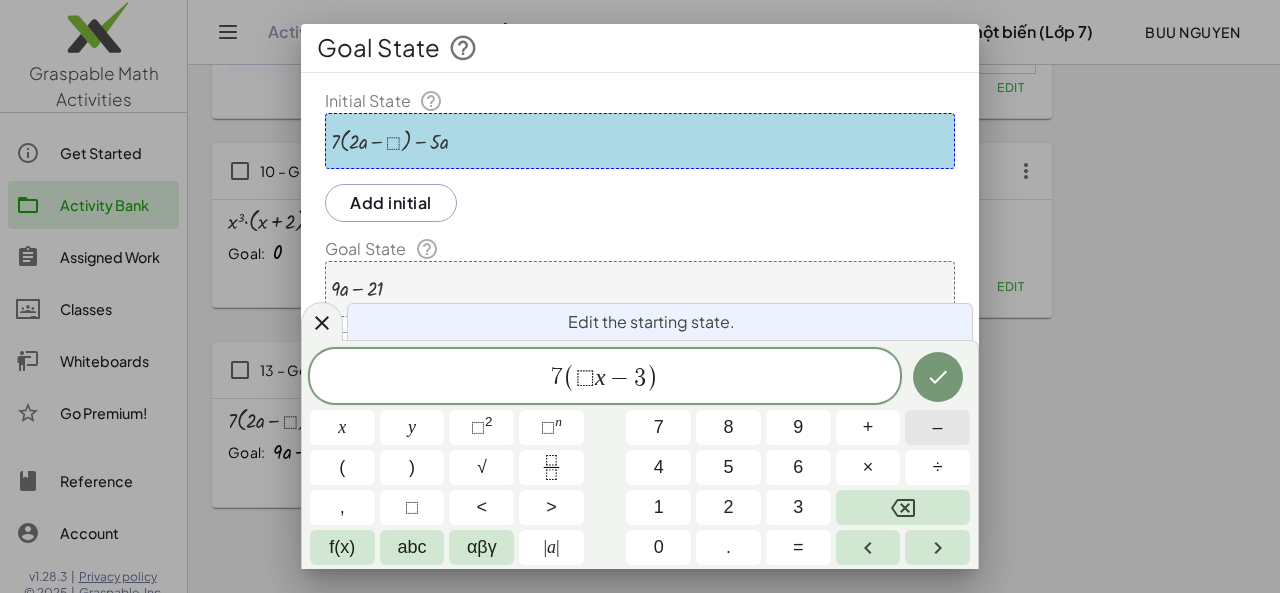 click on "–" at bounding box center (938, 427) 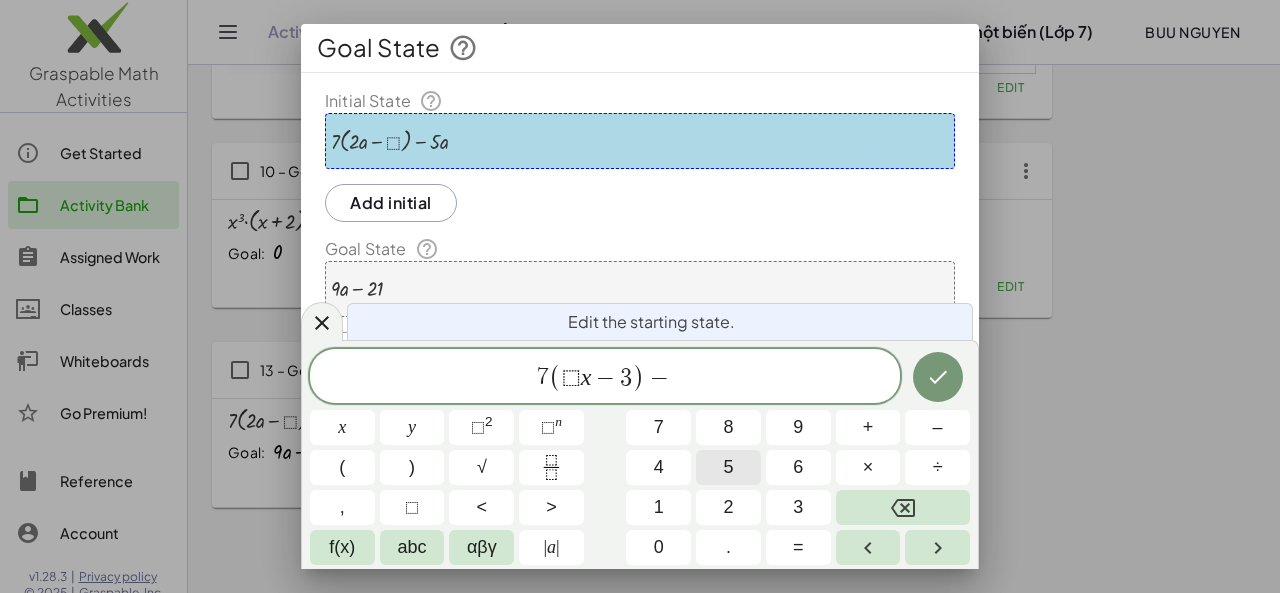 click on "5" at bounding box center (728, 467) 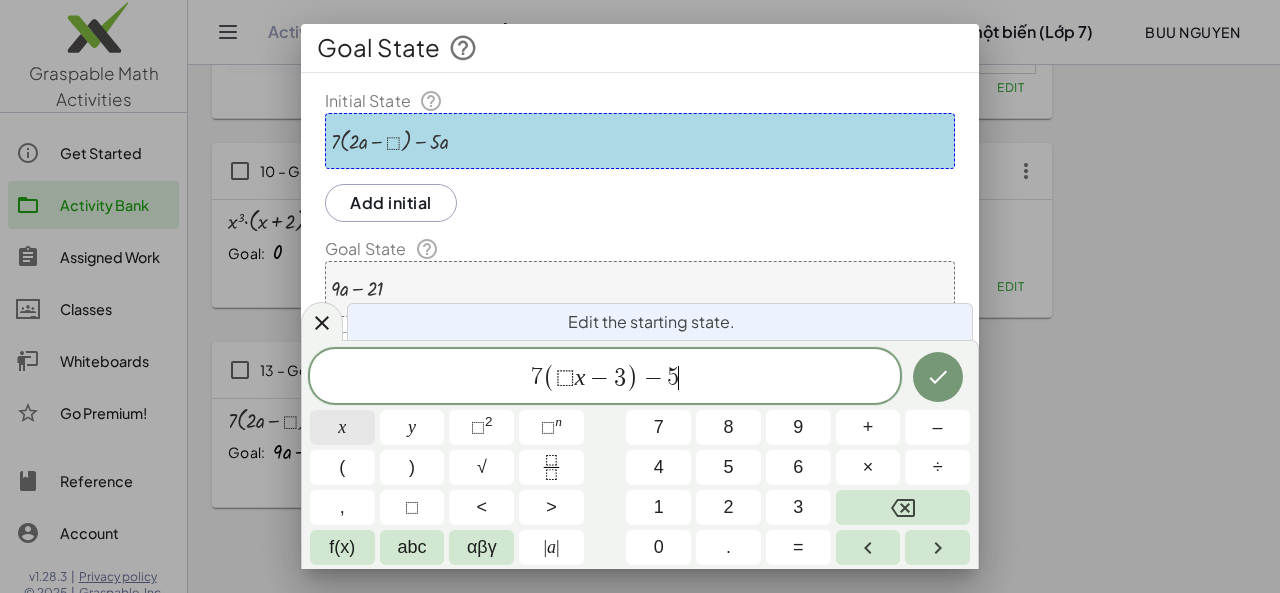 click on "x" at bounding box center (342, 427) 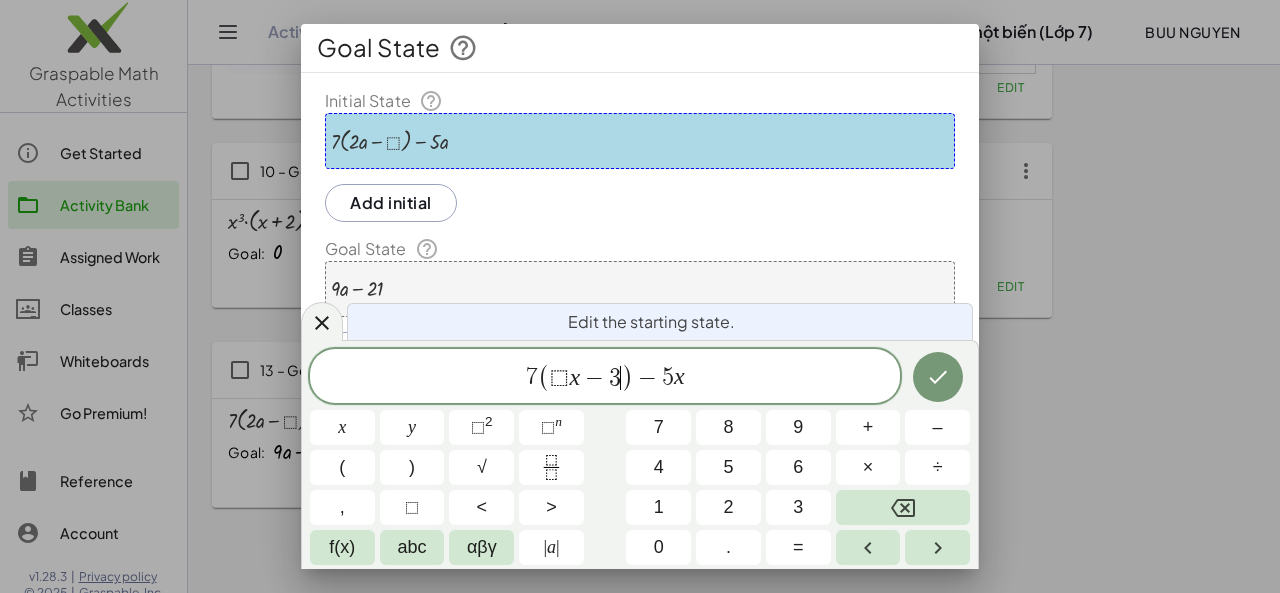click on "3" at bounding box center [615, 378] 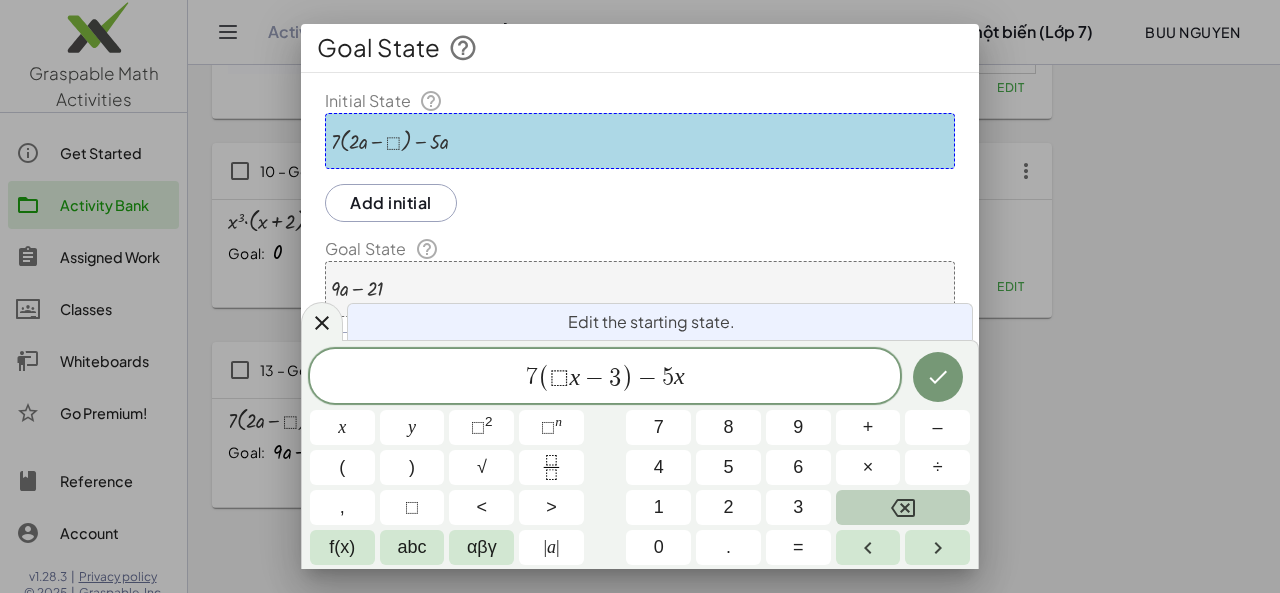 click 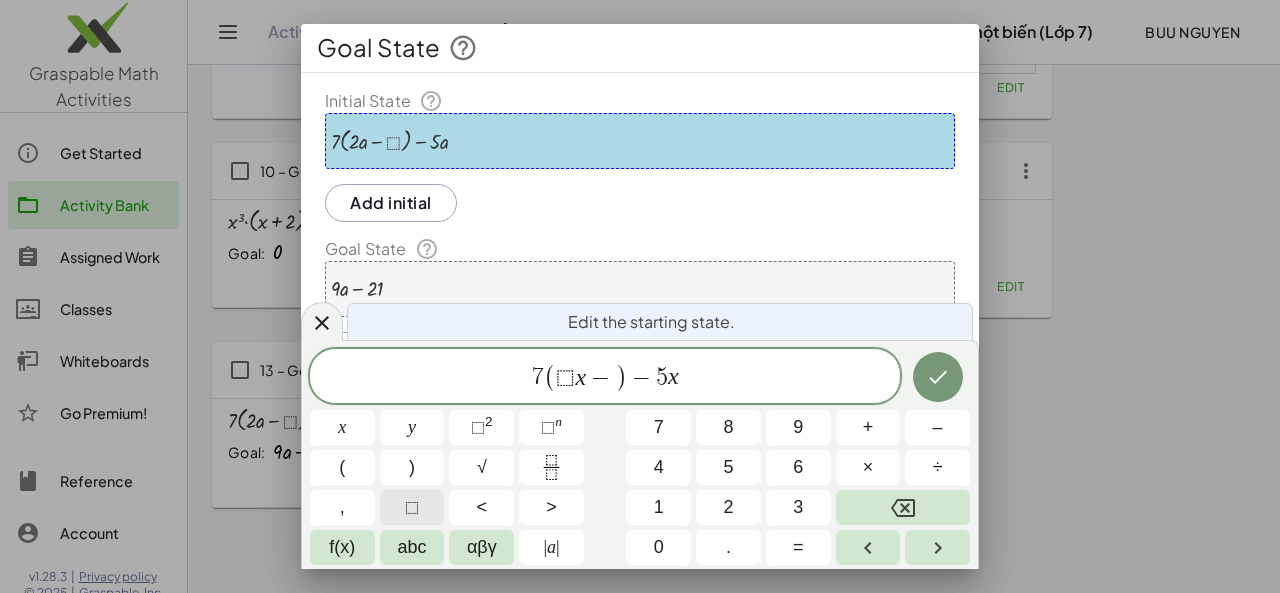 click on "⬚" at bounding box center (412, 507) 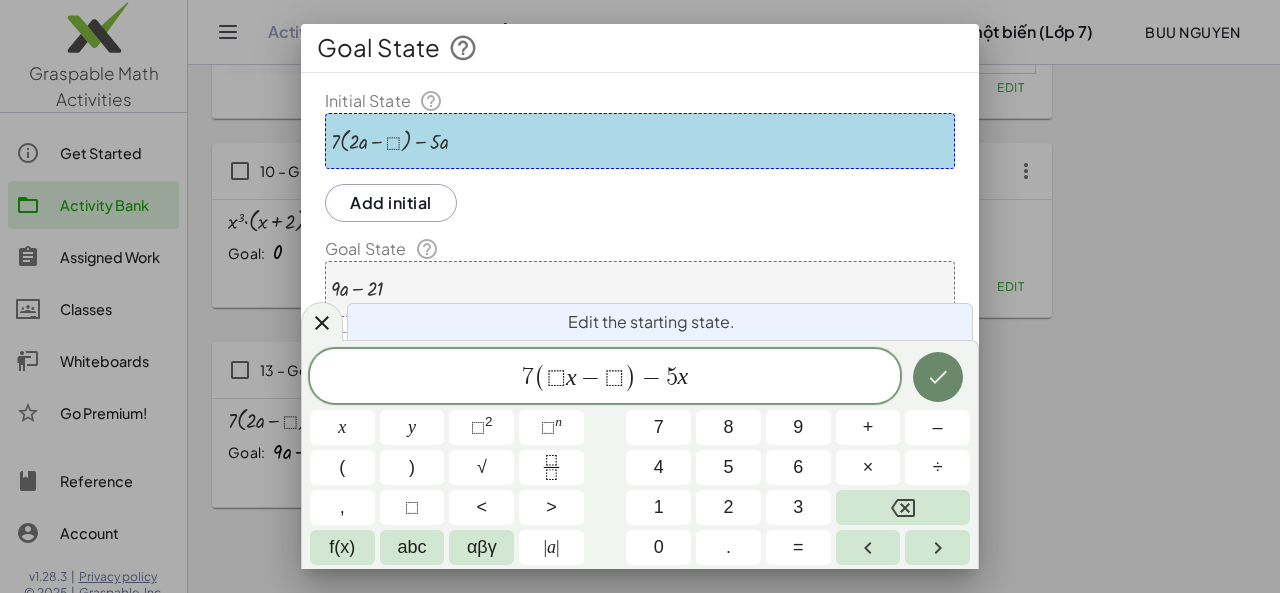 click 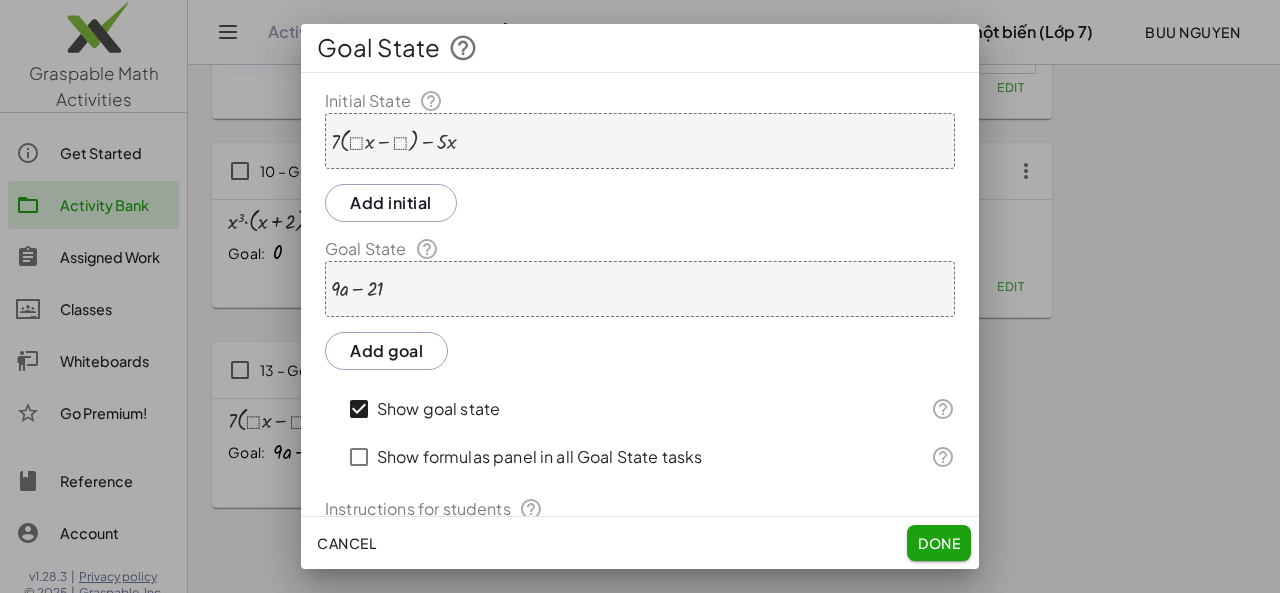 click on "+ · 9 · a − 21" at bounding box center [640, 289] 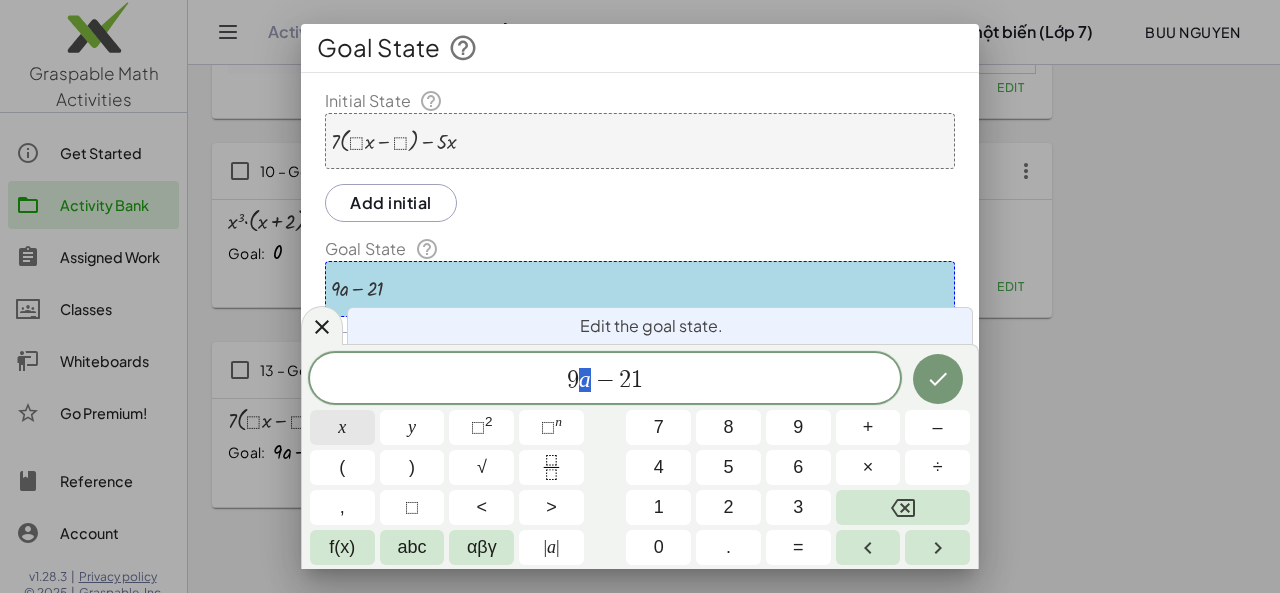 click on "x" at bounding box center [342, 427] 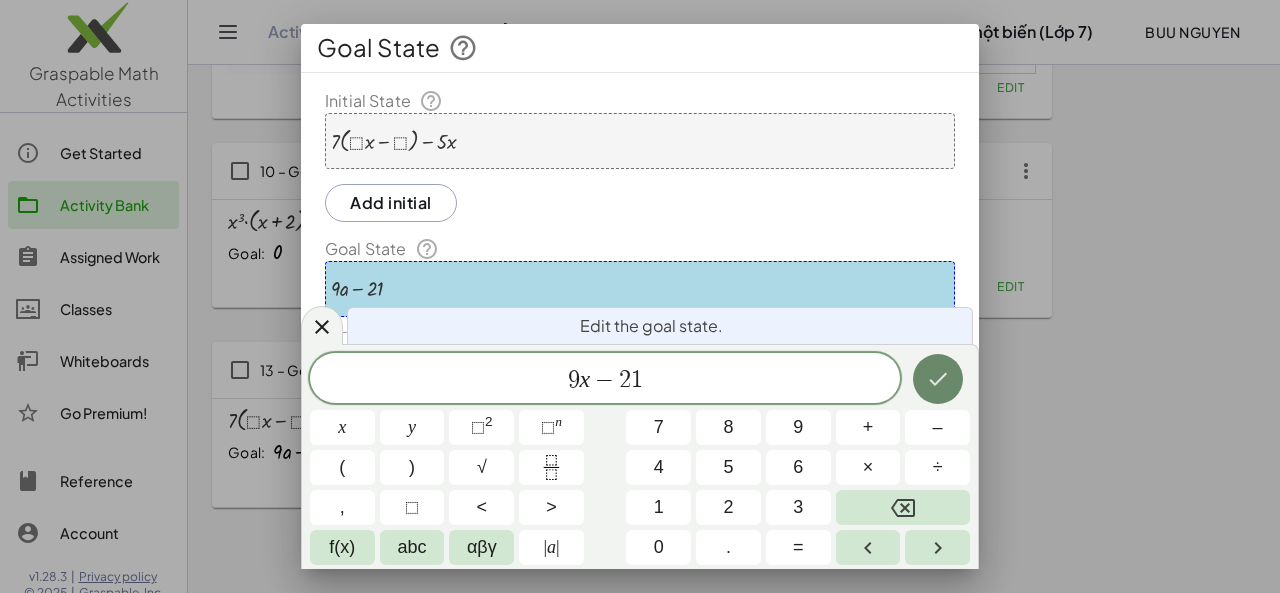 click at bounding box center [938, 379] 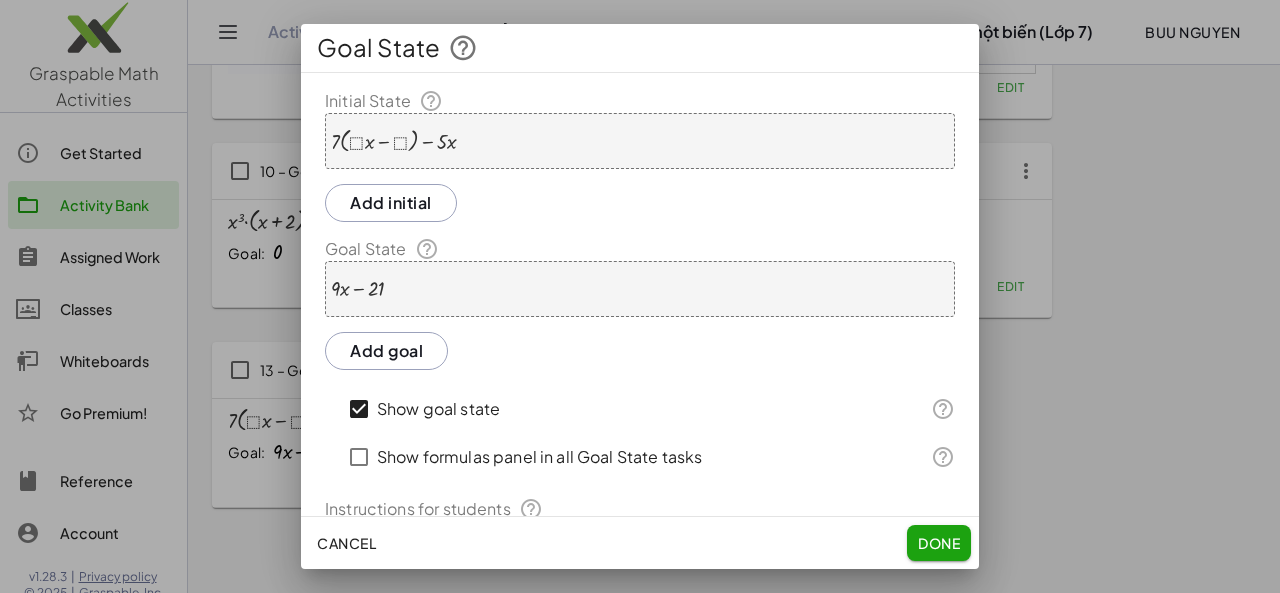 click at bounding box center (393, 141) 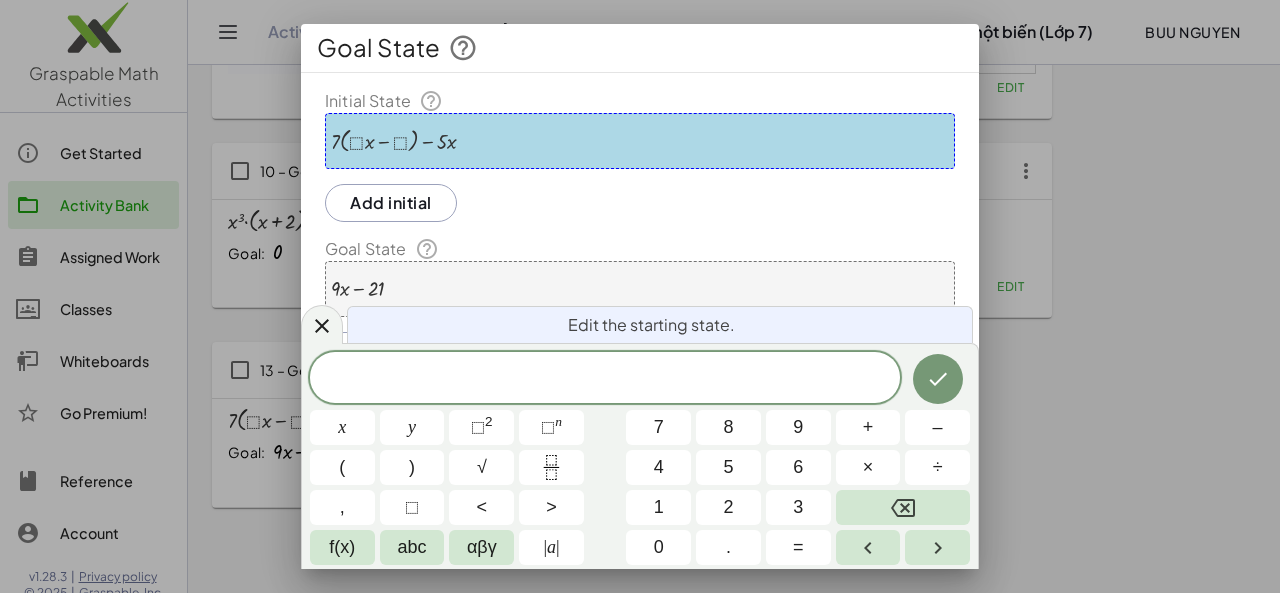 click at bounding box center (393, 141) 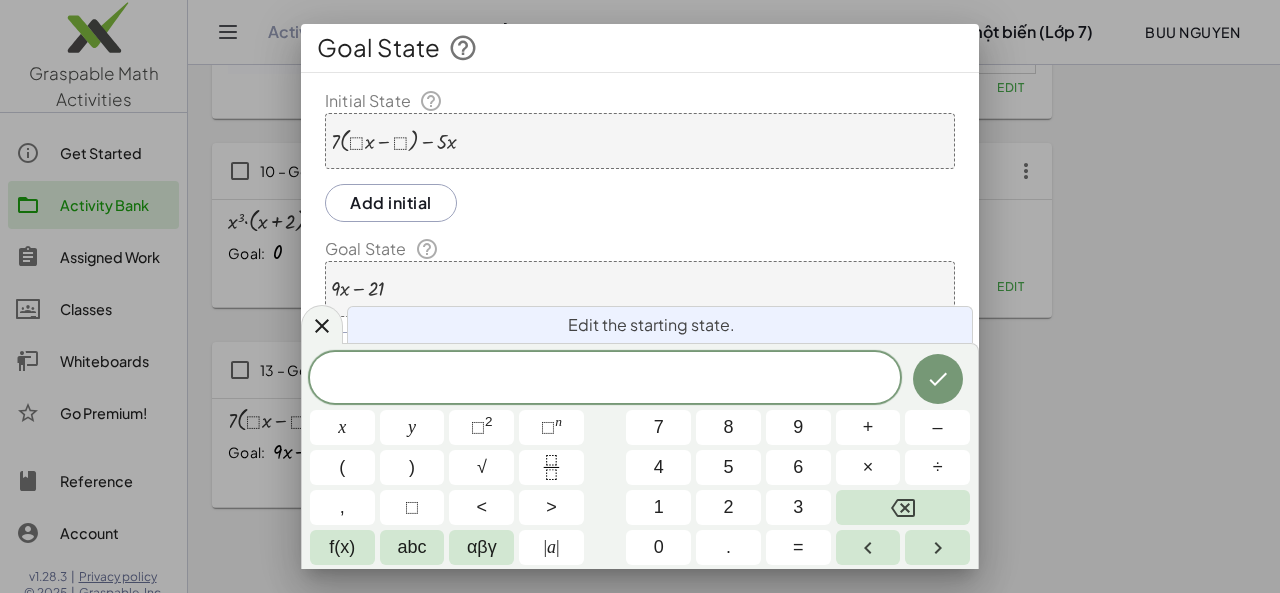click at bounding box center [393, 141] 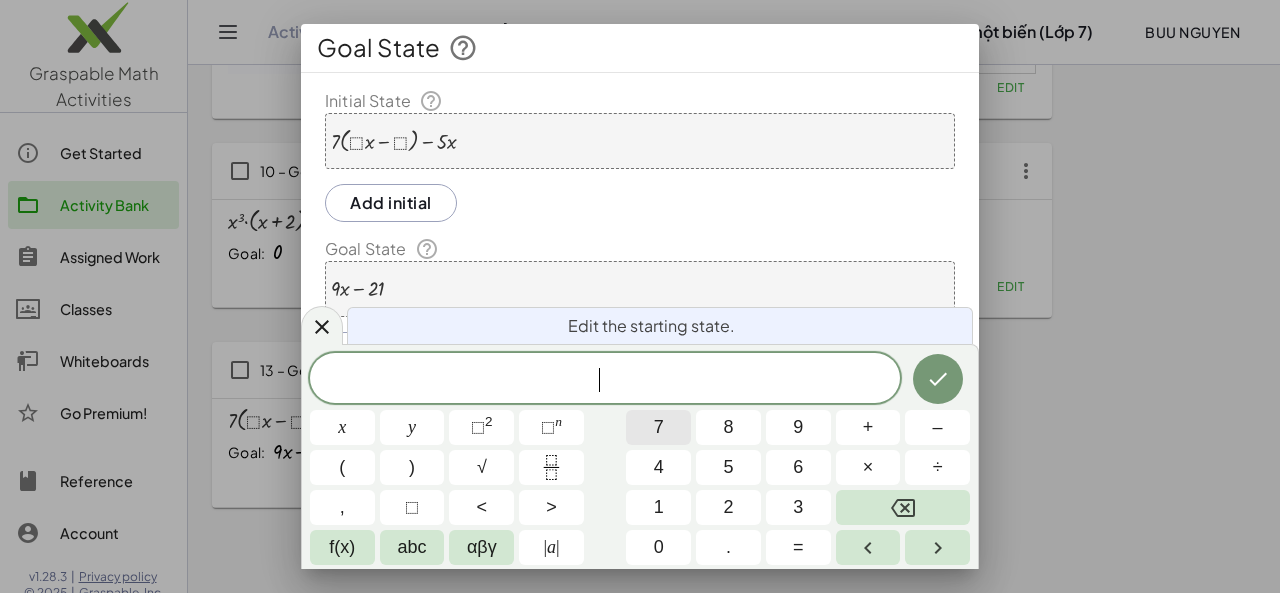 click on "7" at bounding box center [658, 427] 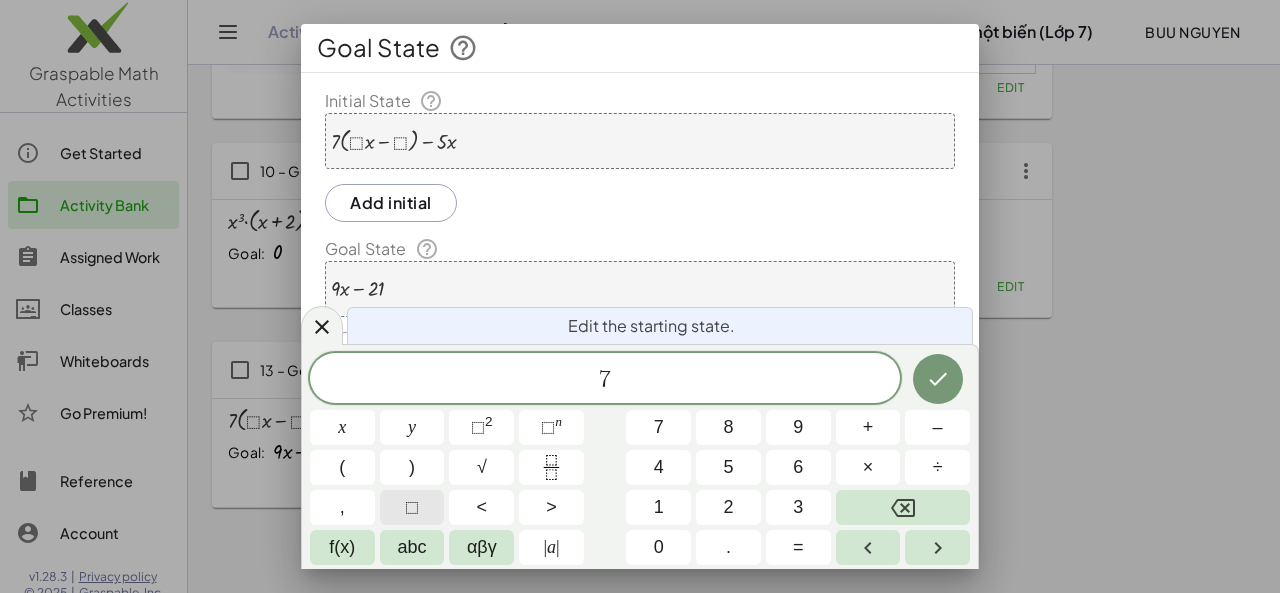 click on "⬚" at bounding box center (412, 507) 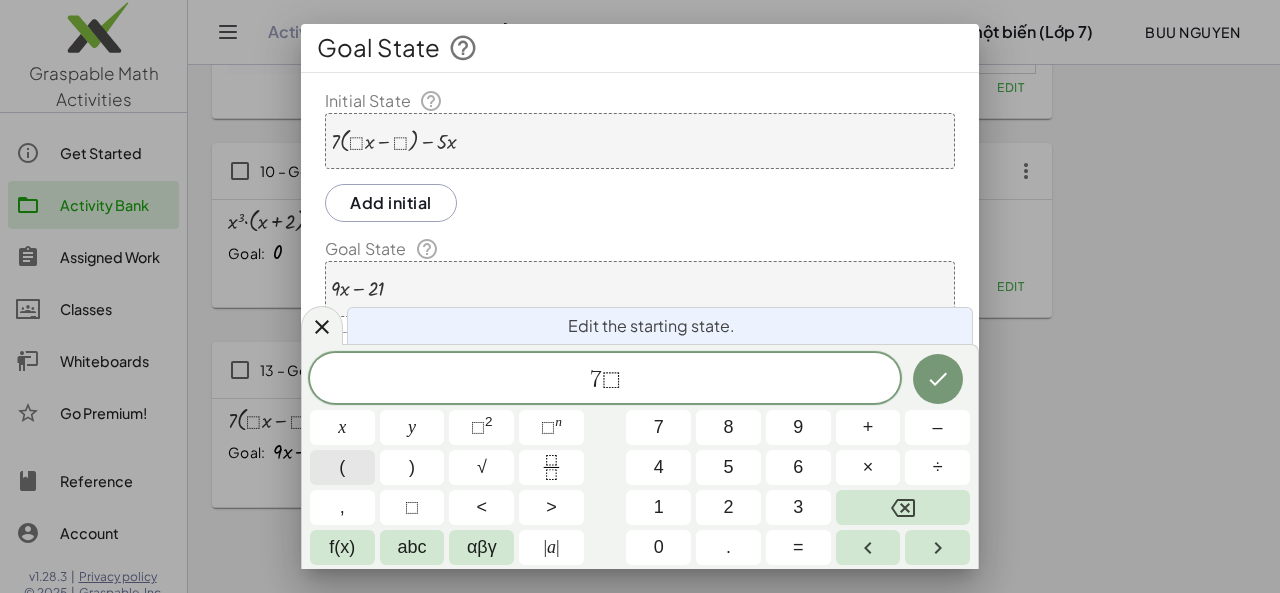 click on "(" at bounding box center (342, 467) 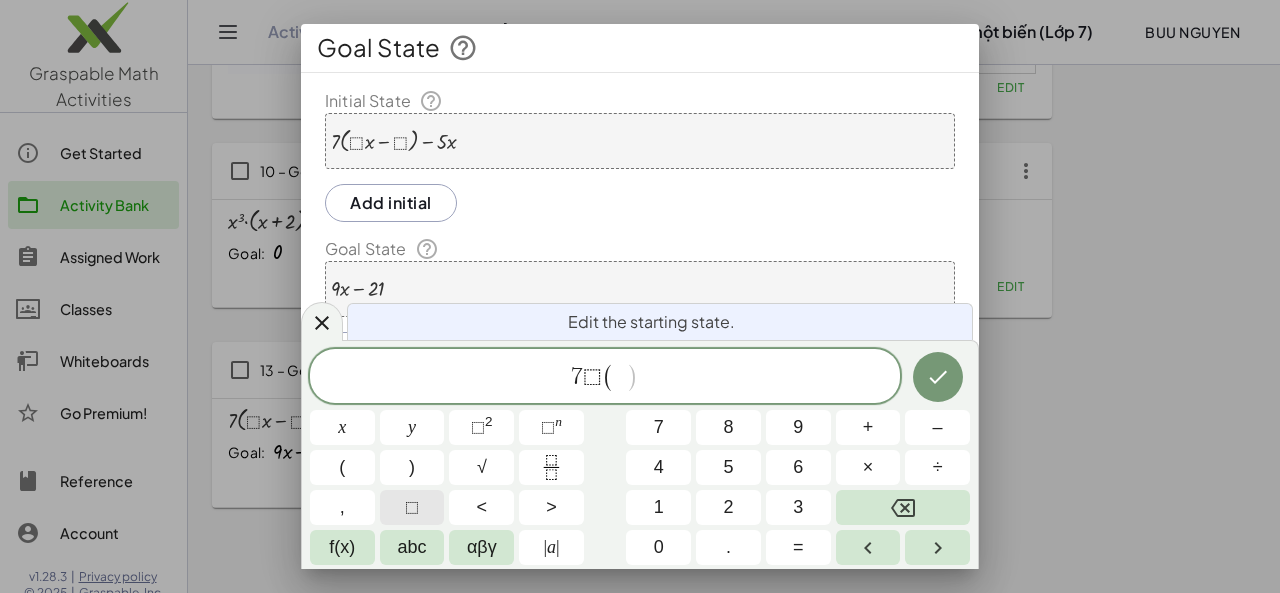 click on "⬚" at bounding box center [412, 507] 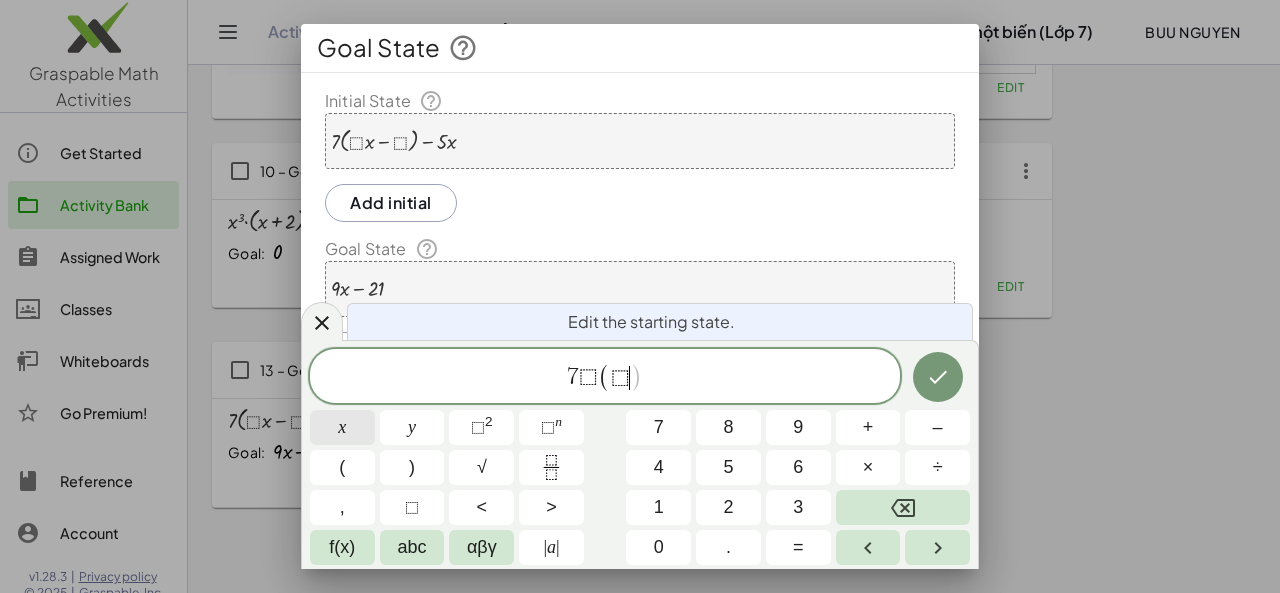 click on "x" at bounding box center [342, 427] 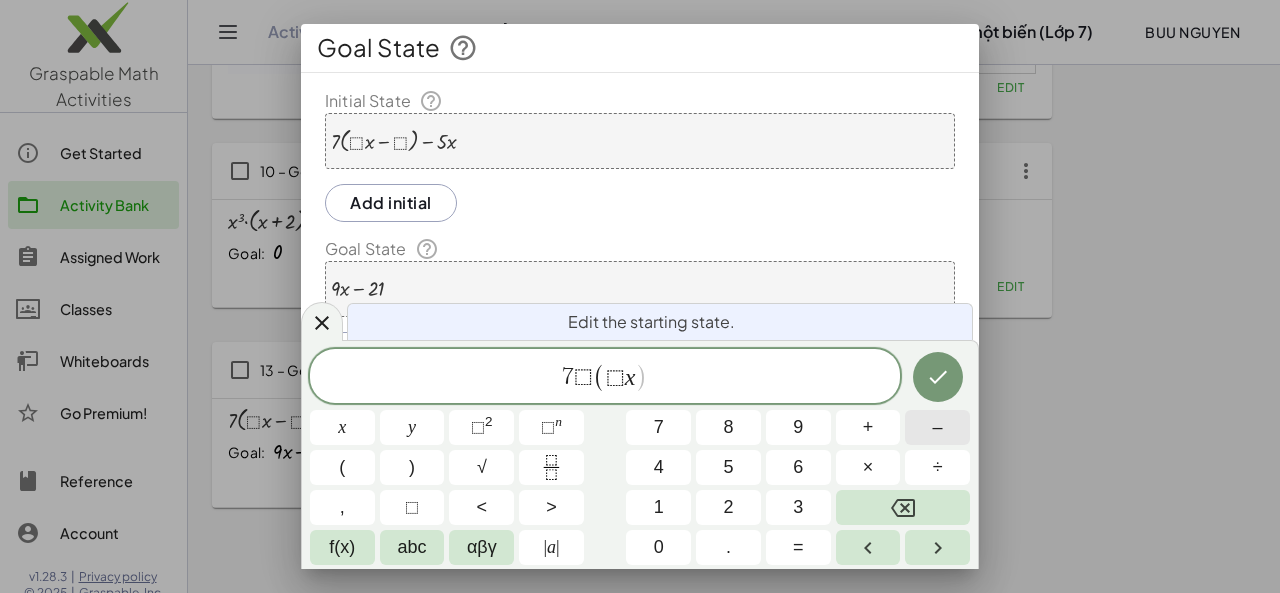 click on "–" at bounding box center [938, 427] 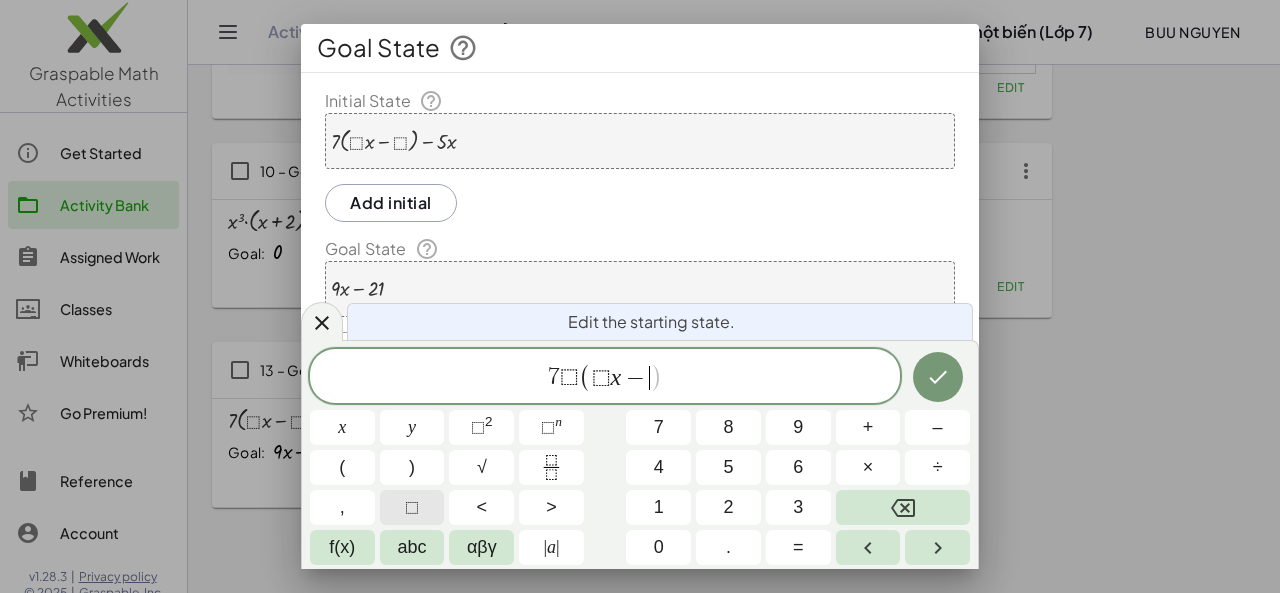 click on "⬚" at bounding box center [412, 507] 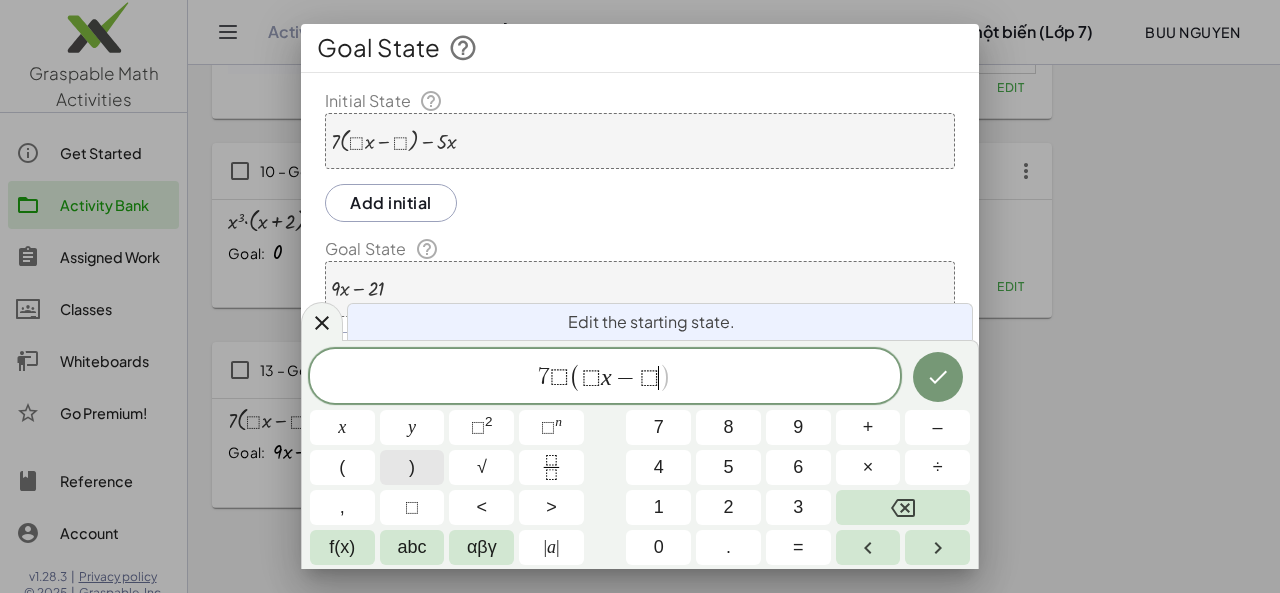 click on ")" at bounding box center [412, 467] 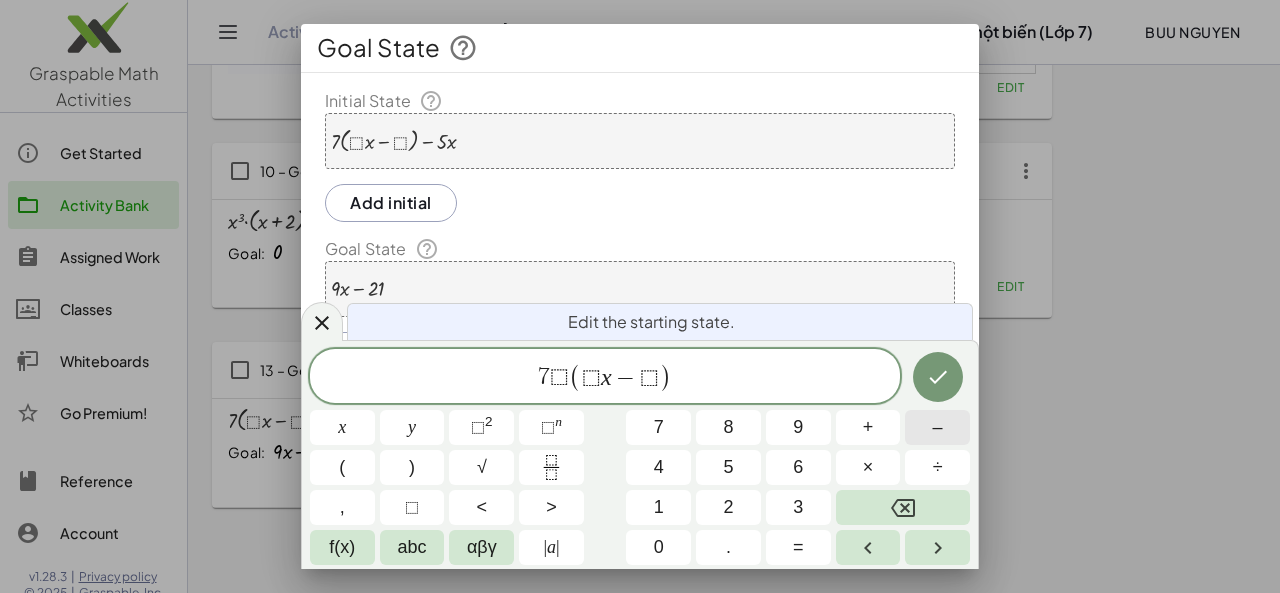 click on "–" at bounding box center [937, 427] 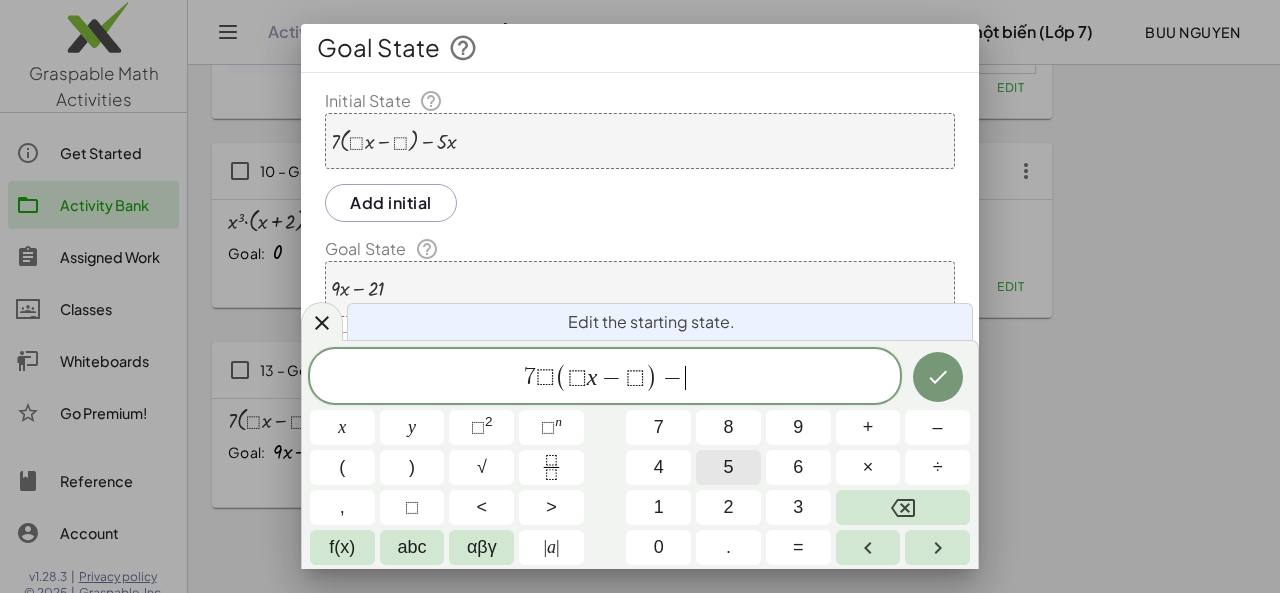 click on "5" at bounding box center [728, 467] 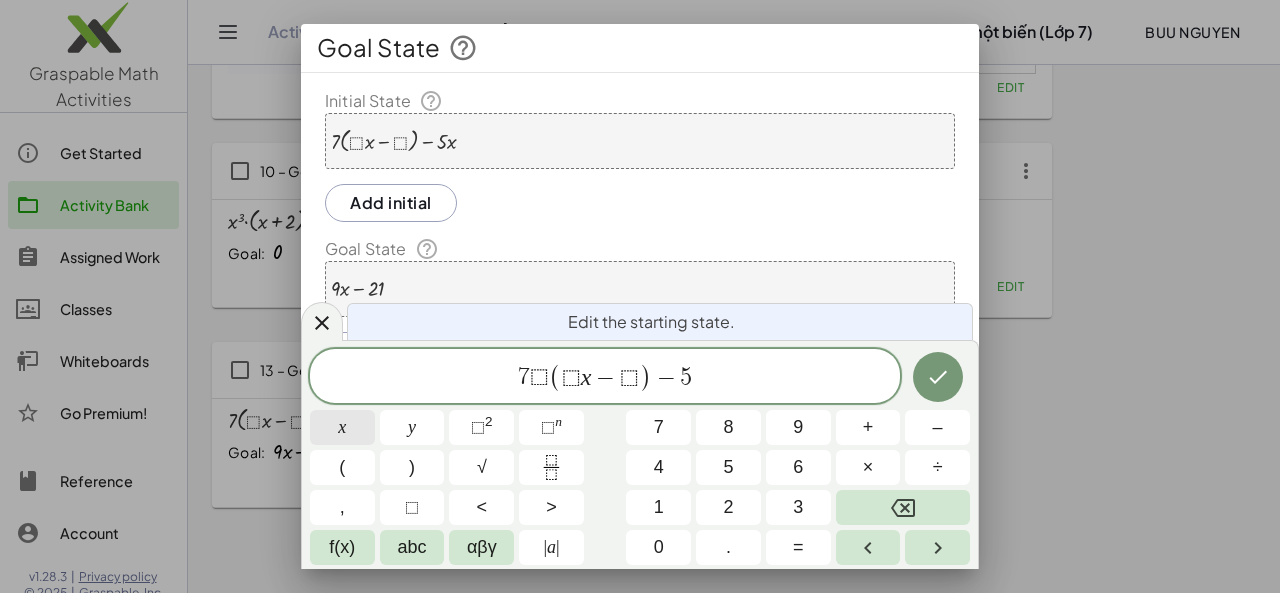 click on "x" at bounding box center (342, 427) 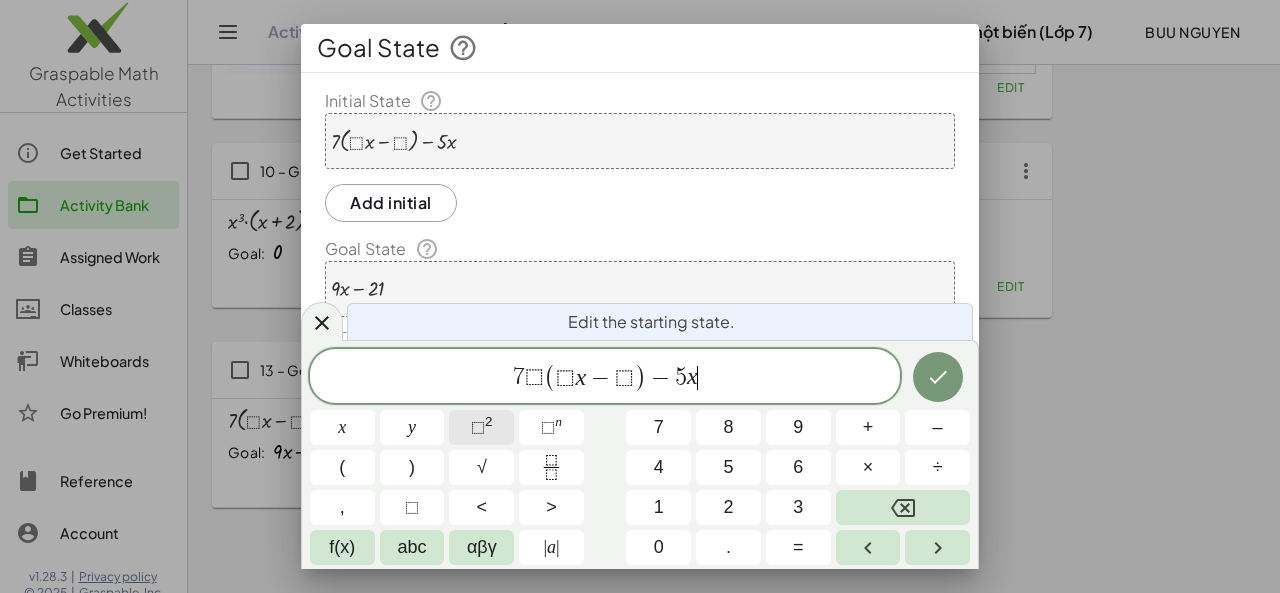 click on "⬚" at bounding box center [478, 427] 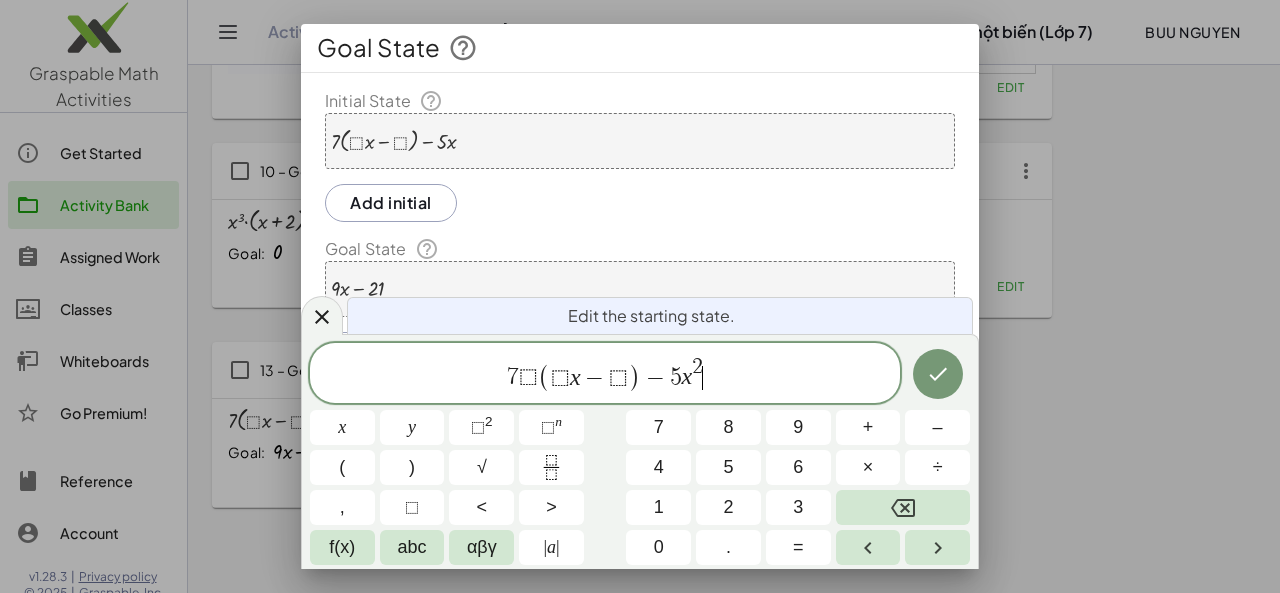 click at bounding box center (358, 289) 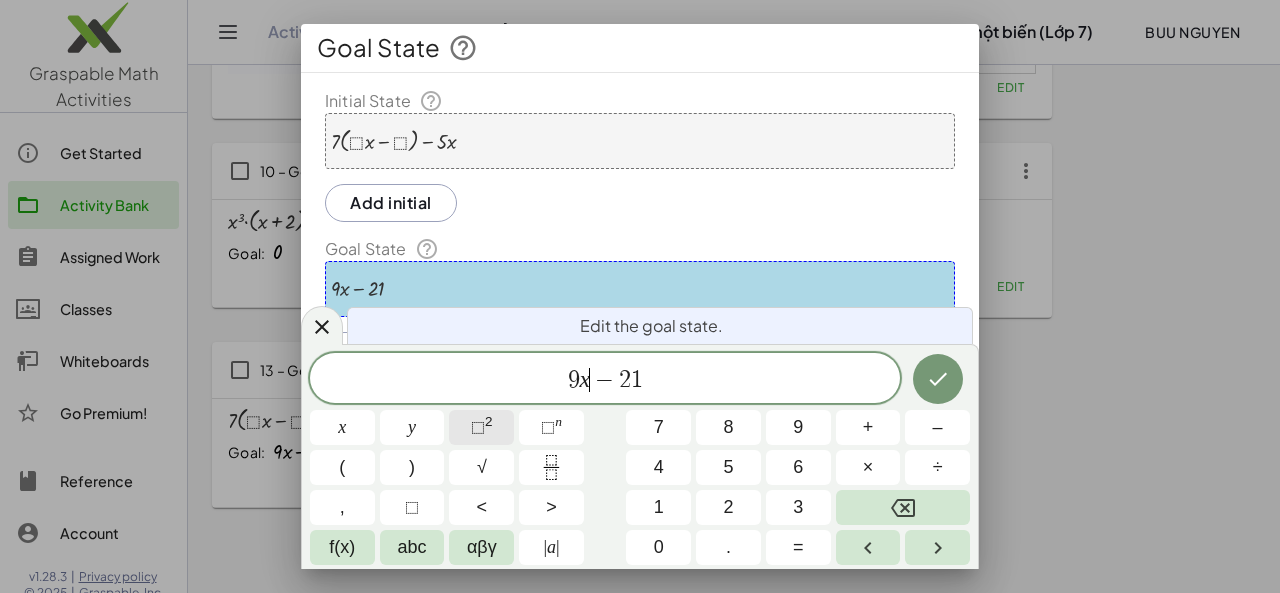 click on "⬚" at bounding box center (478, 427) 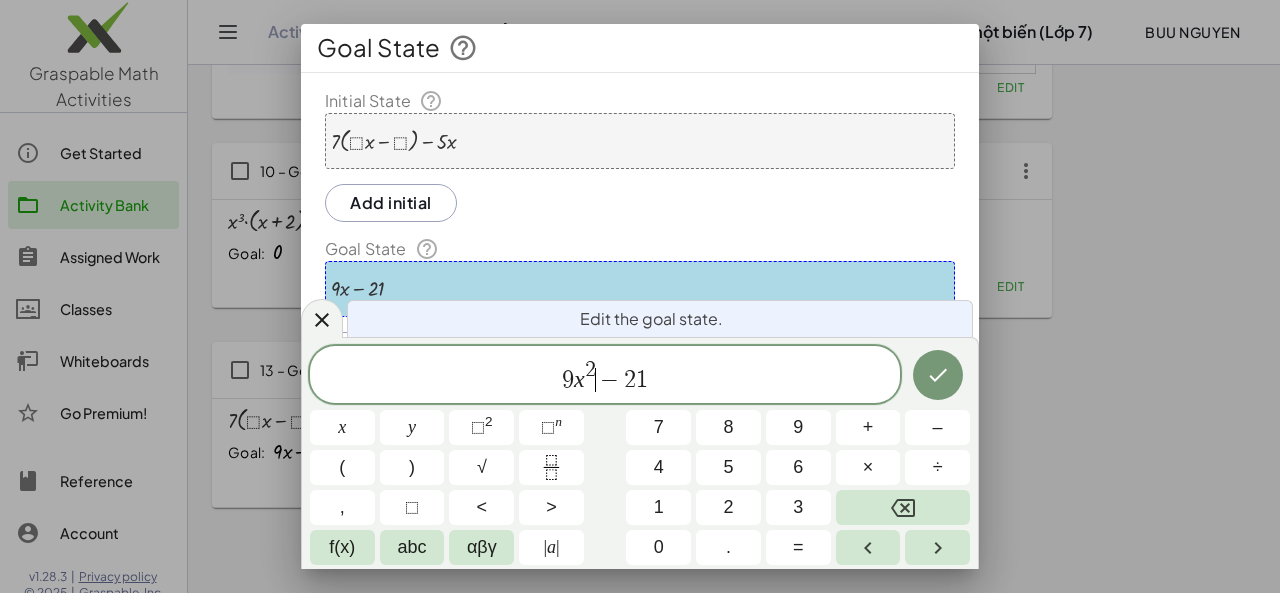 click on "9 x 2 ​ − 2 1" at bounding box center [605, 376] 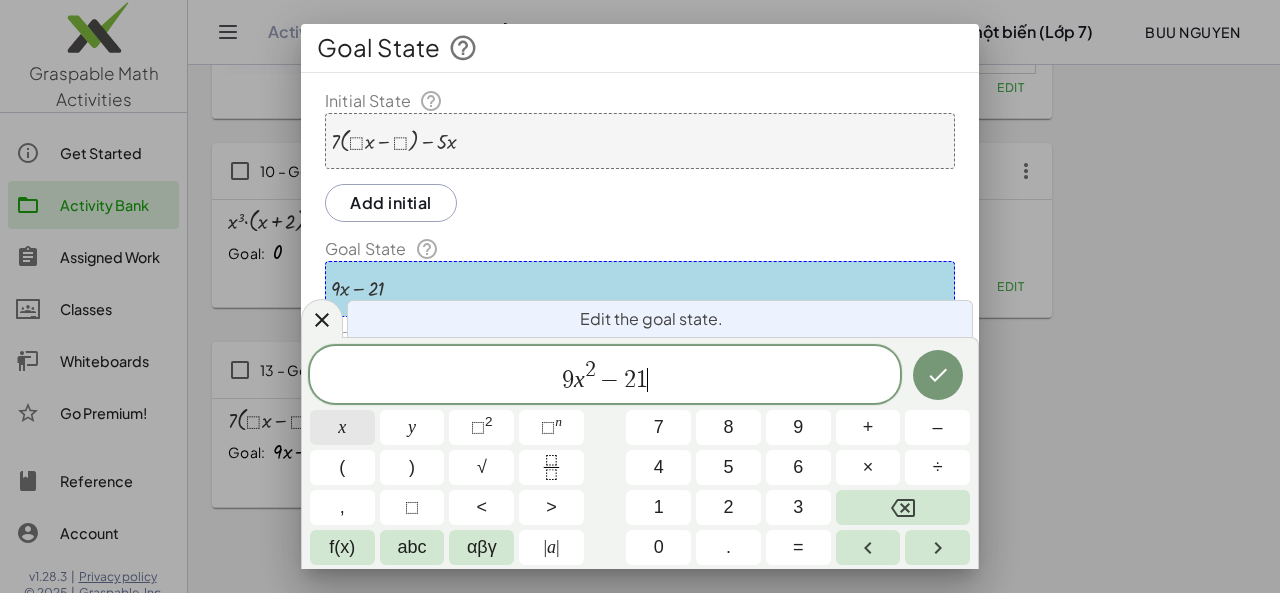 click on "x" at bounding box center (342, 427) 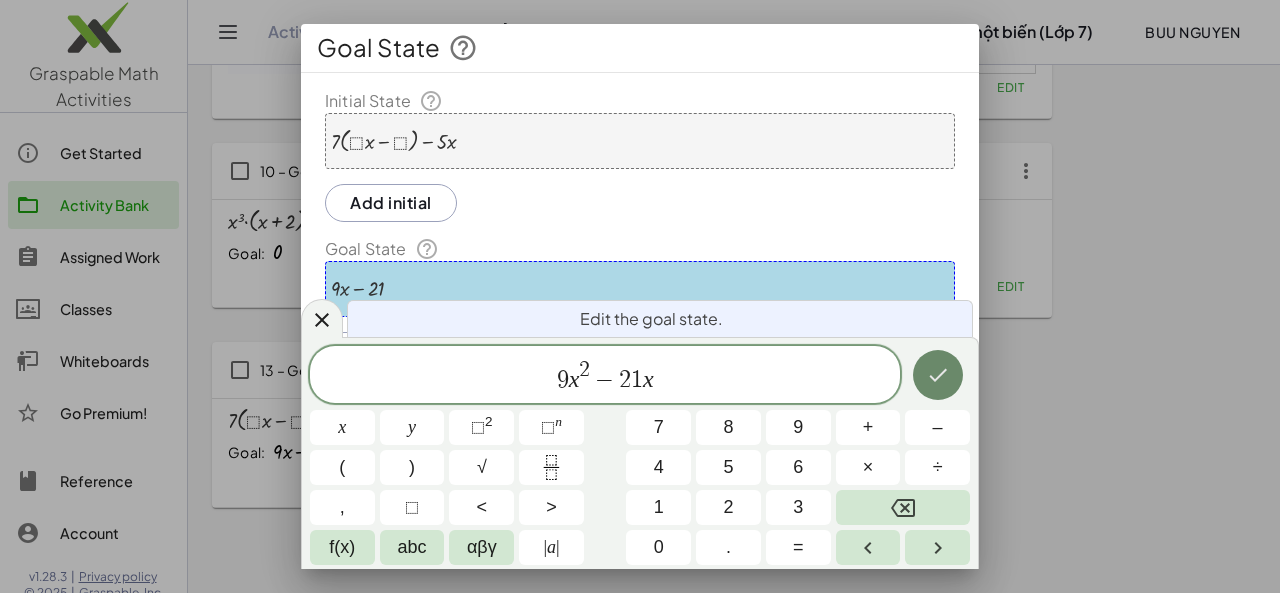 click 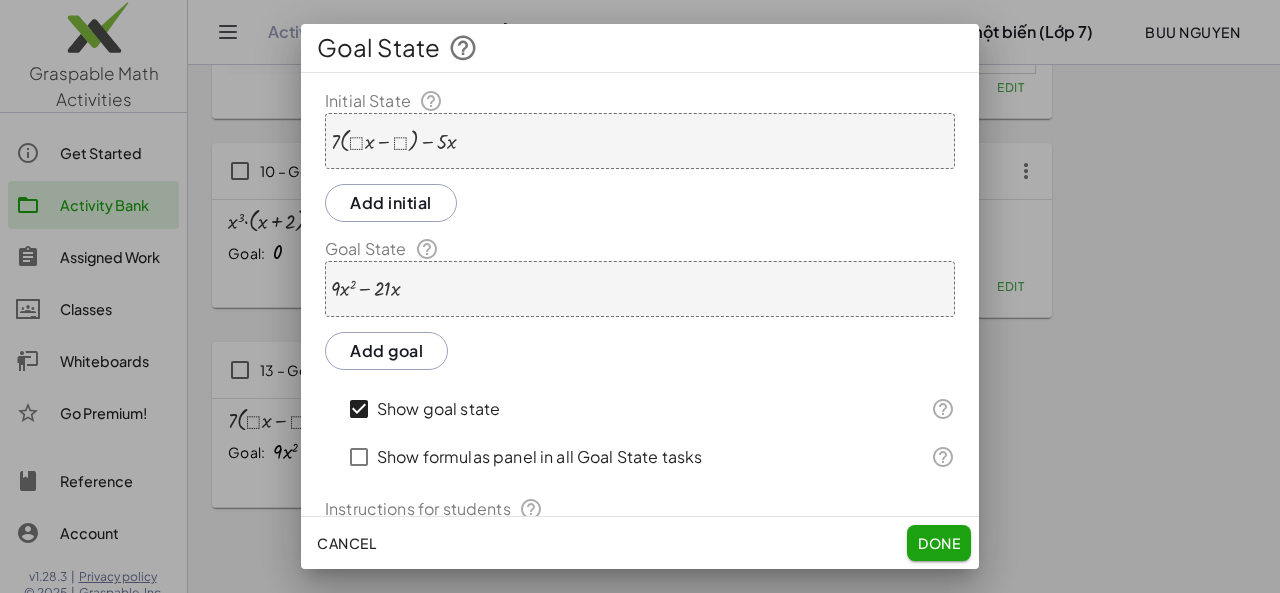 click on "+ · 7 · ( + · ⬚ · x − ⬚ ) − · 5 · x" at bounding box center (640, 141) 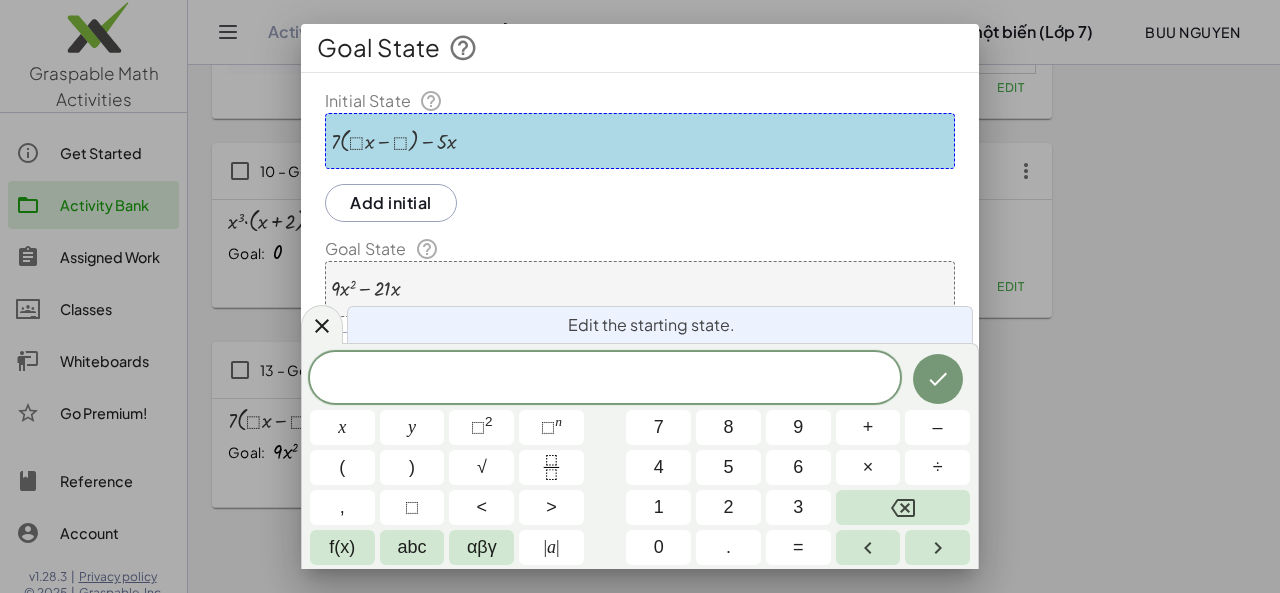 click at bounding box center (393, 141) 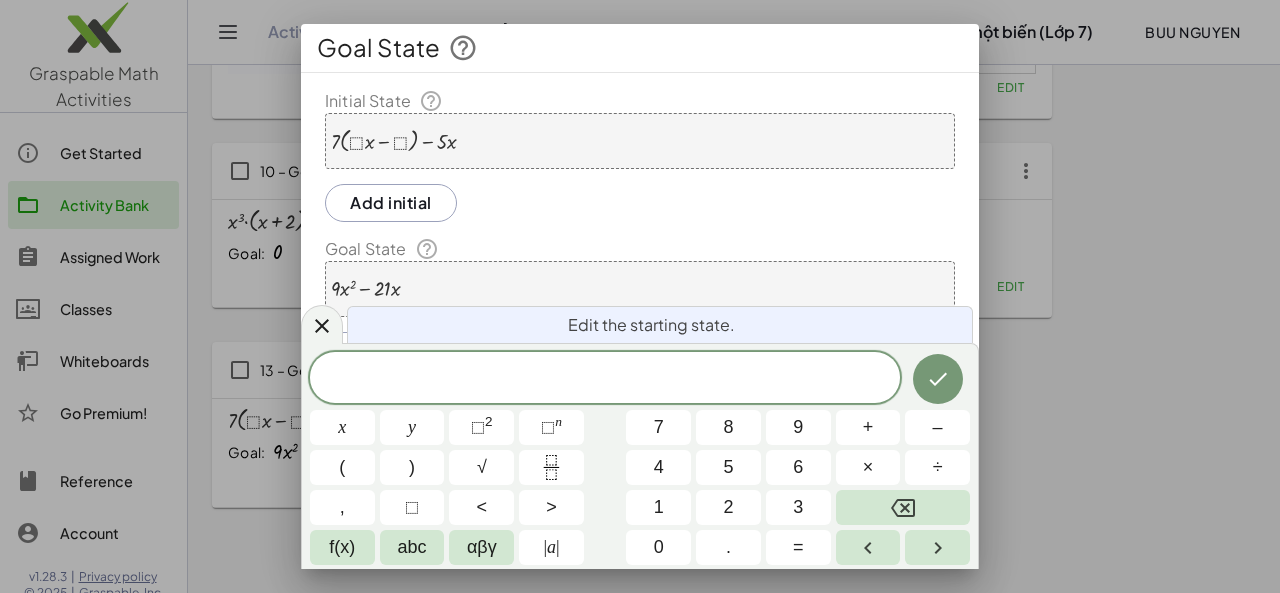 click at bounding box center [393, 141] 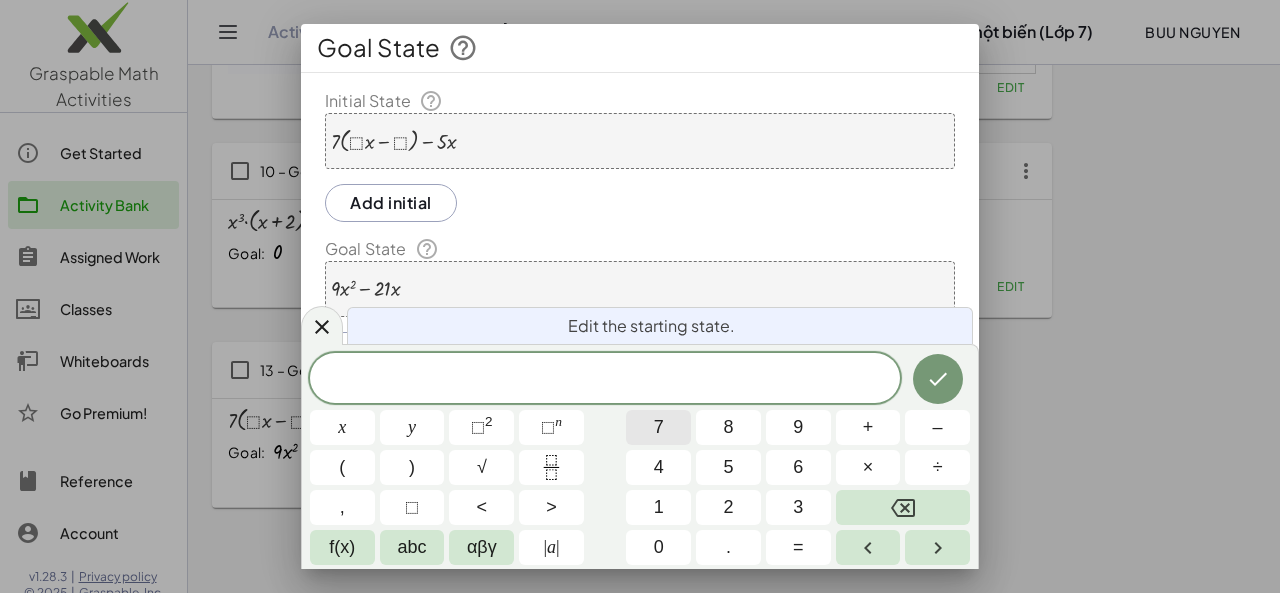 click on "7" at bounding box center (658, 427) 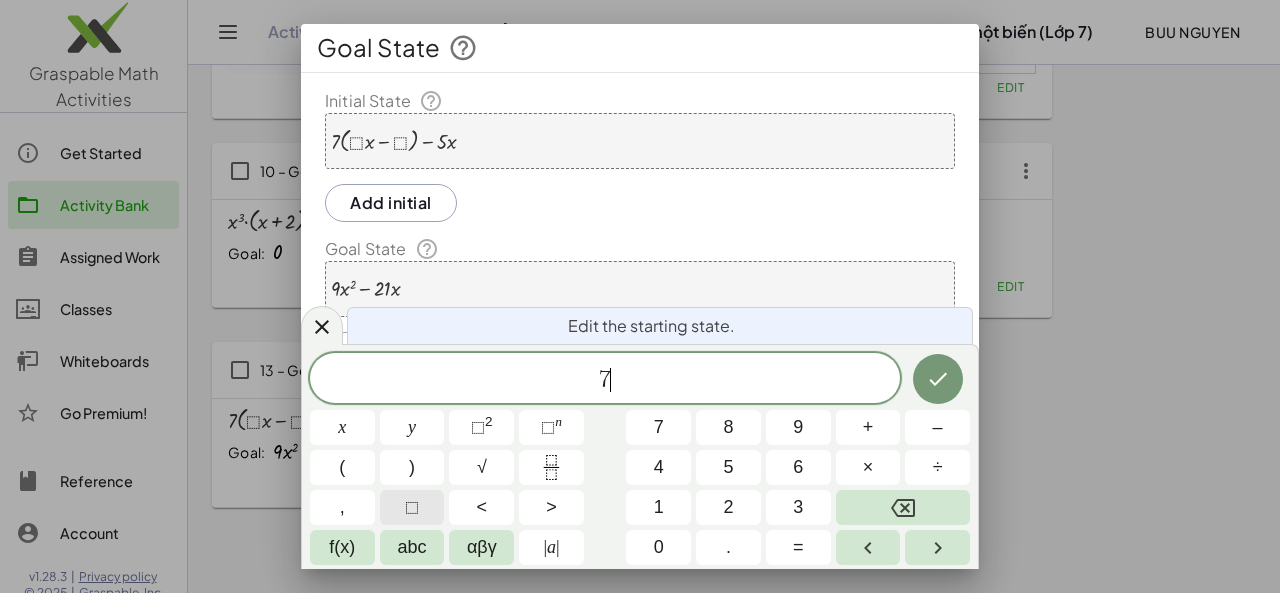 click on "⬚" at bounding box center [412, 507] 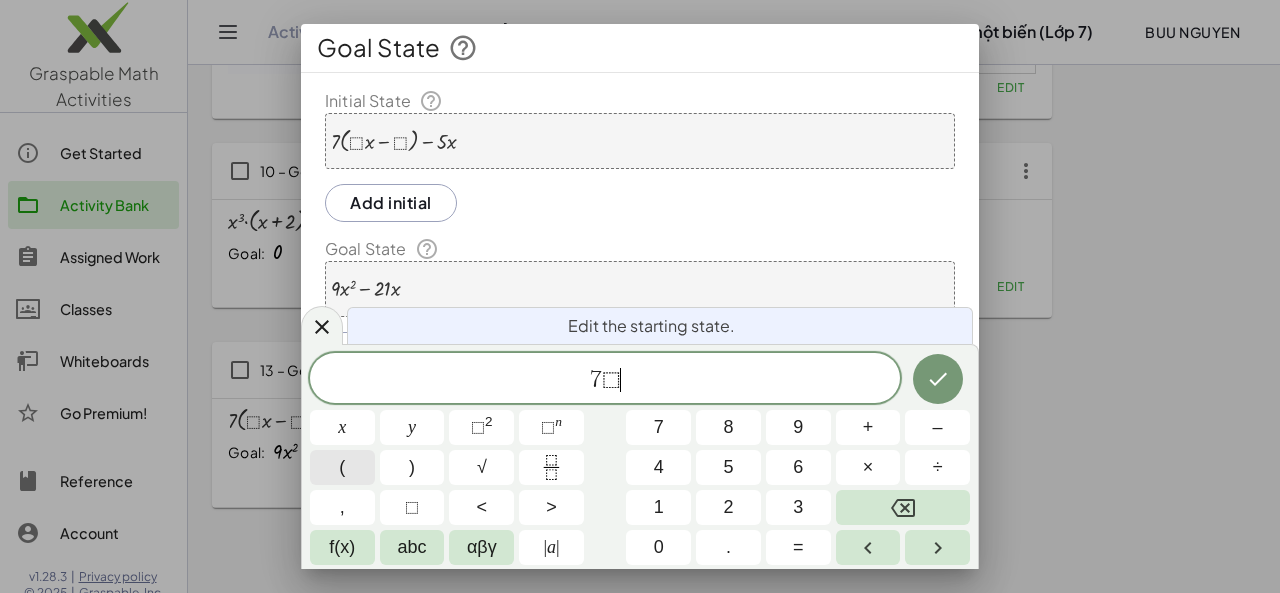 click on "(" at bounding box center [342, 467] 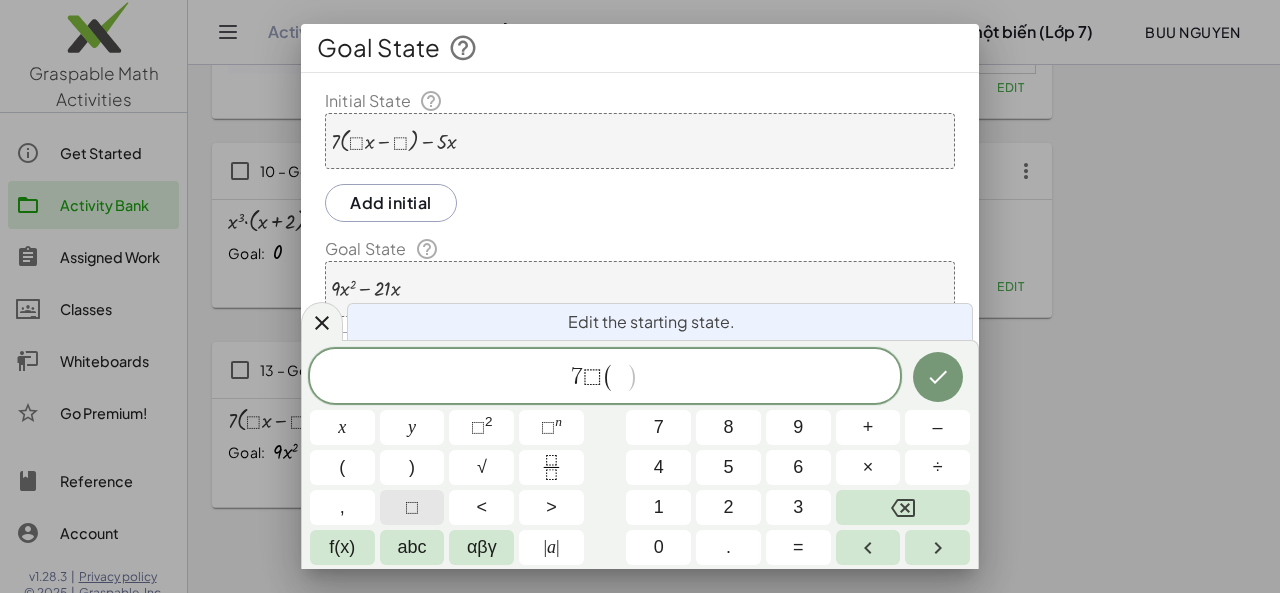 click on "⬚" at bounding box center [412, 507] 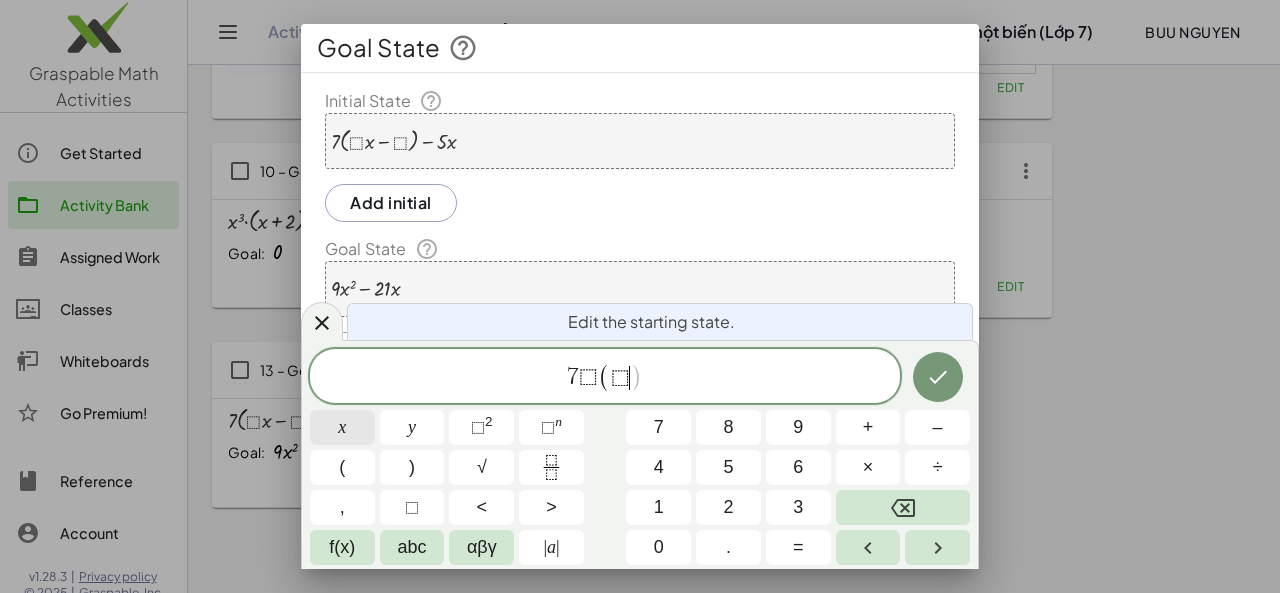 click on "x" at bounding box center [342, 427] 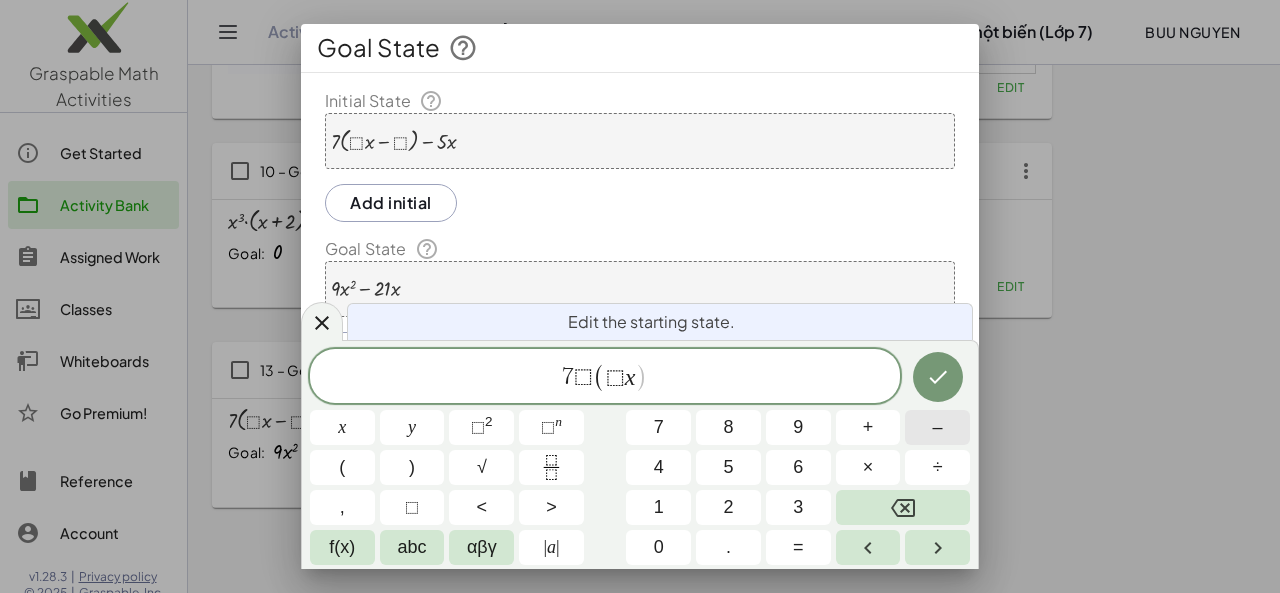click on "–" at bounding box center [937, 427] 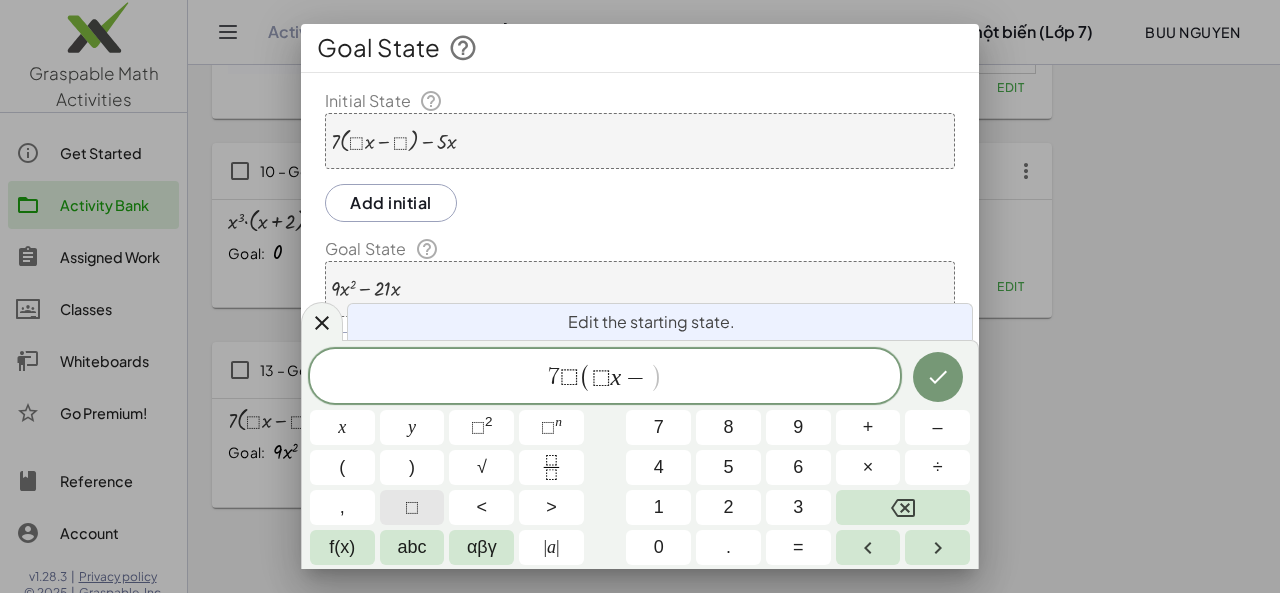 click on "⬚" at bounding box center [412, 507] 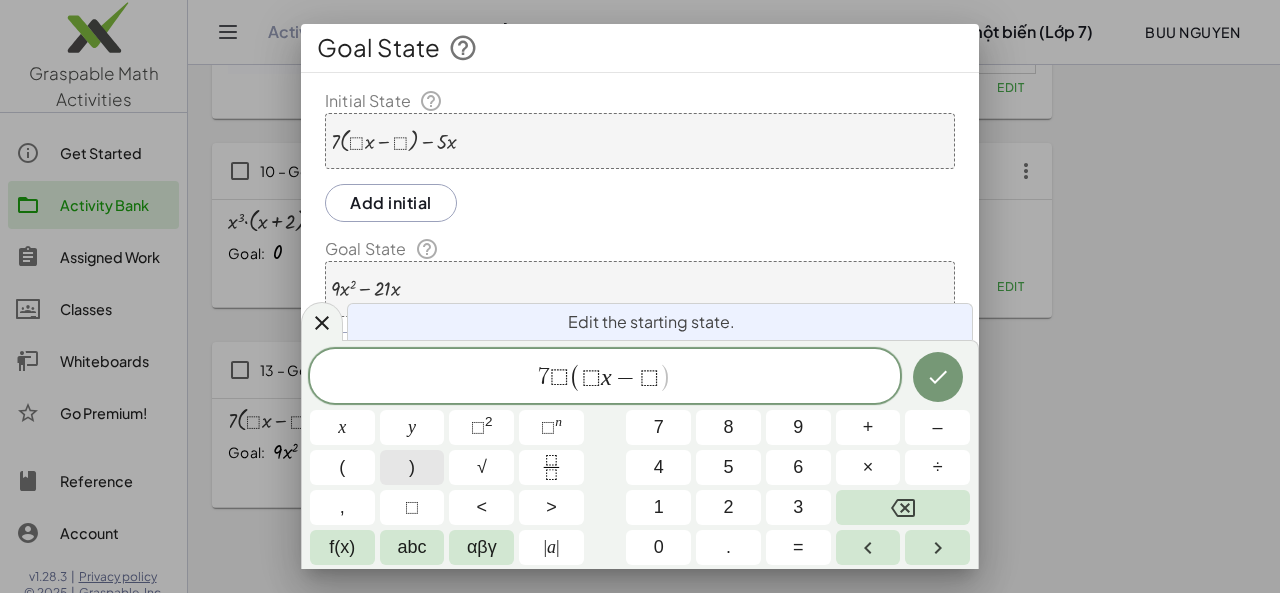 click on ")" at bounding box center (412, 467) 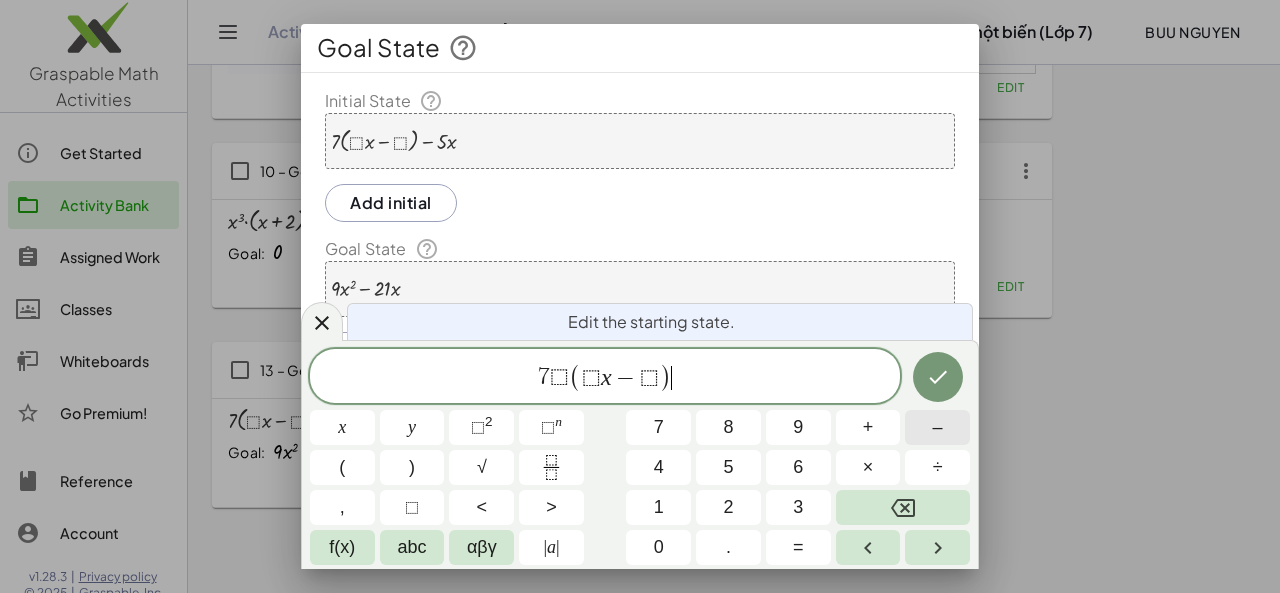 click on "–" at bounding box center [937, 427] 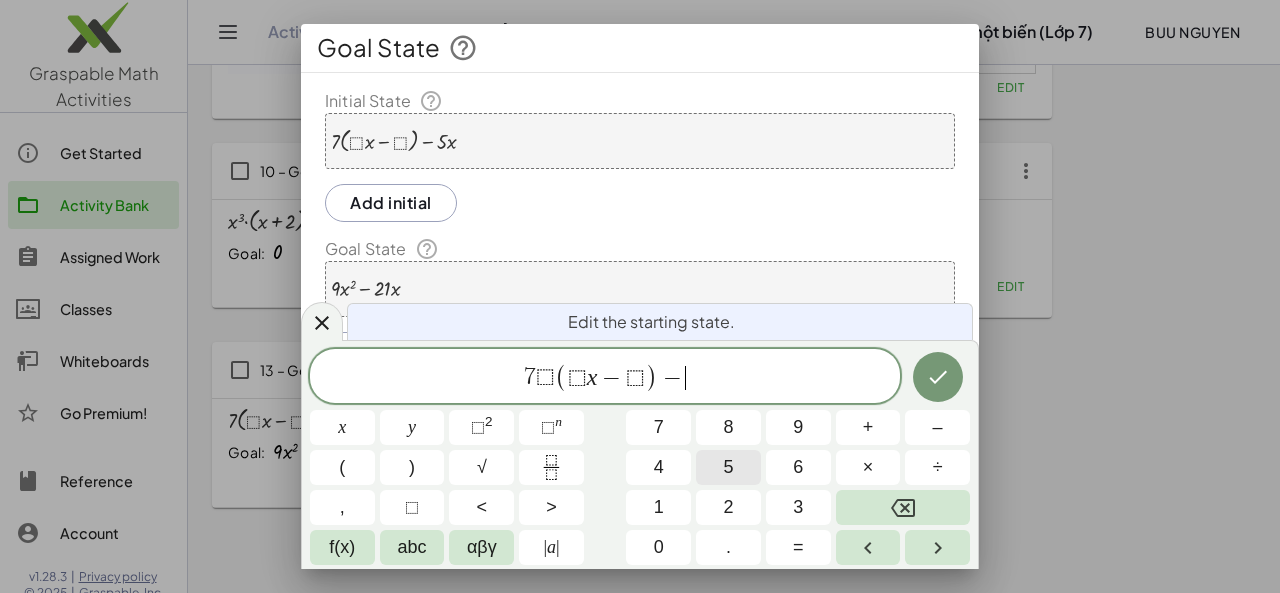 click on "5" at bounding box center [728, 467] 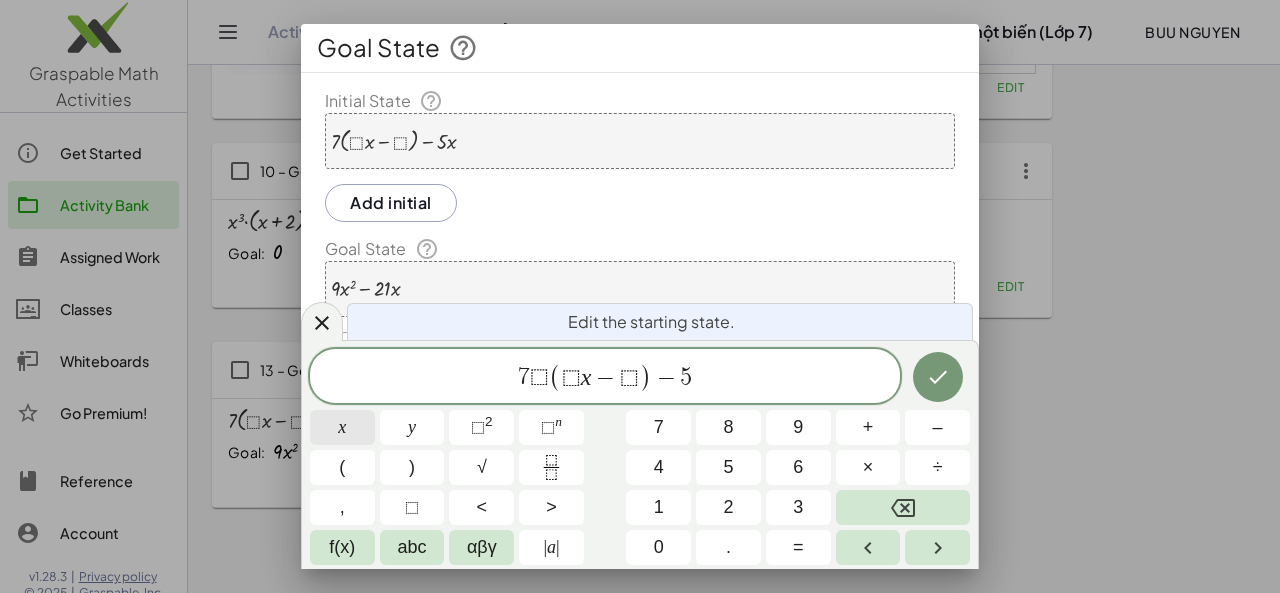click on "x" at bounding box center (342, 427) 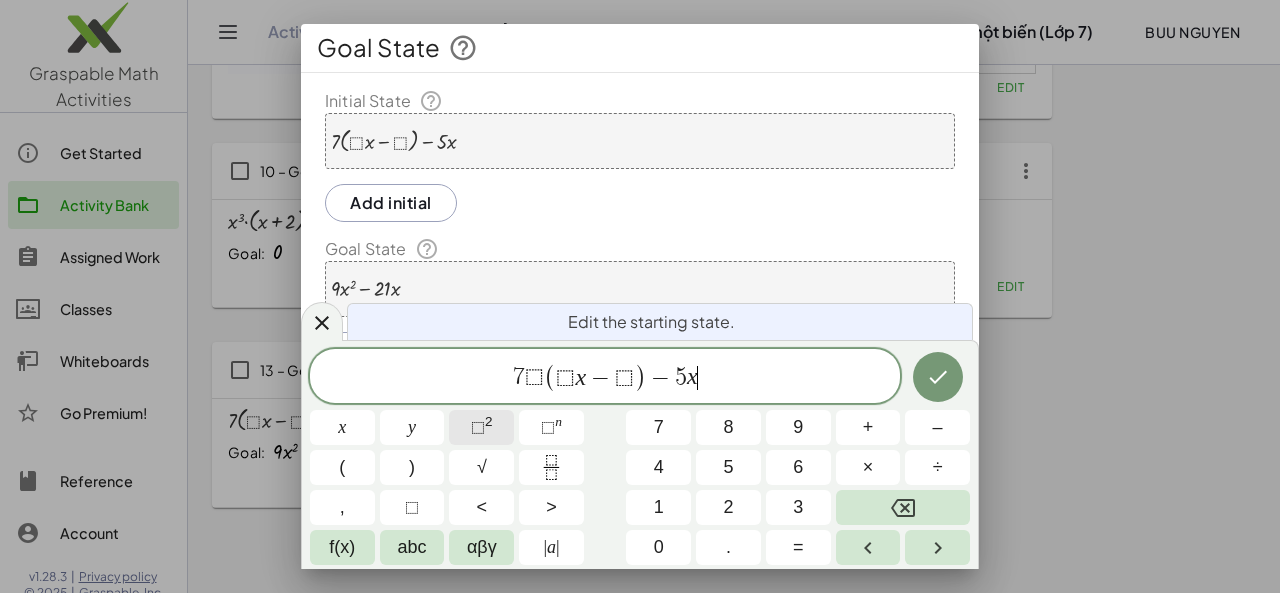 click on "⬚" at bounding box center (478, 427) 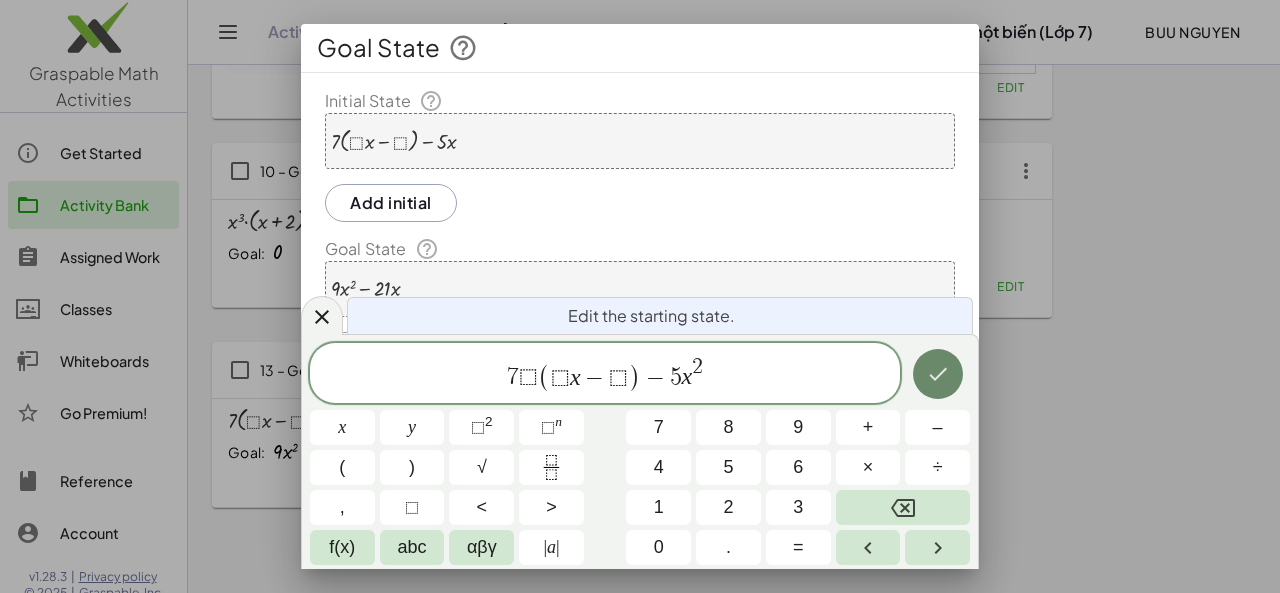 click 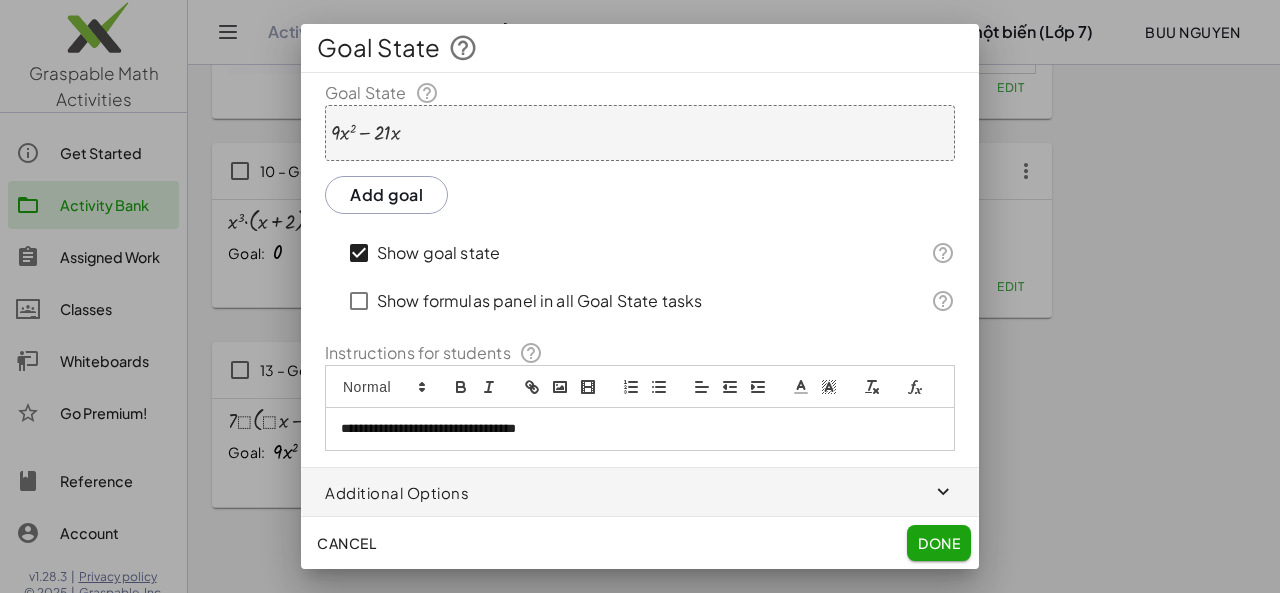 scroll, scrollTop: 178, scrollLeft: 0, axis: vertical 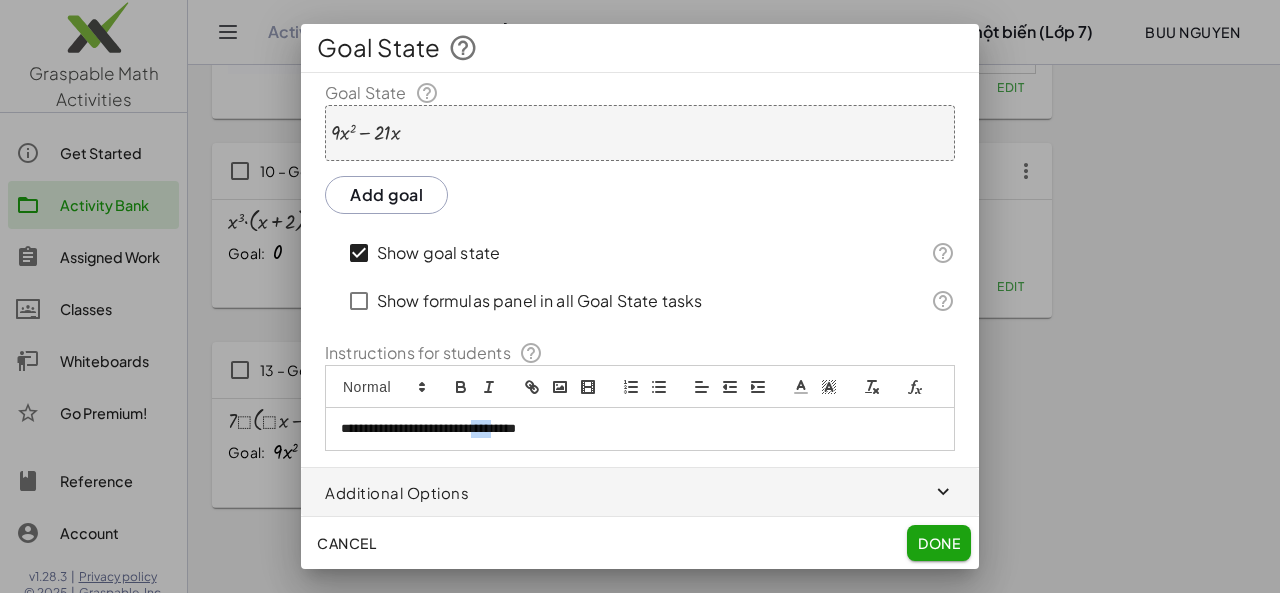 click on "**********" at bounding box center (632, 429) 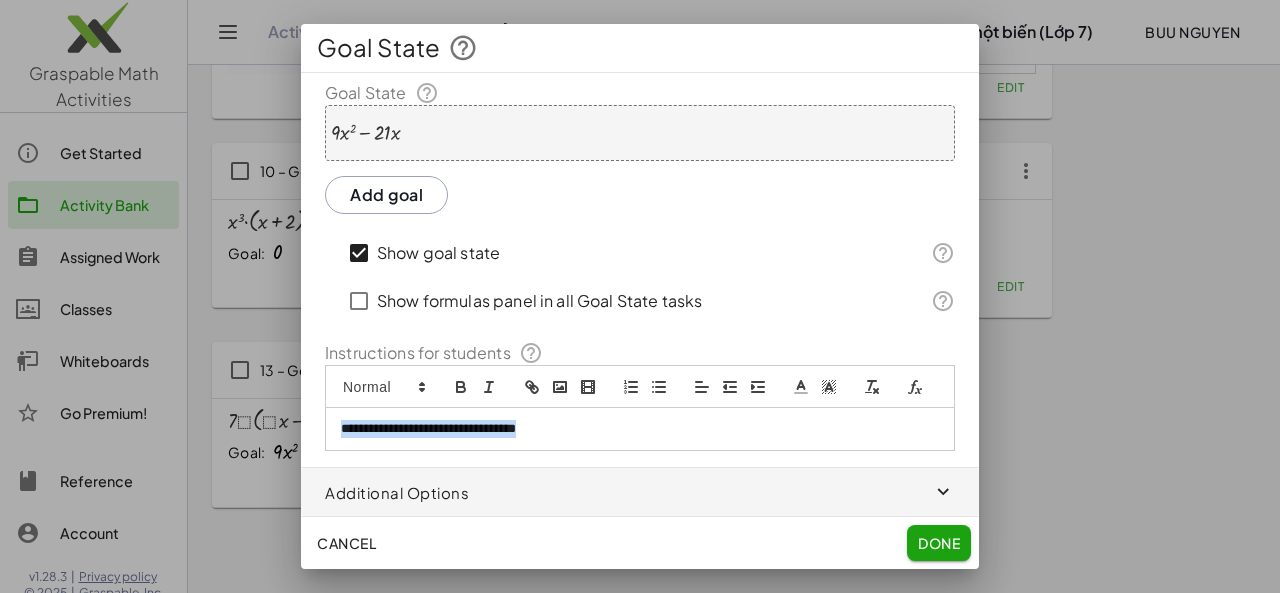 click on "**********" at bounding box center (632, 429) 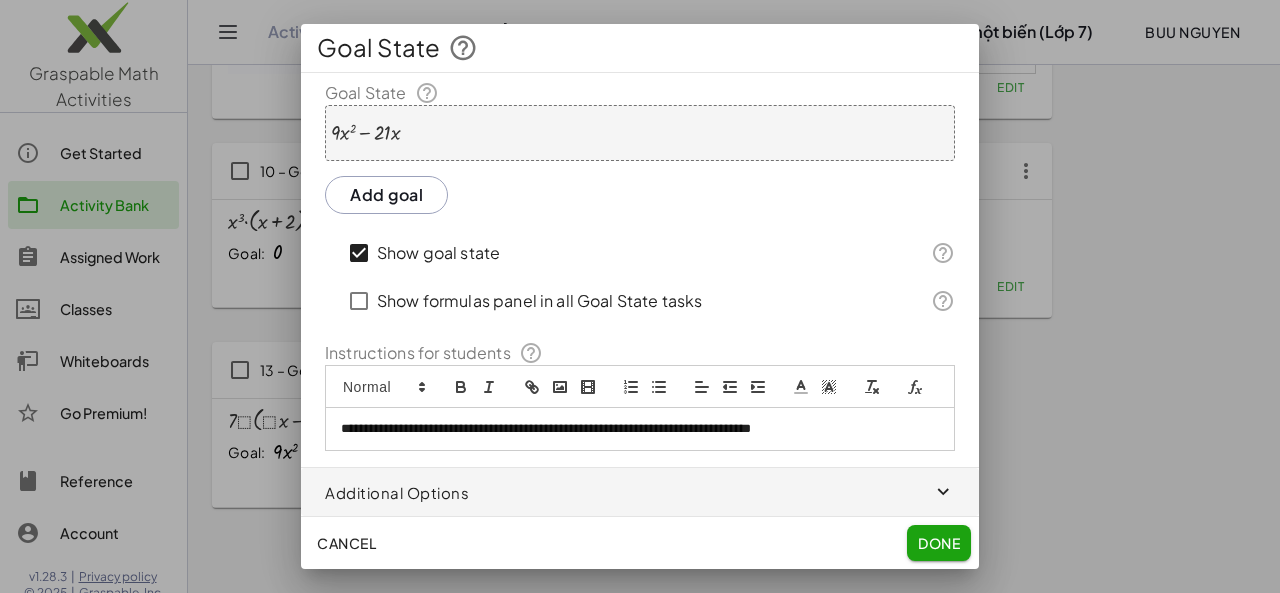 click on "**********" at bounding box center [632, 429] 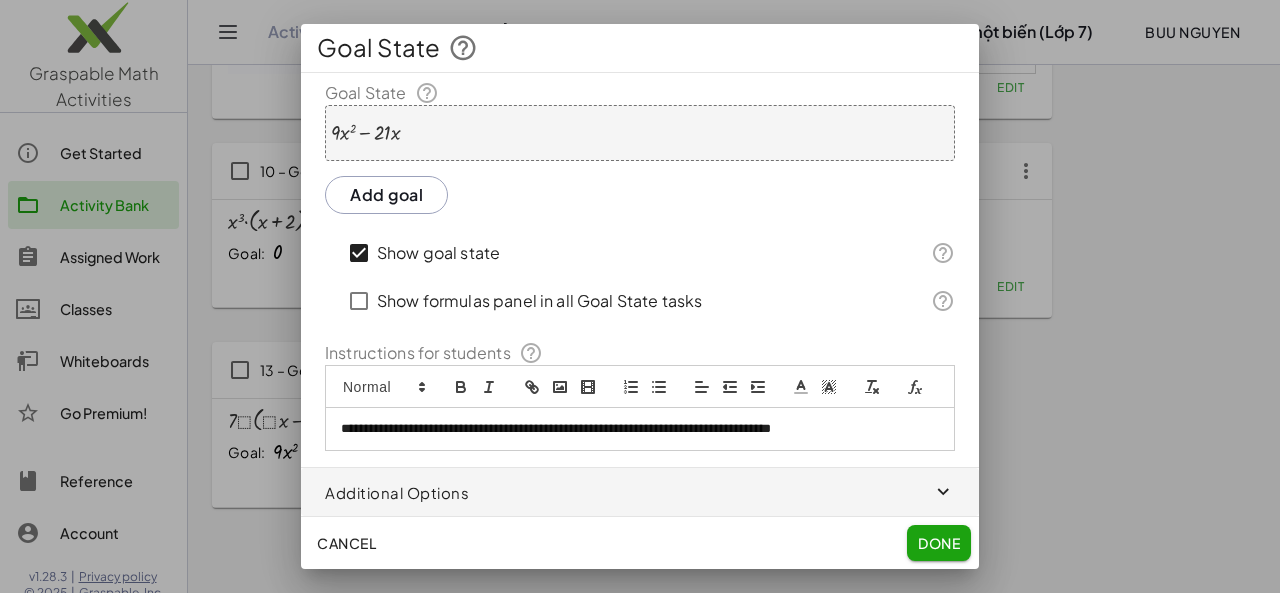 click on "Done" 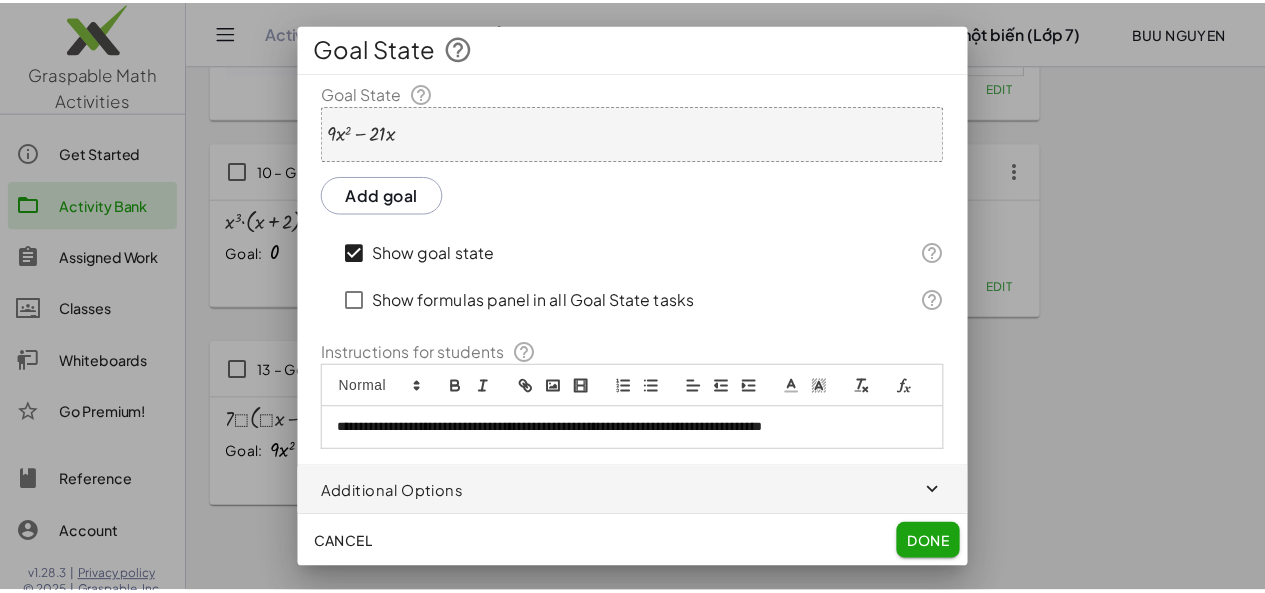 scroll, scrollTop: 896, scrollLeft: 0, axis: vertical 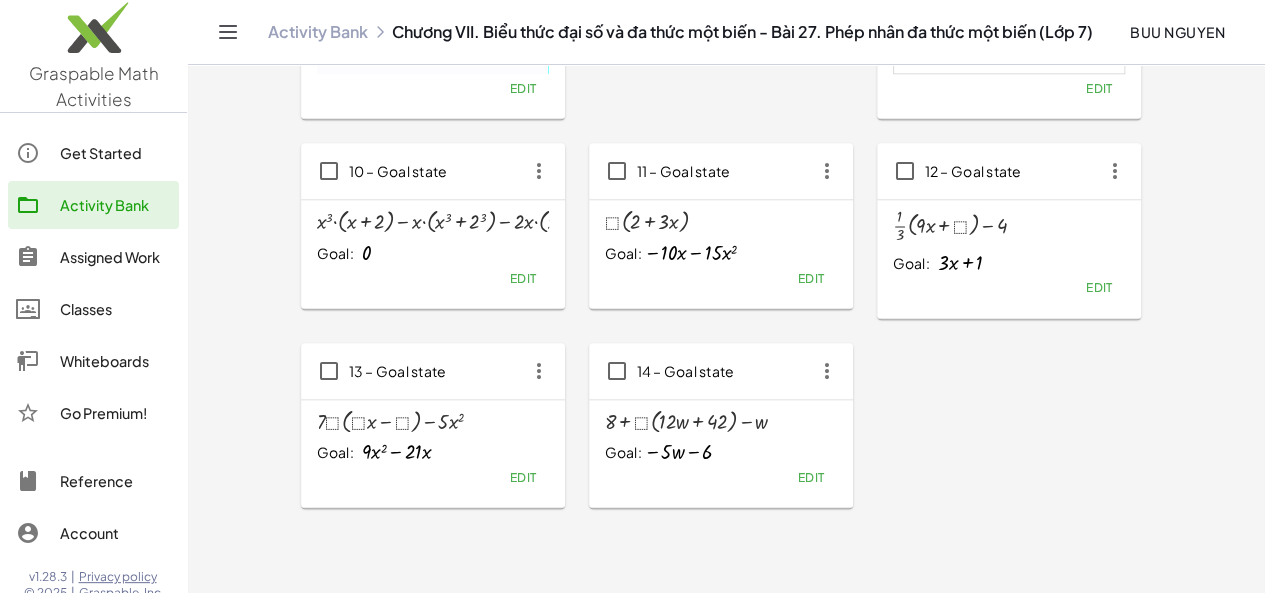 click 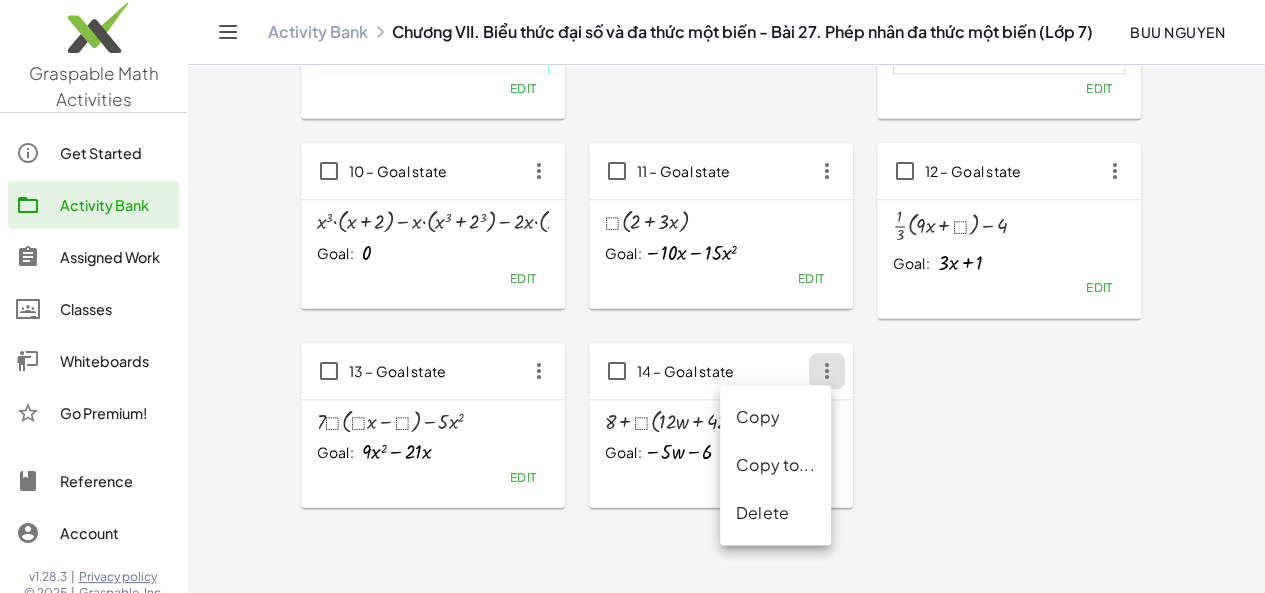 click on "Delete" 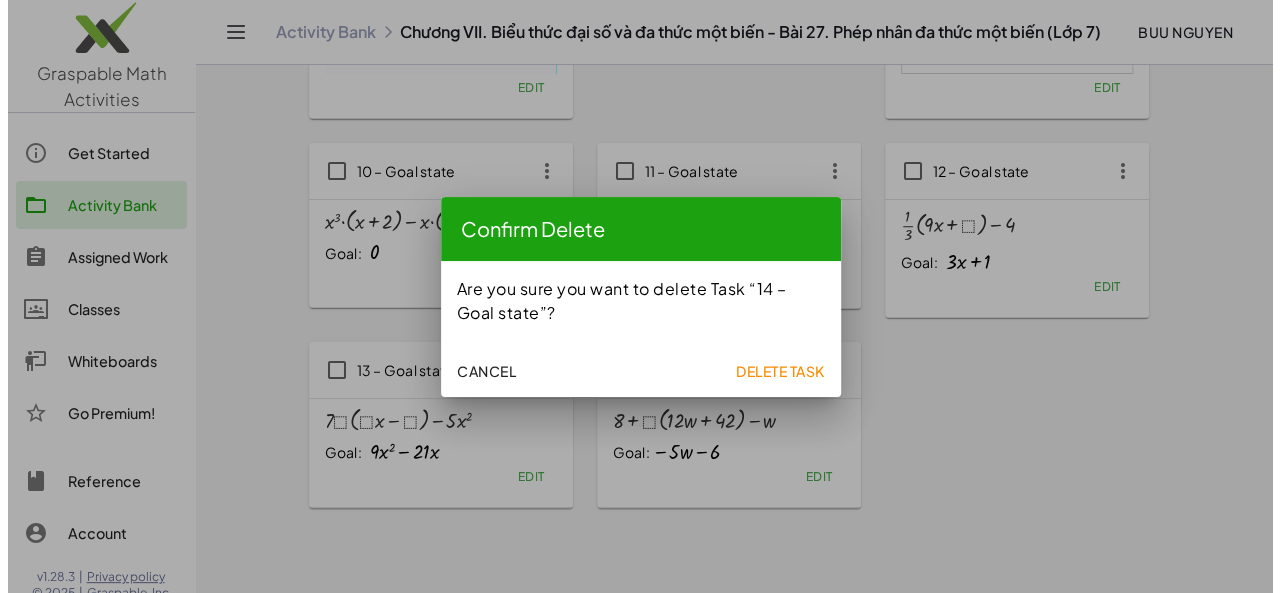 scroll, scrollTop: 0, scrollLeft: 0, axis: both 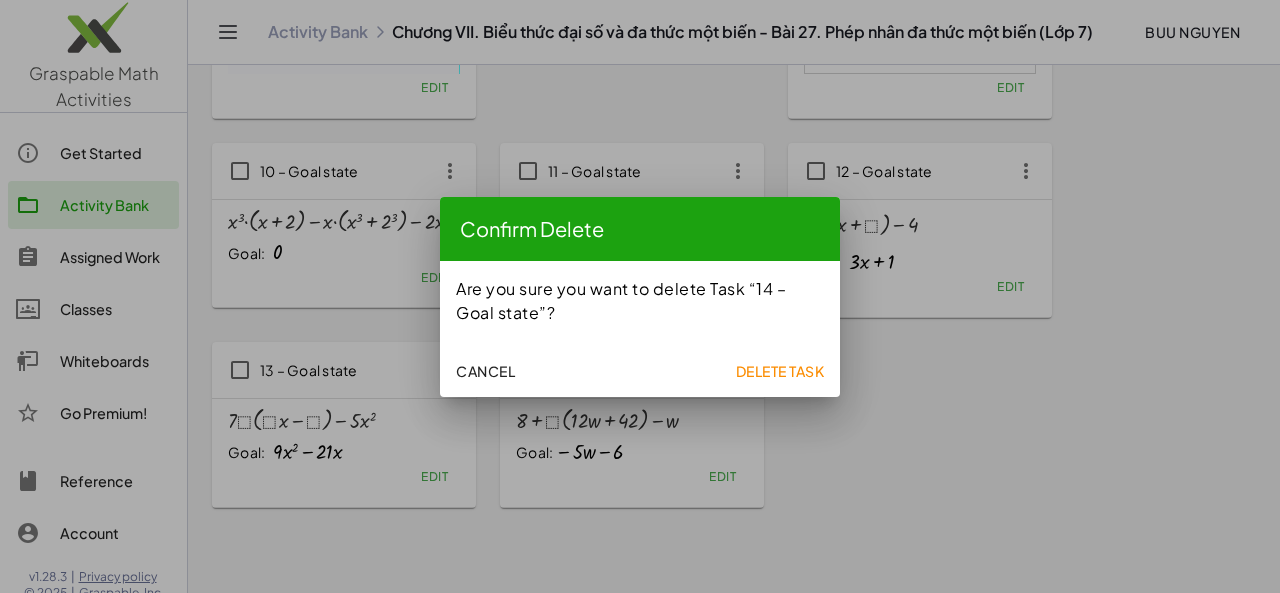 click on "Delete Task" 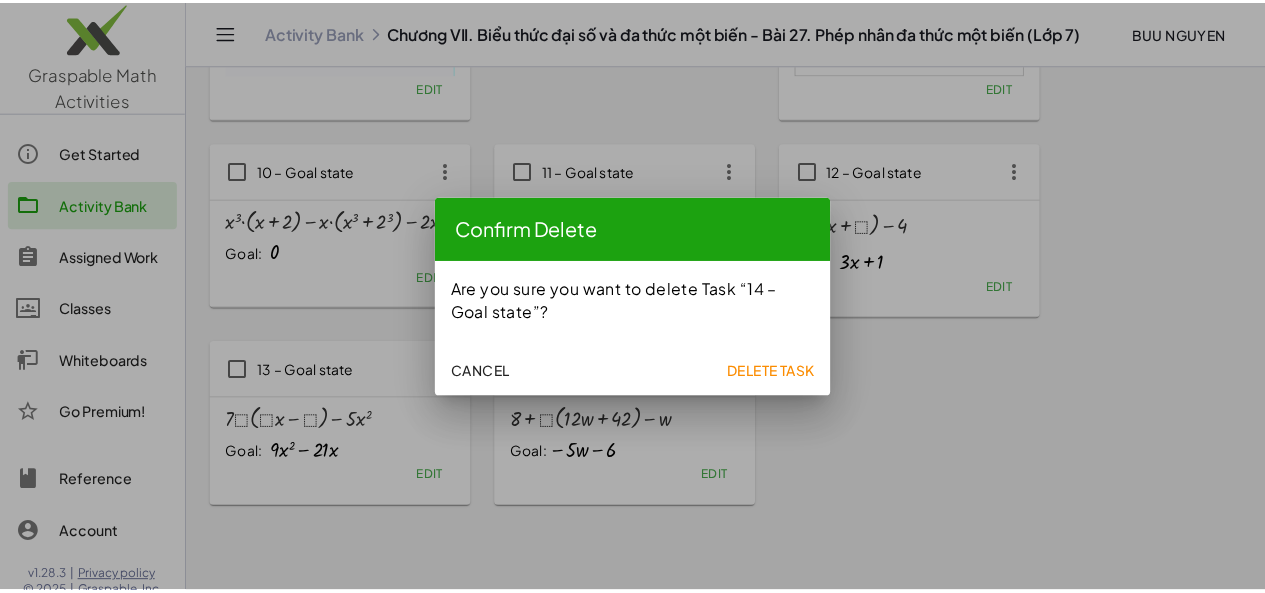 scroll, scrollTop: 896, scrollLeft: 0, axis: vertical 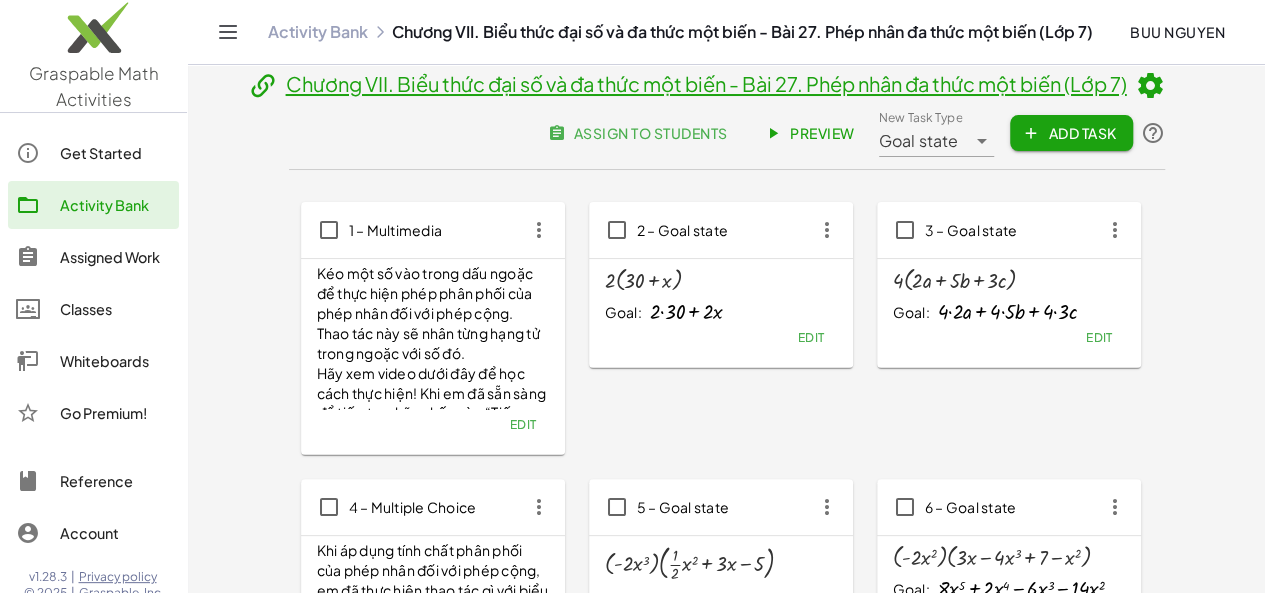 click on "Preview" 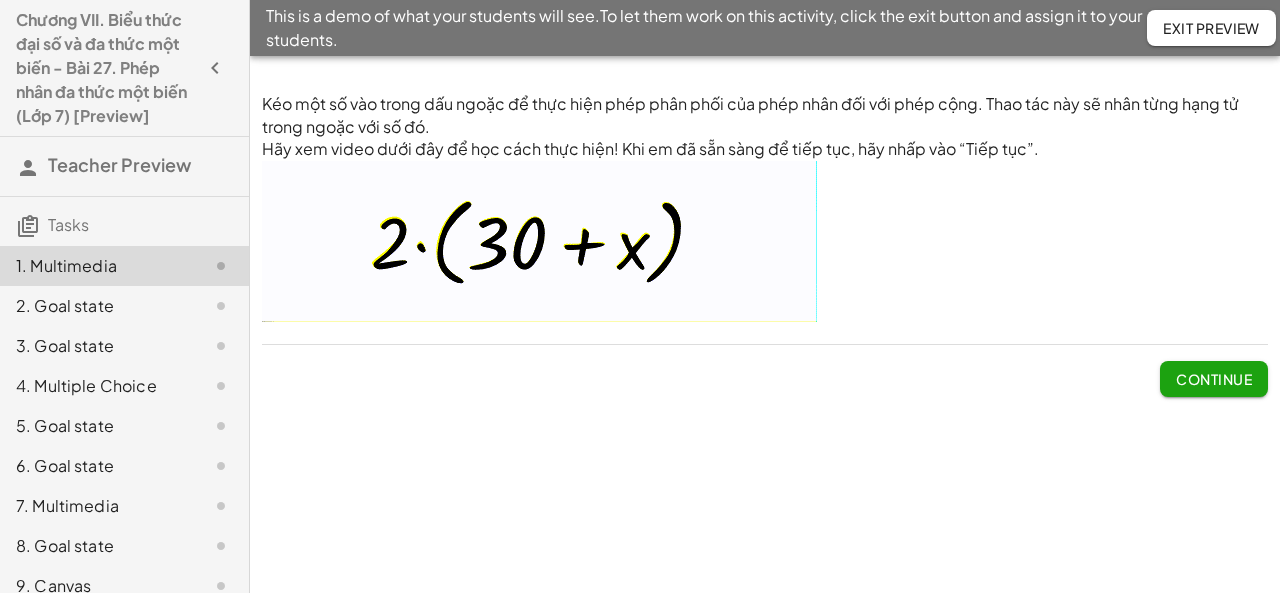scroll, scrollTop: 0, scrollLeft: 0, axis: both 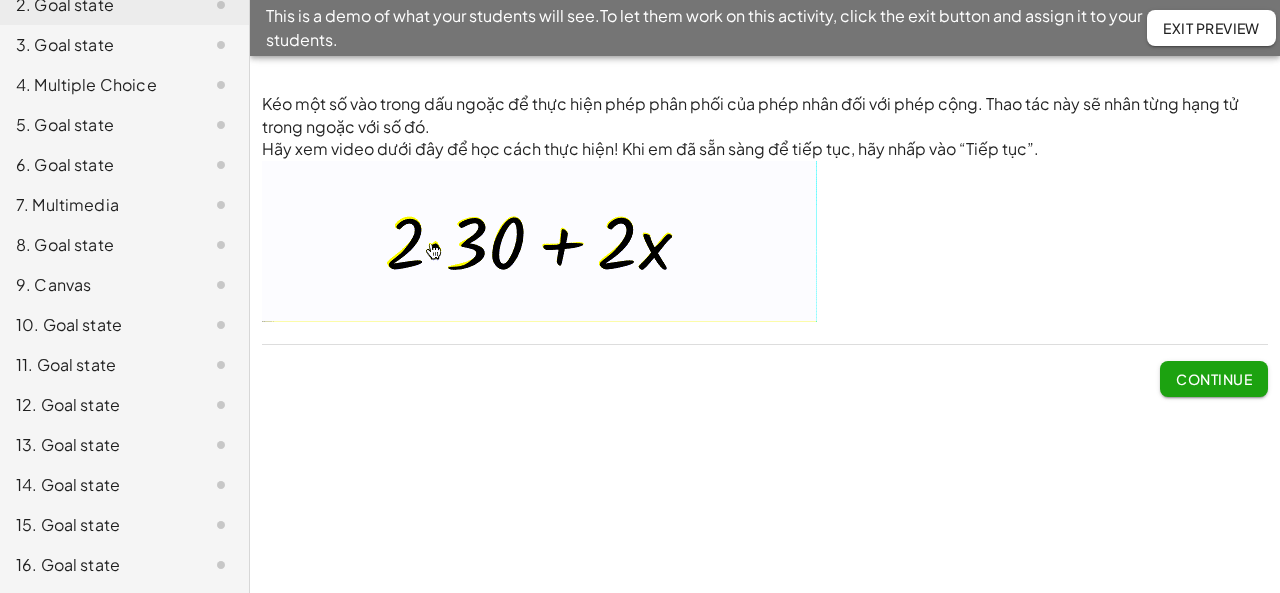 click on "11. Goal state" 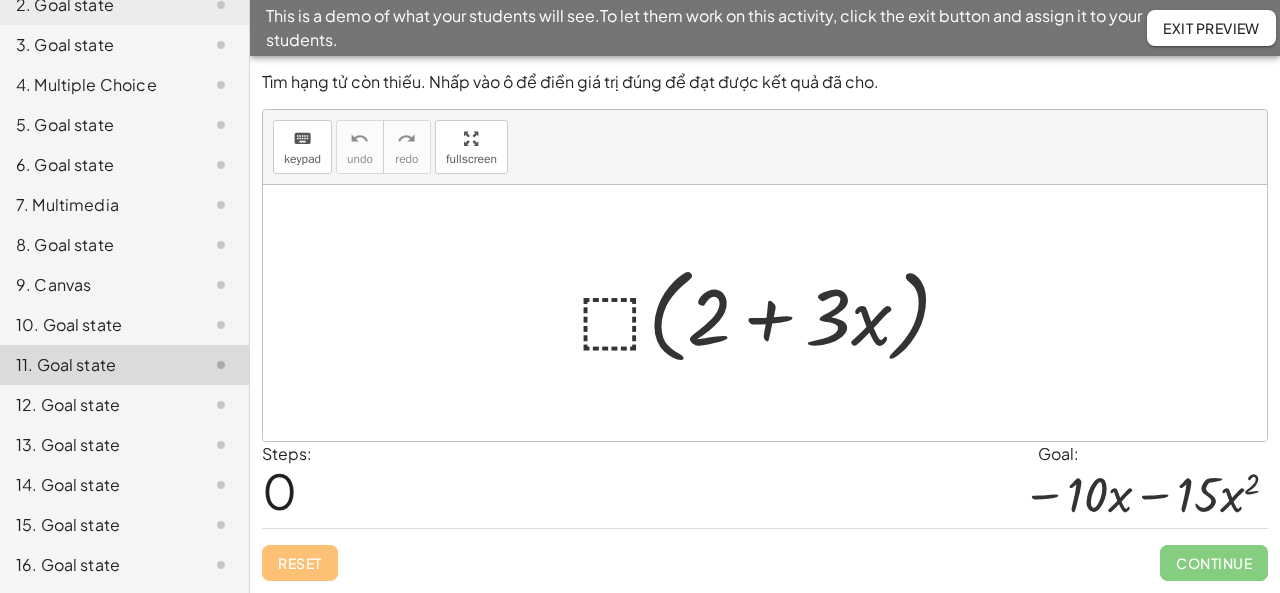 click at bounding box center [773, 313] 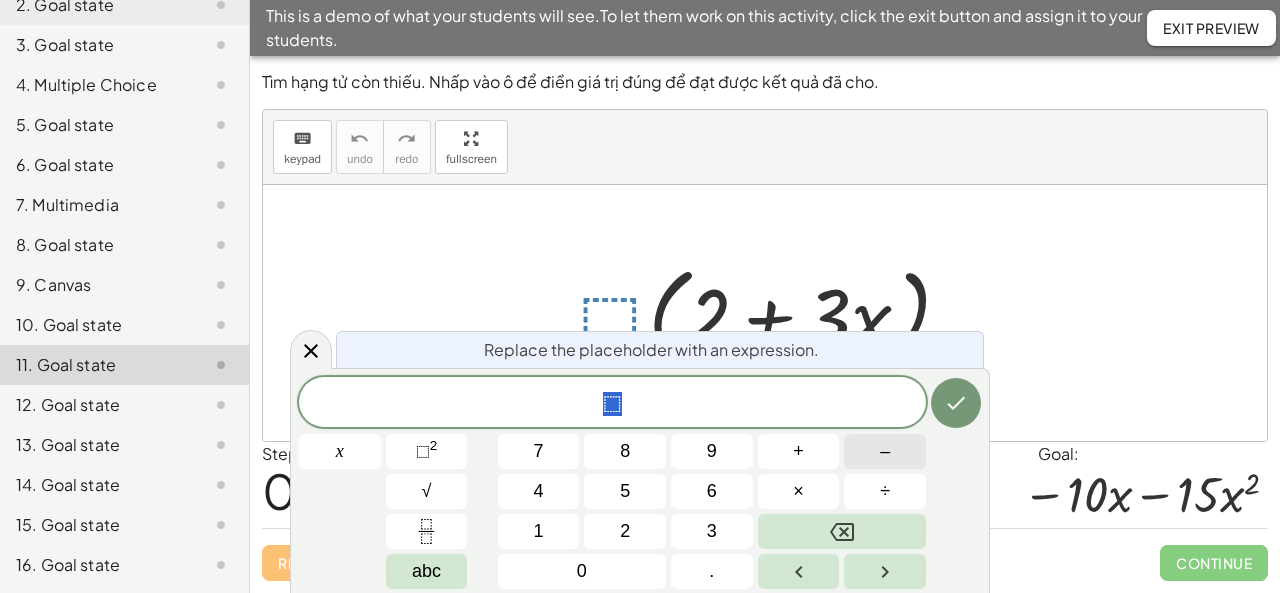 click on "–" at bounding box center (885, 451) 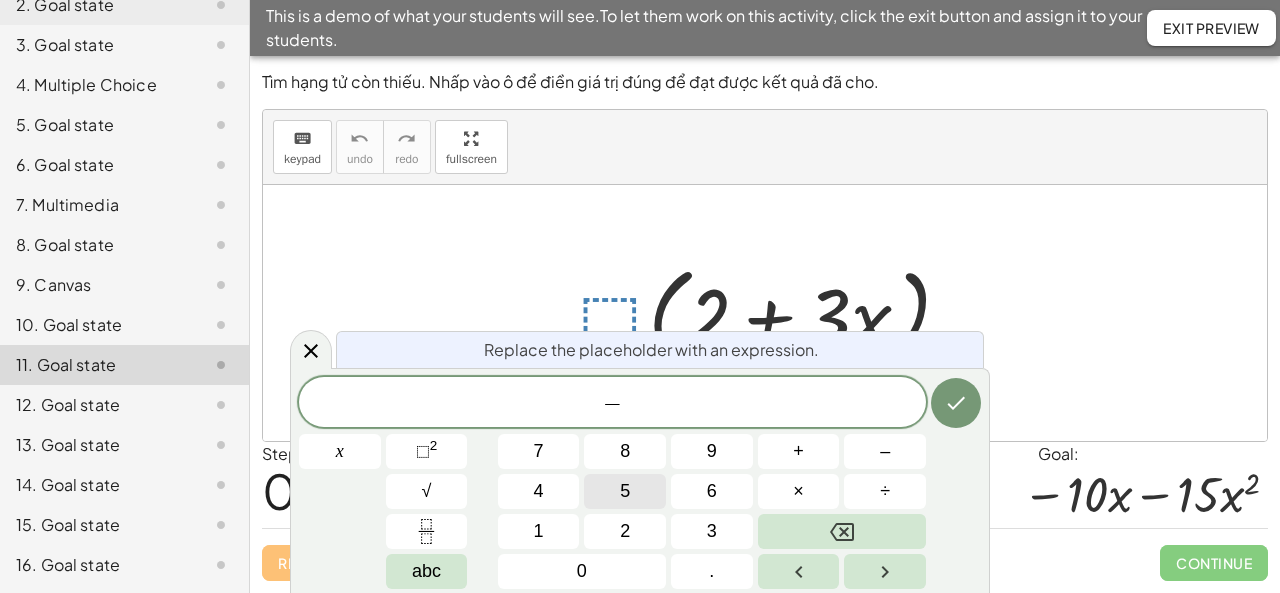 click on "5" at bounding box center (625, 491) 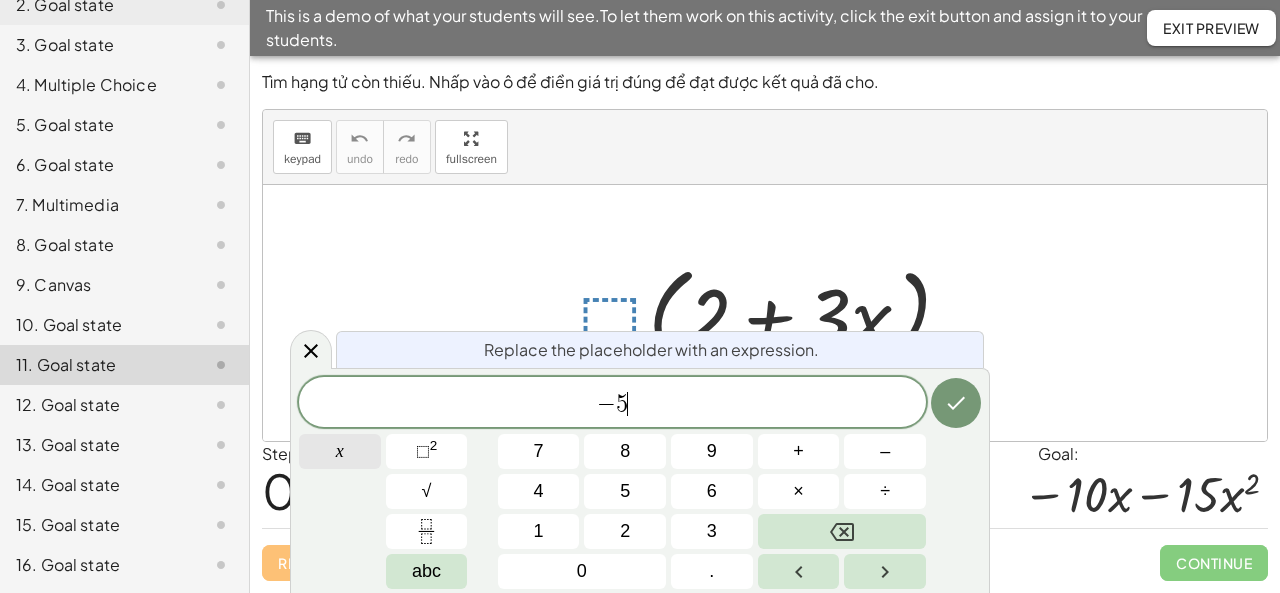 click on "x" at bounding box center (340, 451) 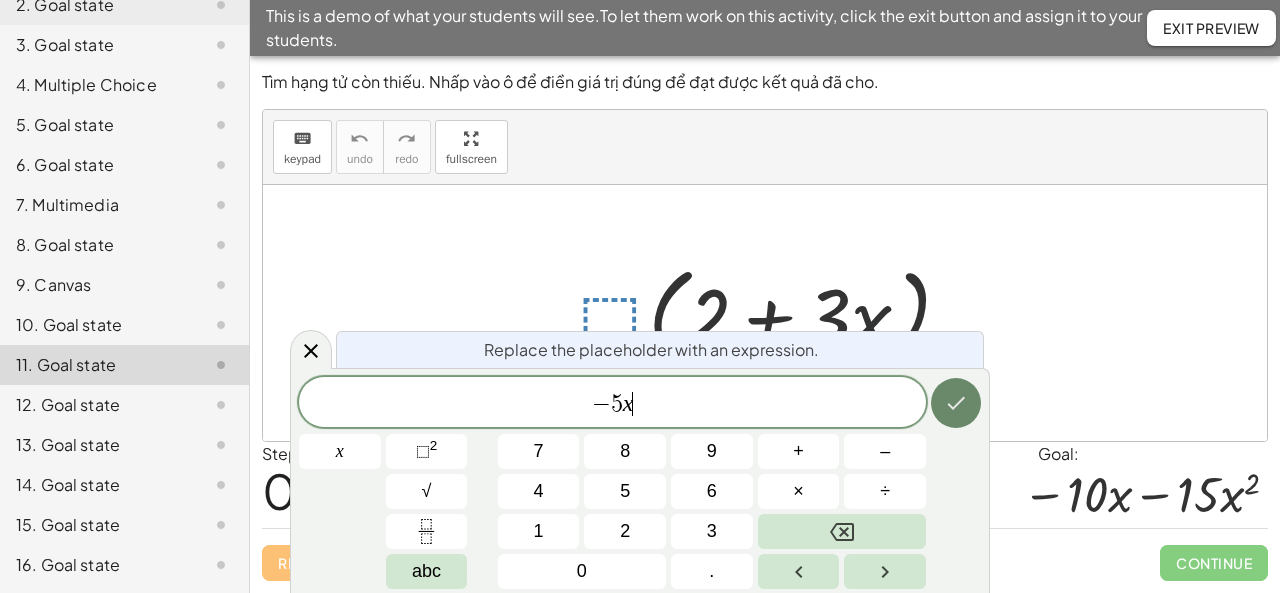 click 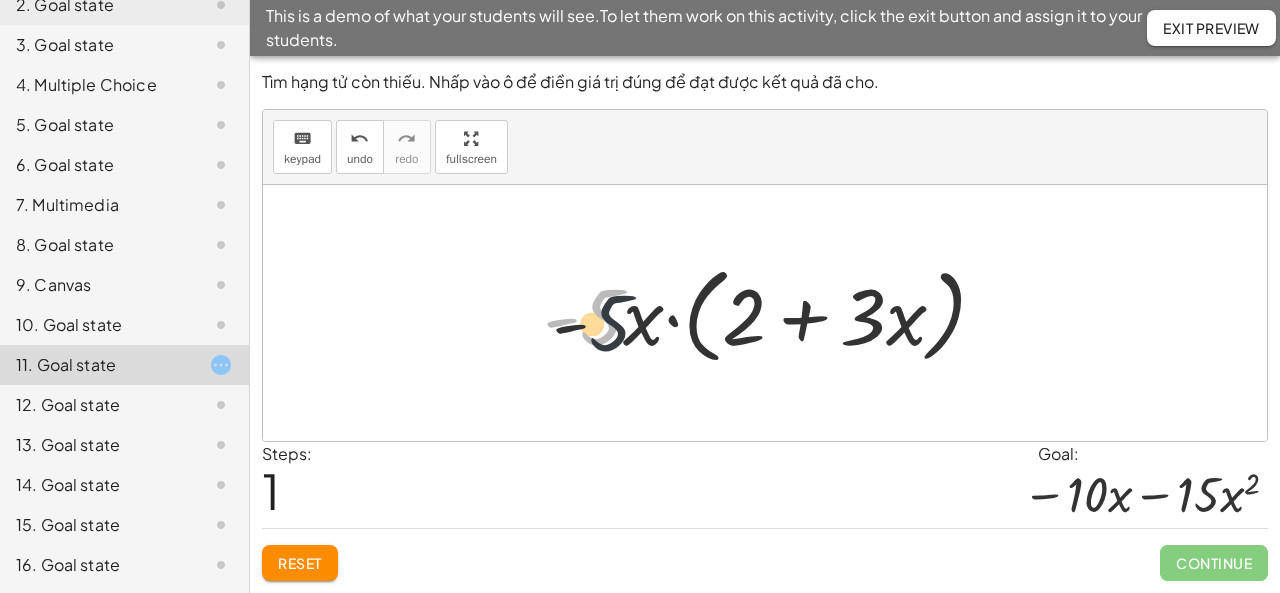 drag, startPoint x: 592, startPoint y: 340, endPoint x: 626, endPoint y: 361, distance: 39.962482 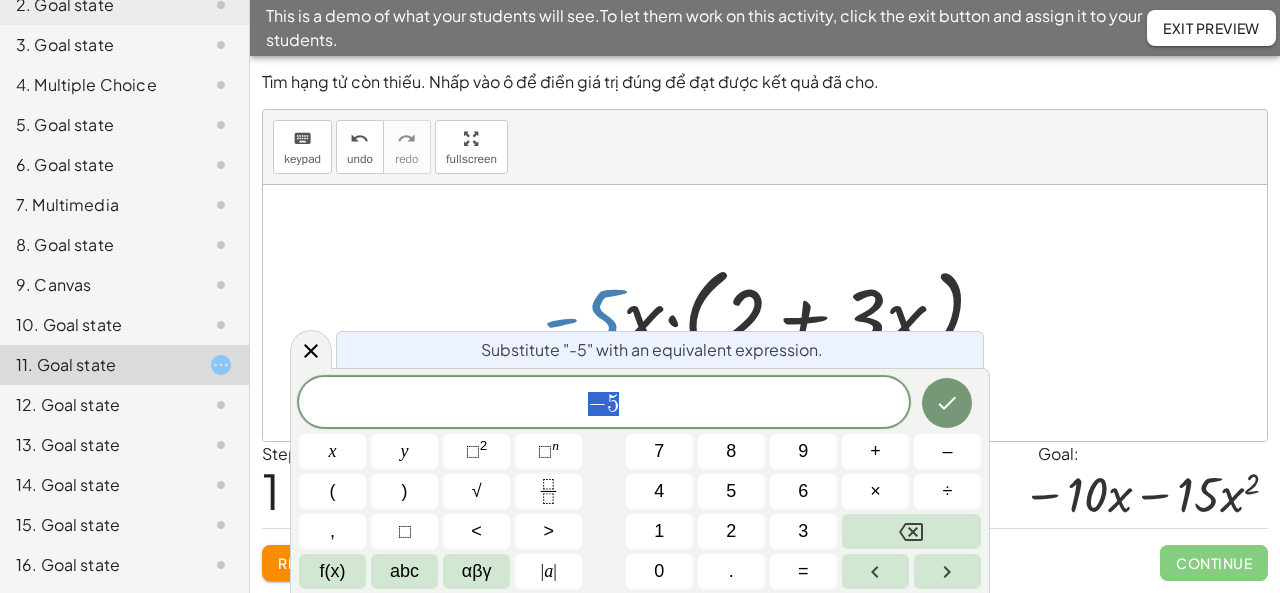 drag, startPoint x: 626, startPoint y: 361, endPoint x: 598, endPoint y: 403, distance: 50.47772 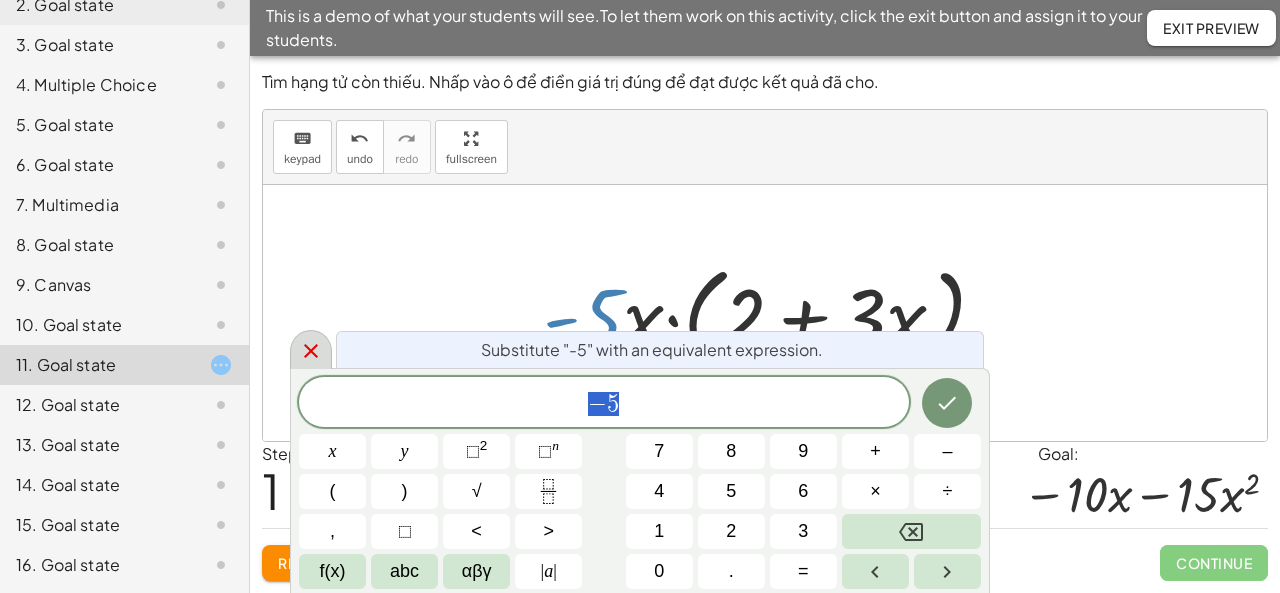 click 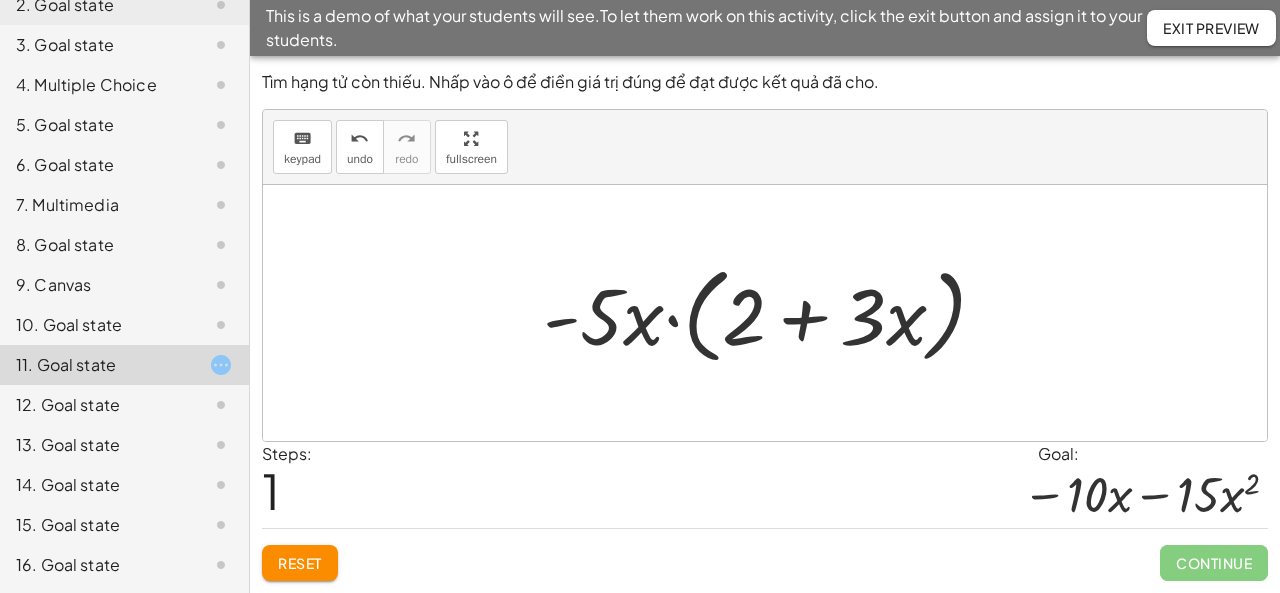 click at bounding box center [772, 313] 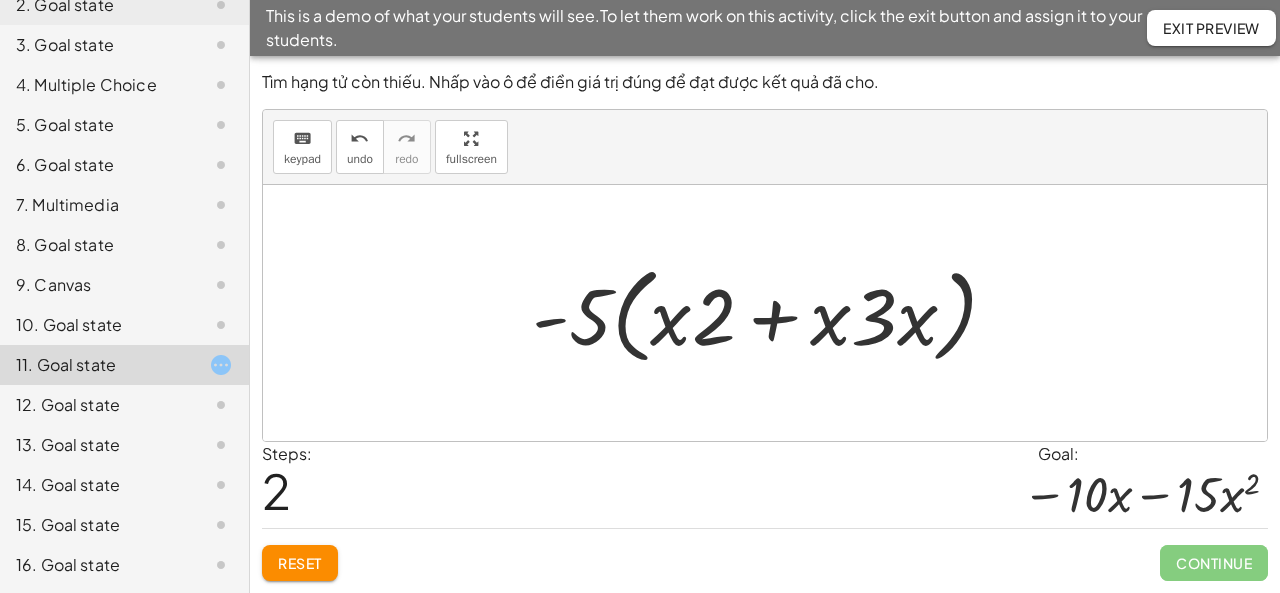 click at bounding box center (772, 313) 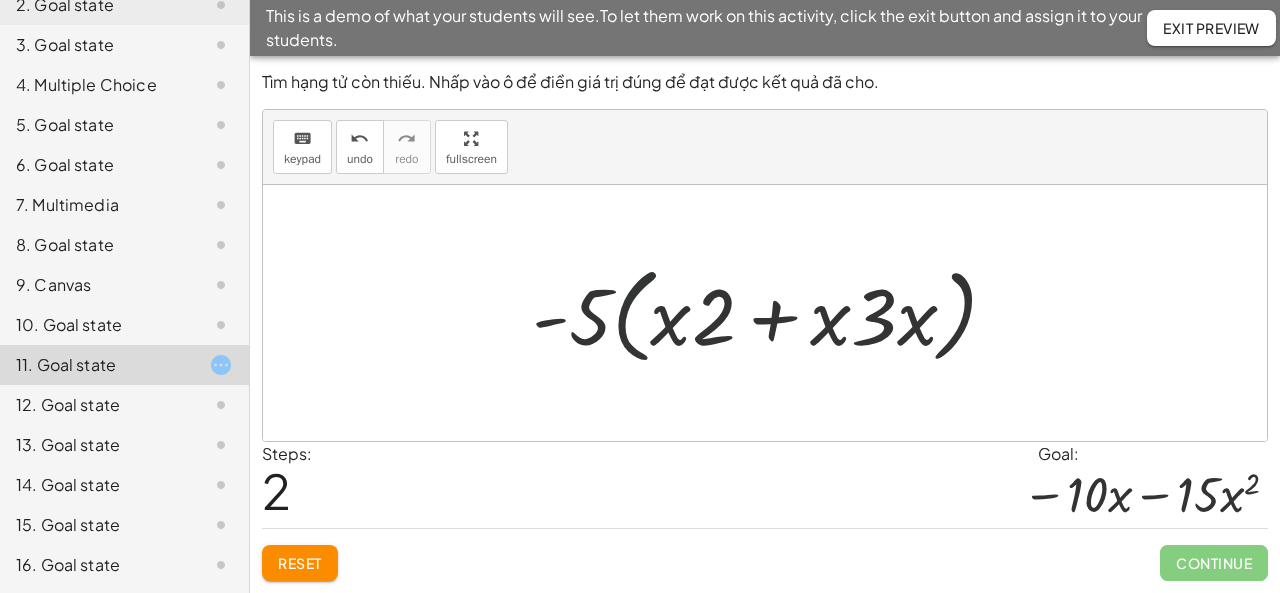 click at bounding box center [772, 313] 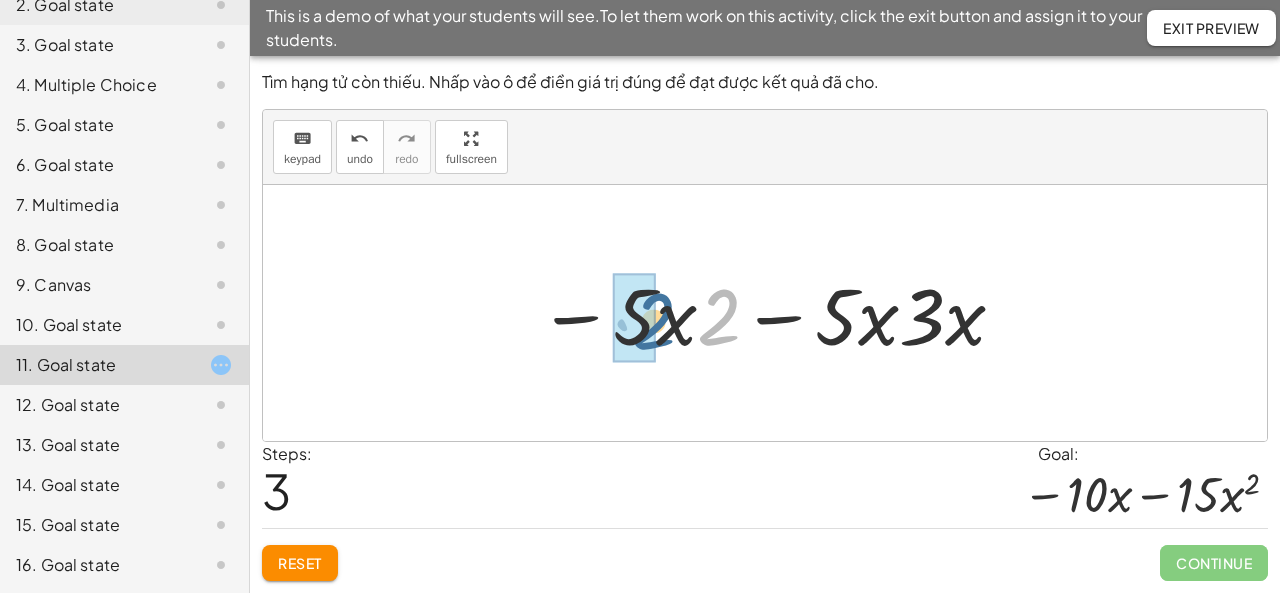 drag, startPoint x: 704, startPoint y: 333, endPoint x: 638, endPoint y: 337, distance: 66.1211 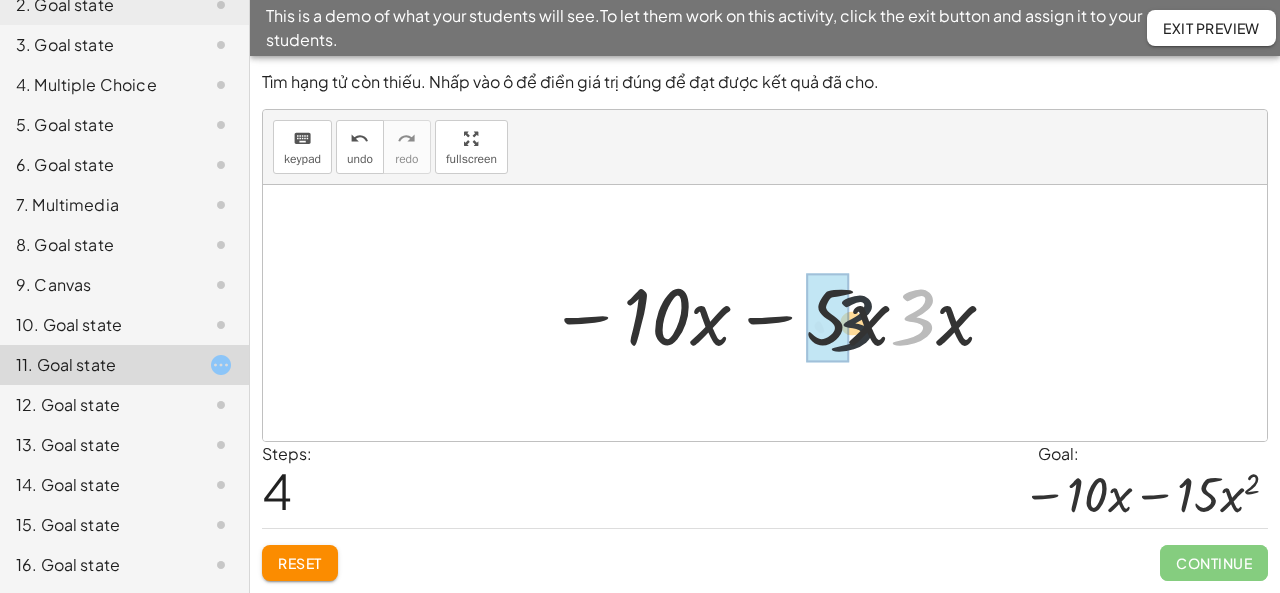 drag, startPoint x: 912, startPoint y: 337, endPoint x: 825, endPoint y: 341, distance: 87.0919 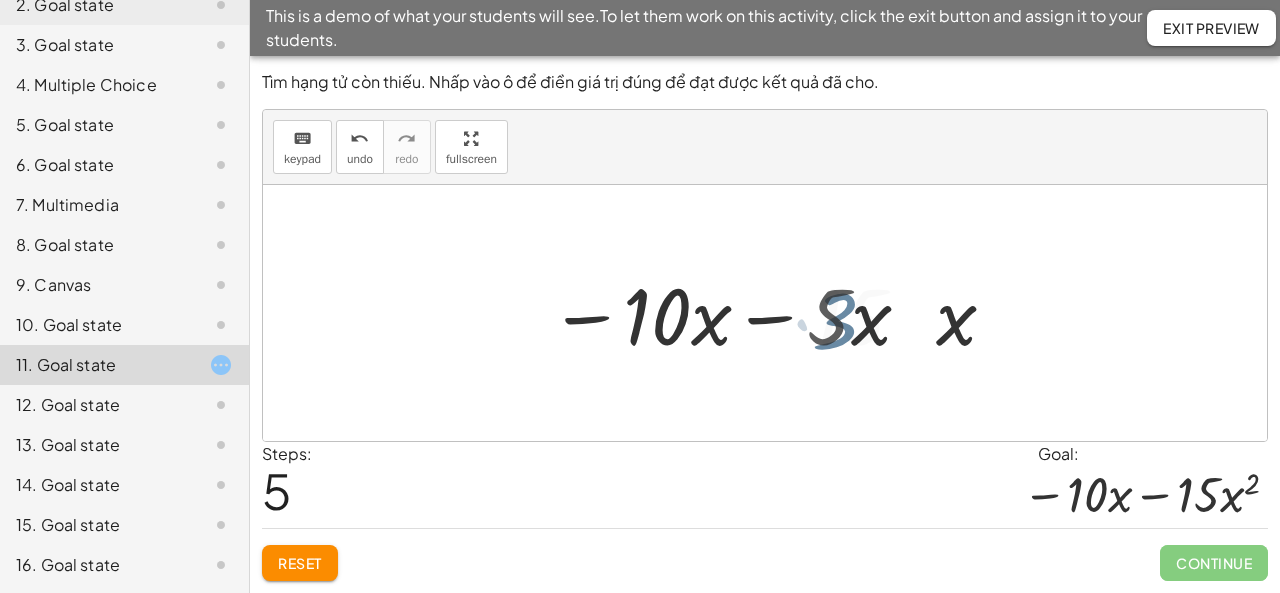 click at bounding box center (773, 313) 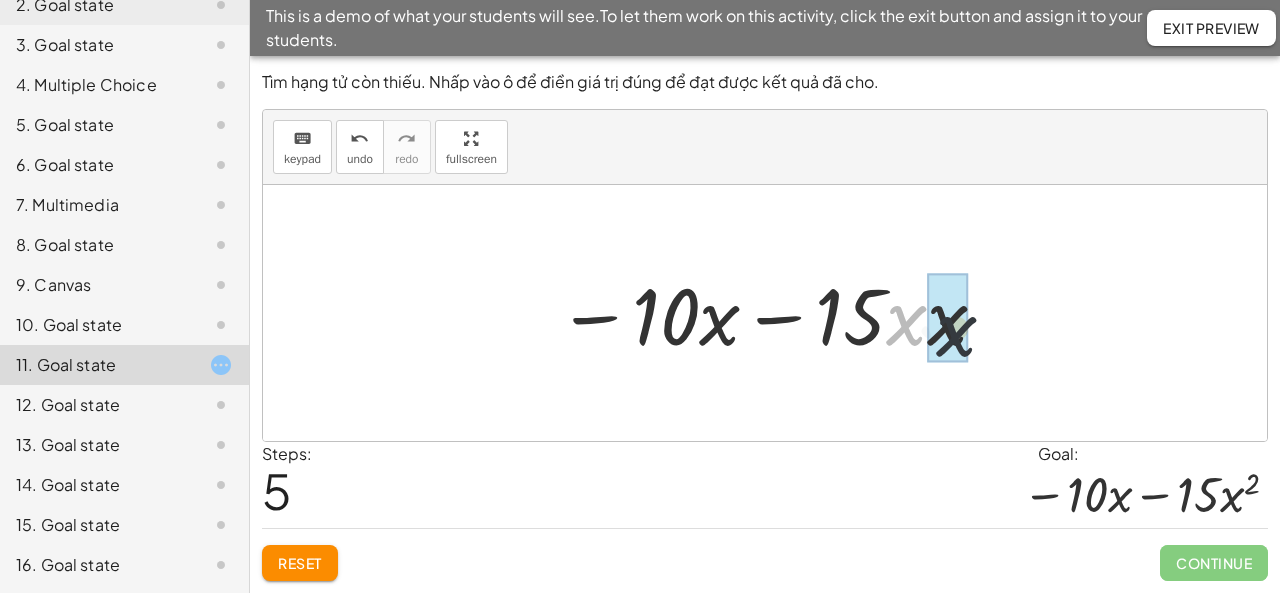 drag, startPoint x: 903, startPoint y: 331, endPoint x: 916, endPoint y: 334, distance: 13.341664 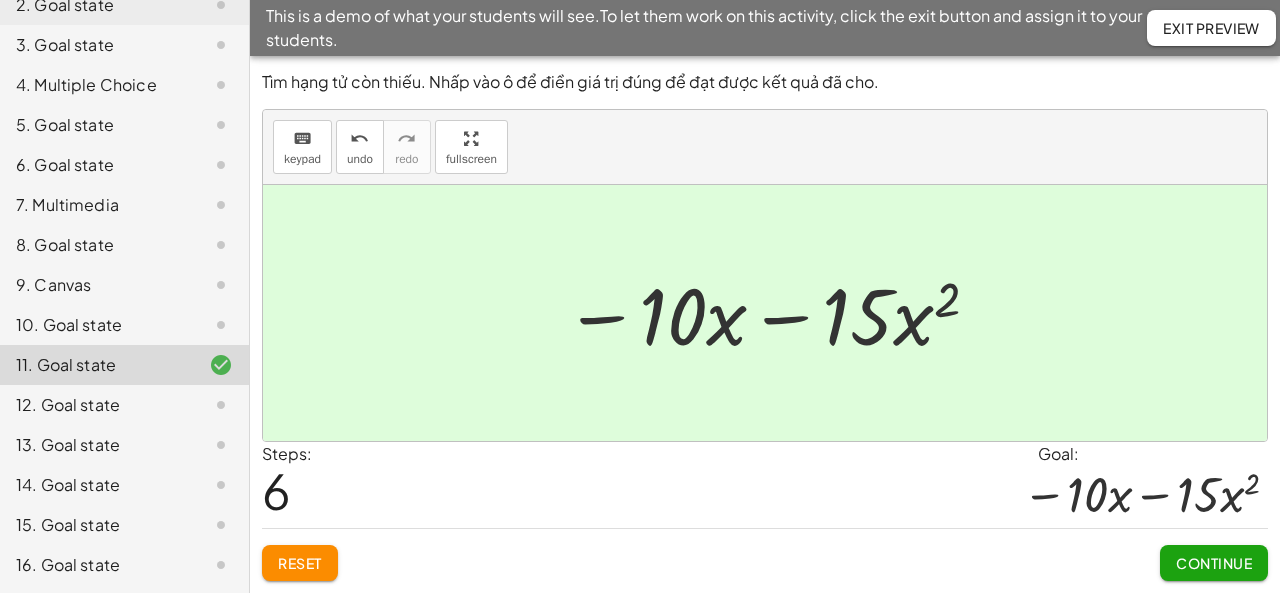 click on "Exit Preview" 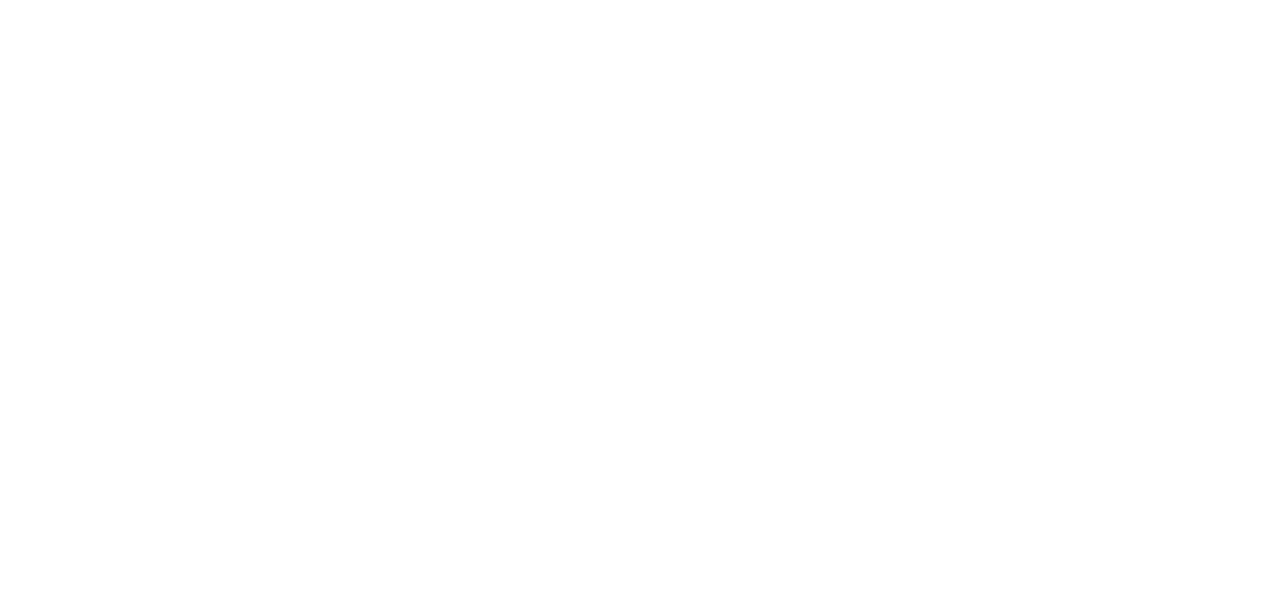 scroll, scrollTop: 0, scrollLeft: 0, axis: both 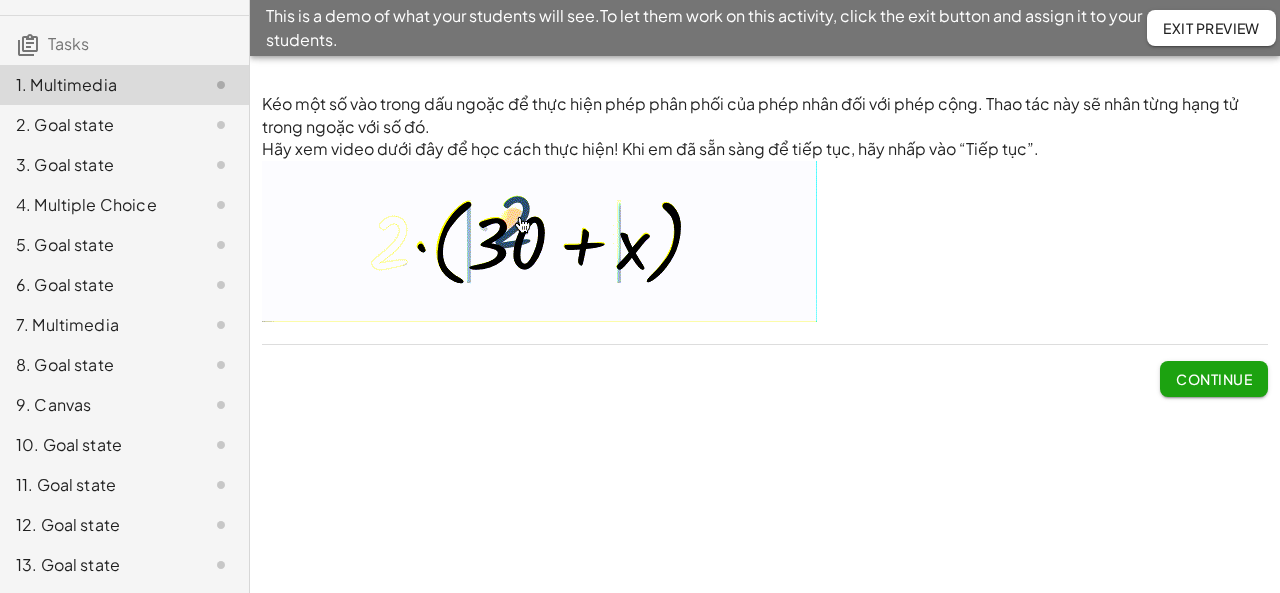 click 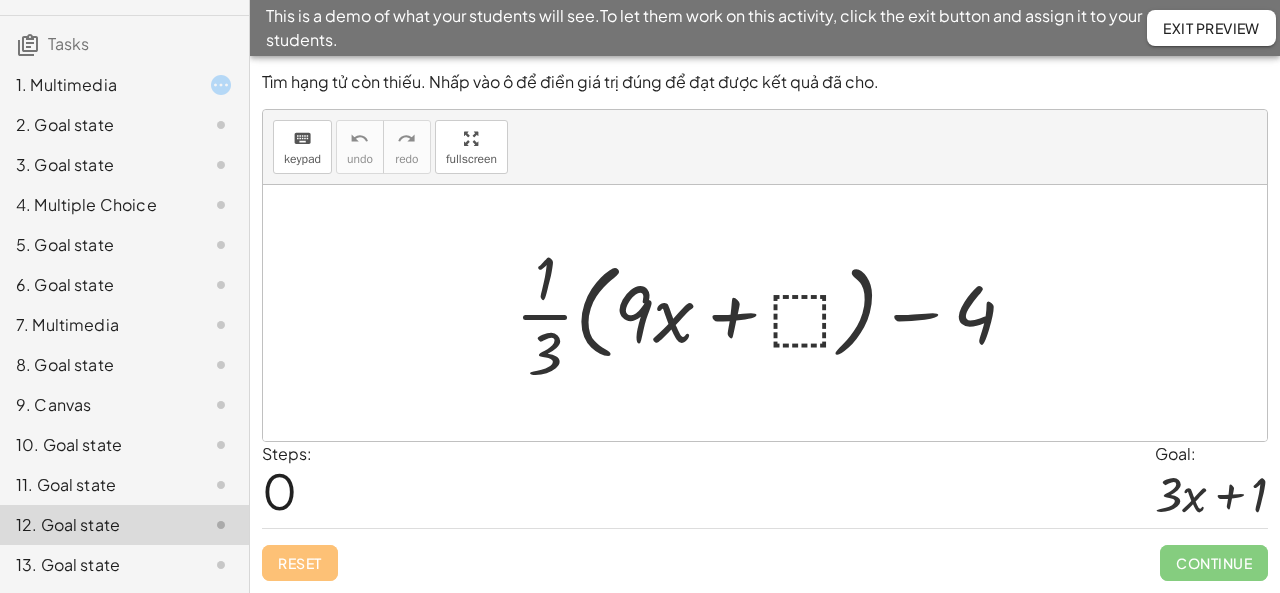 click at bounding box center [773, 313] 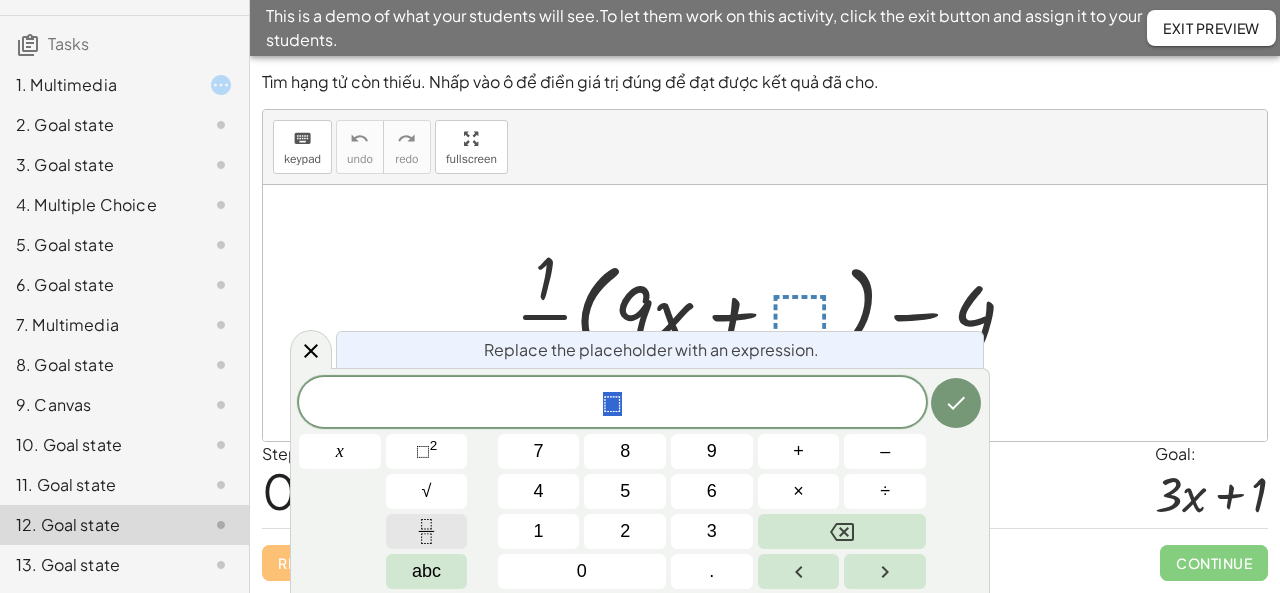 click at bounding box center (427, 531) 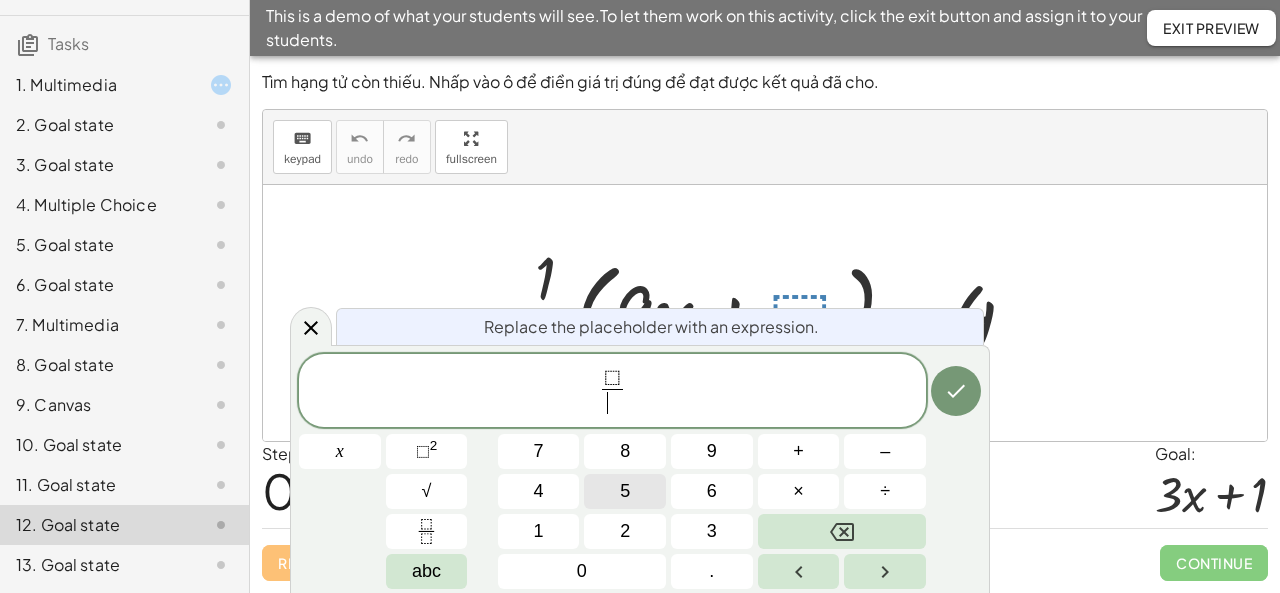 click on "5" at bounding box center [625, 491] 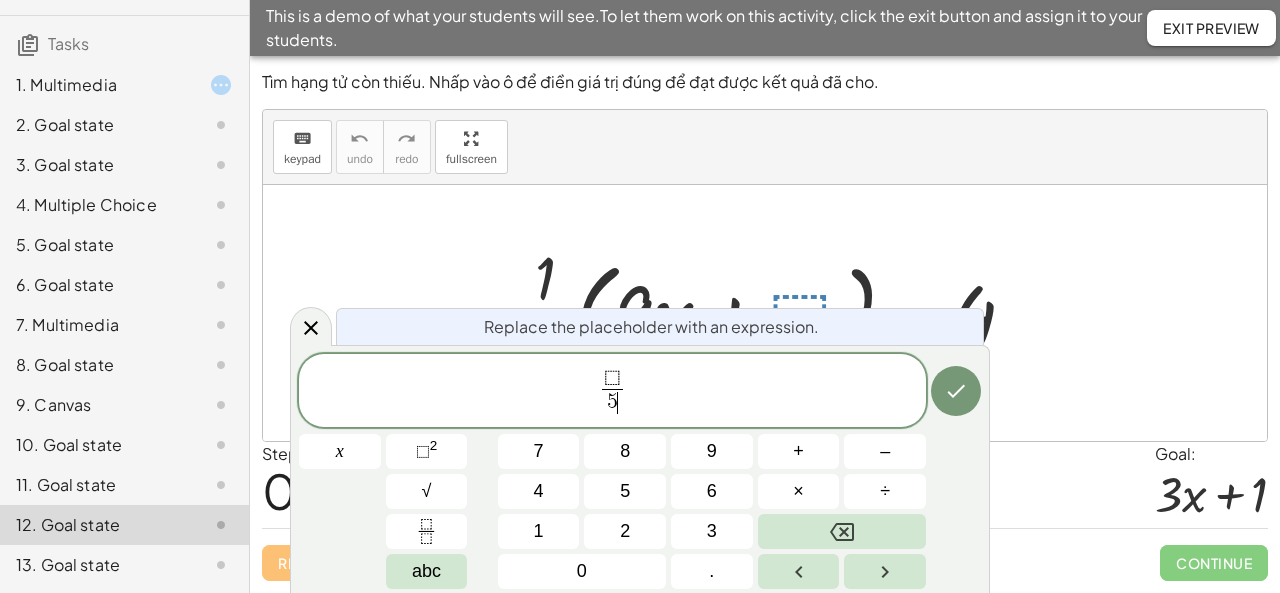 click on "⬚" at bounding box center [612, 378] 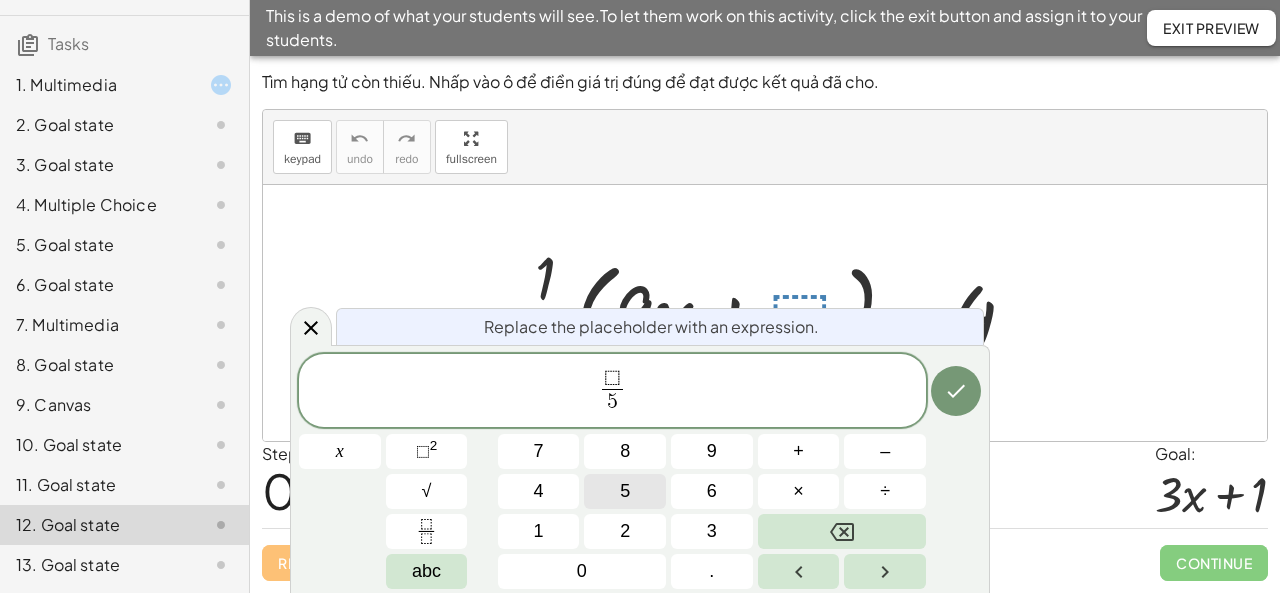 click on "5" at bounding box center (625, 491) 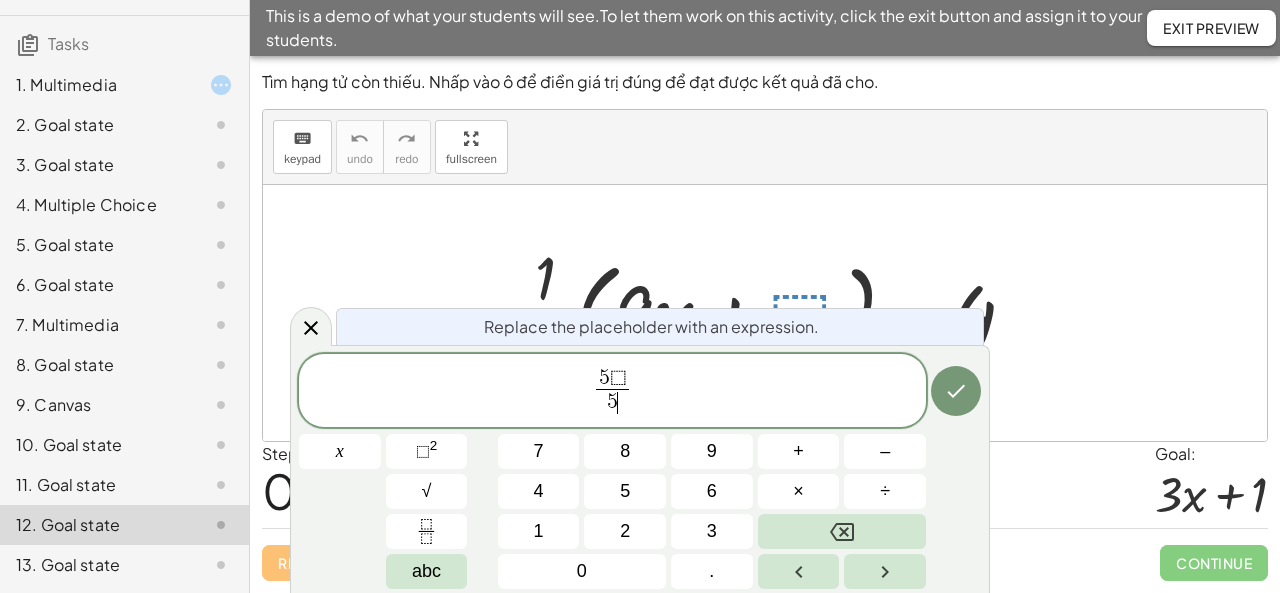 click on "5" at bounding box center [612, 402] 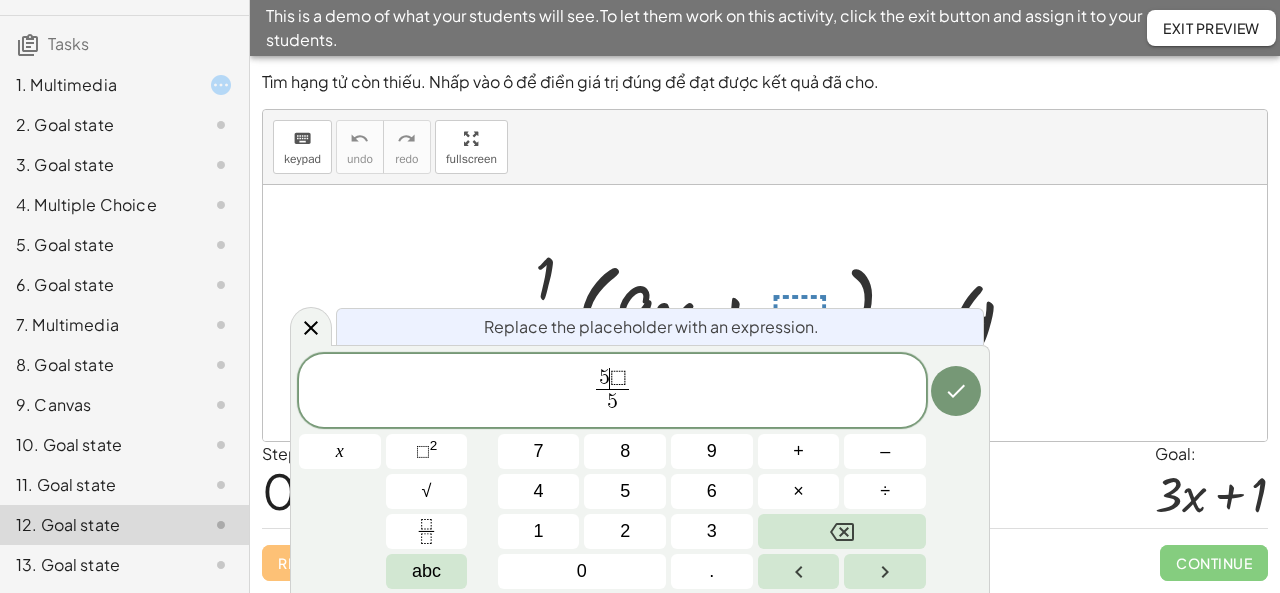 click on "⬚" at bounding box center (618, 378) 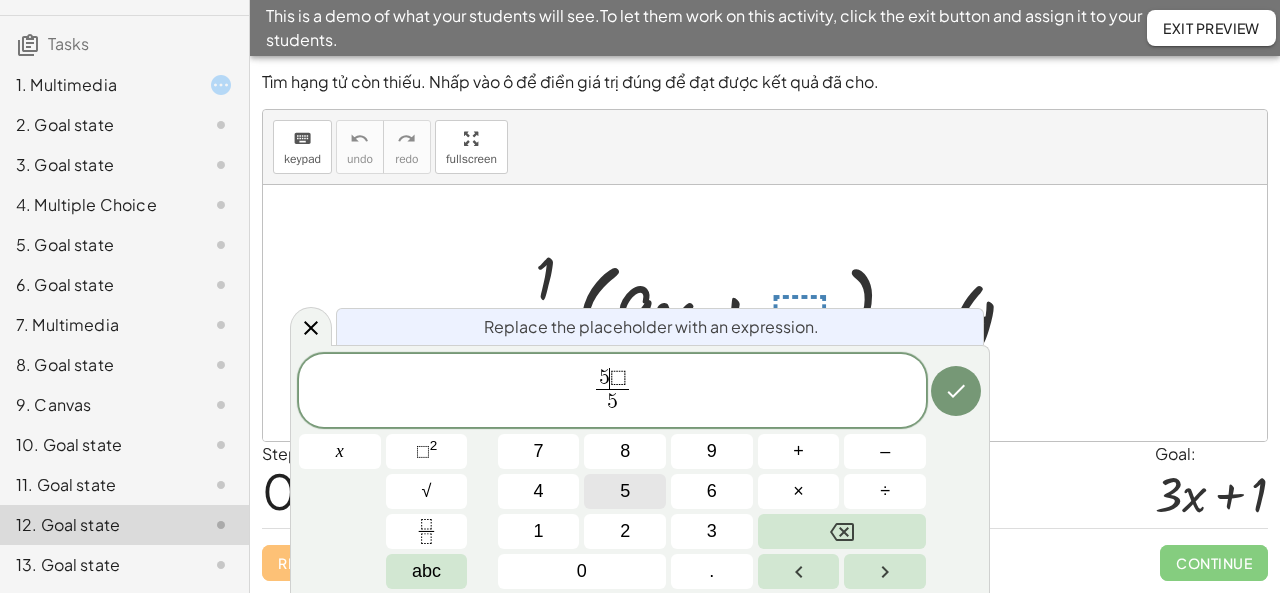 click on "5" at bounding box center (625, 491) 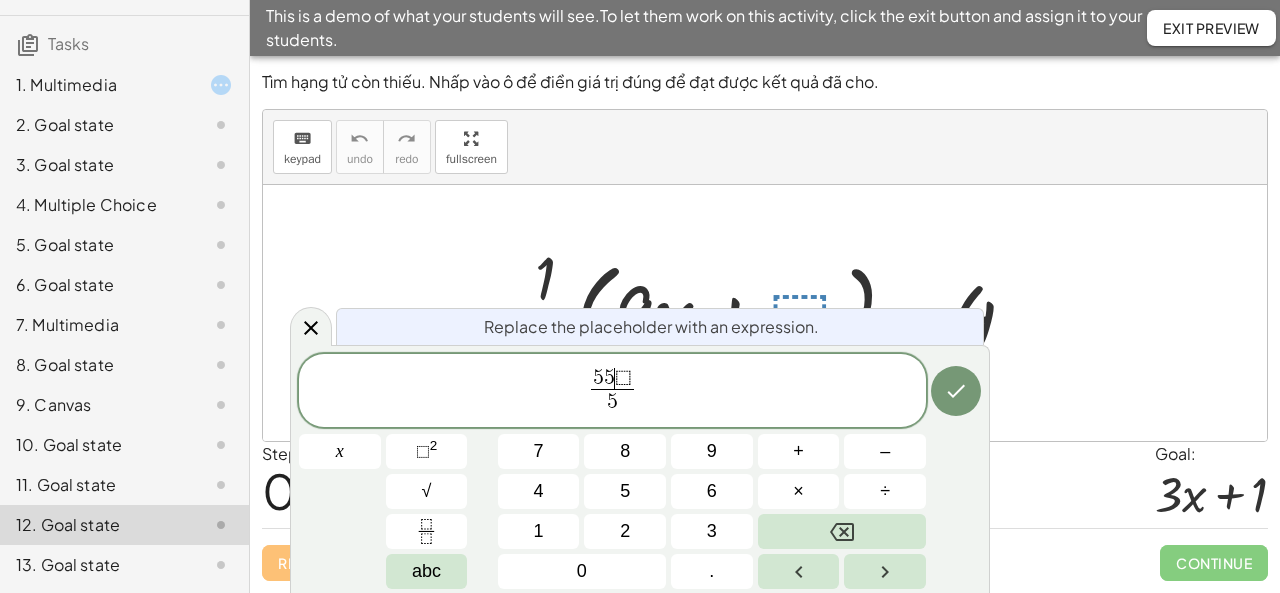 click on "⬚" at bounding box center [623, 378] 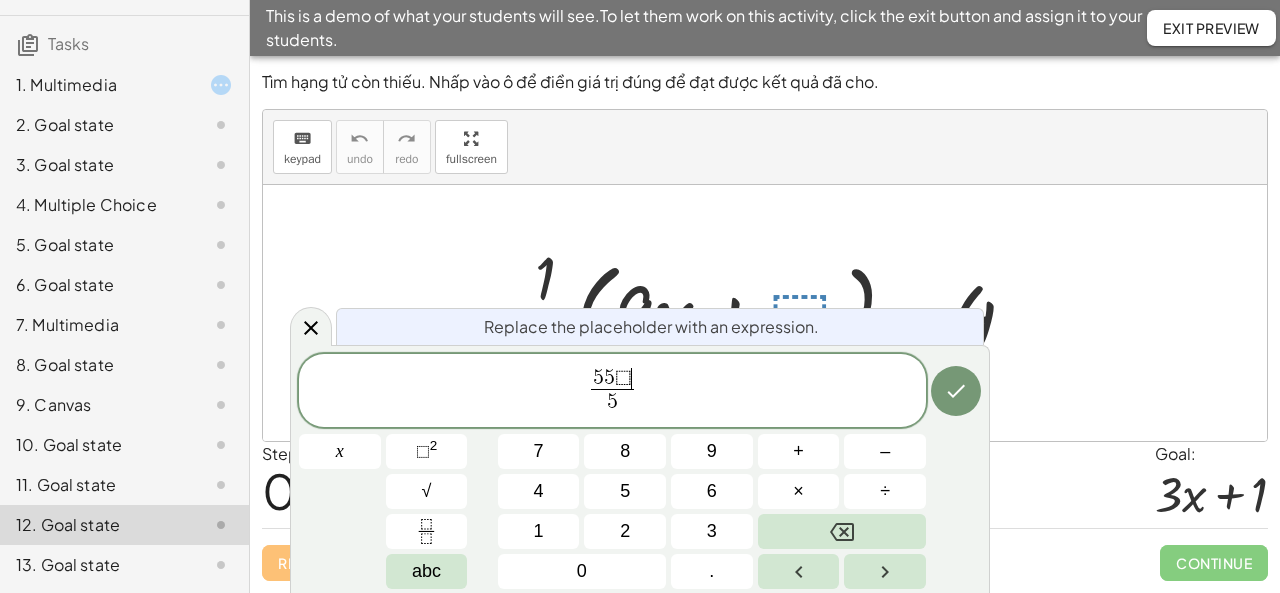 click on "⬚" at bounding box center [623, 378] 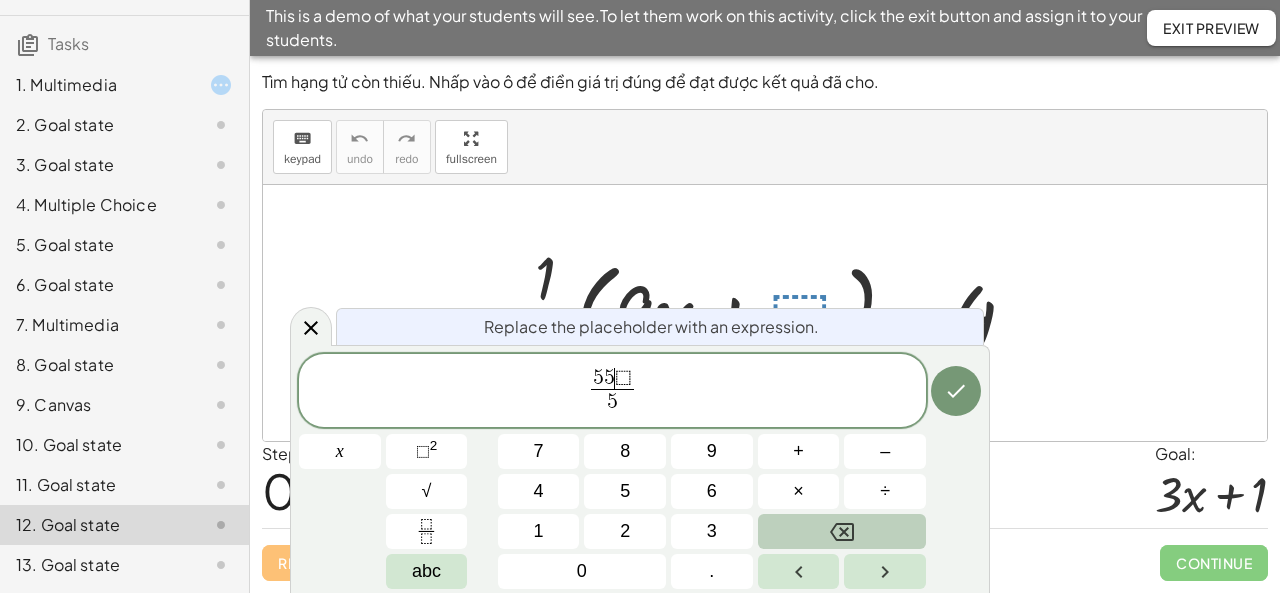 click at bounding box center [842, 531] 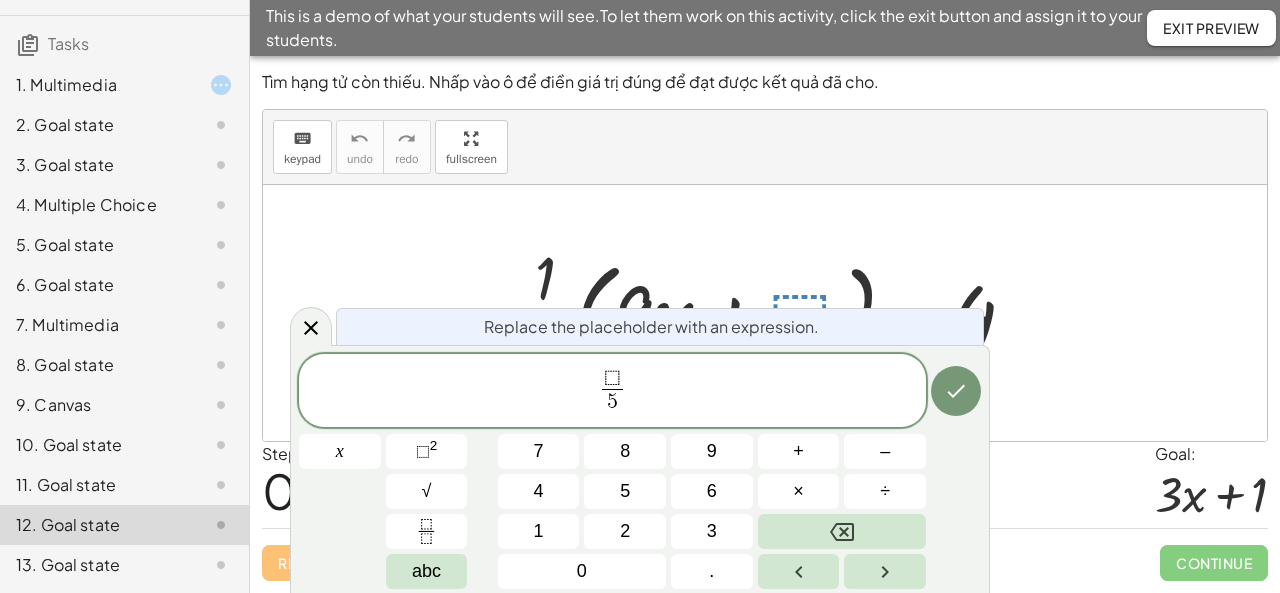 click on "⬚" at bounding box center [612, 378] 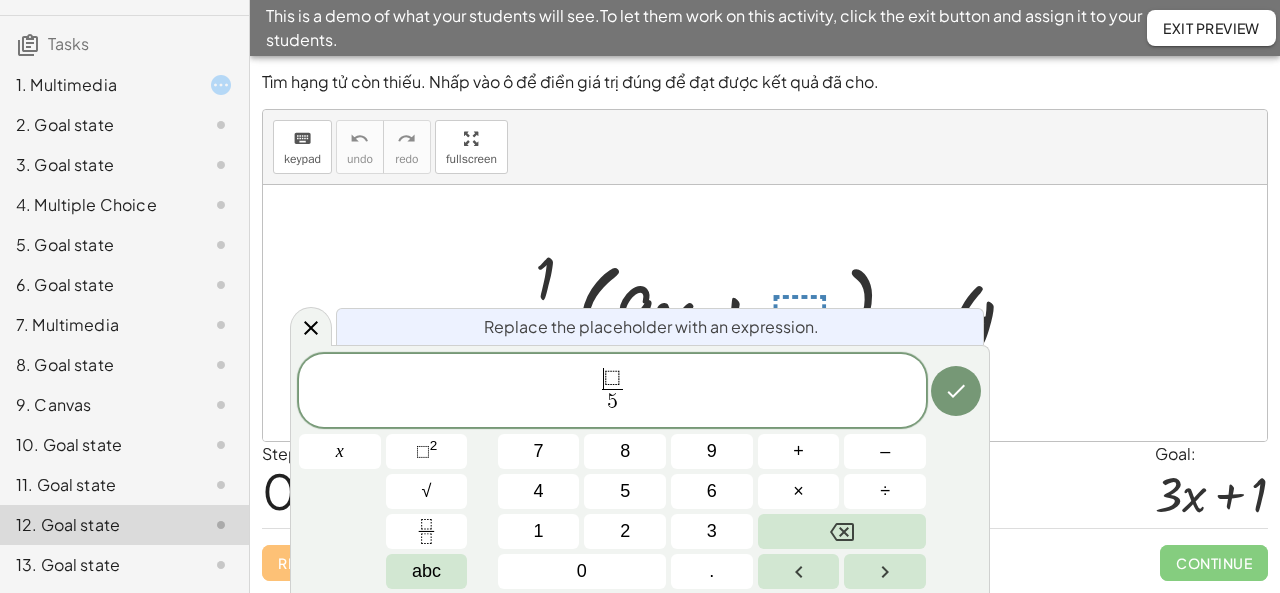 click on "⬚" at bounding box center (612, 378) 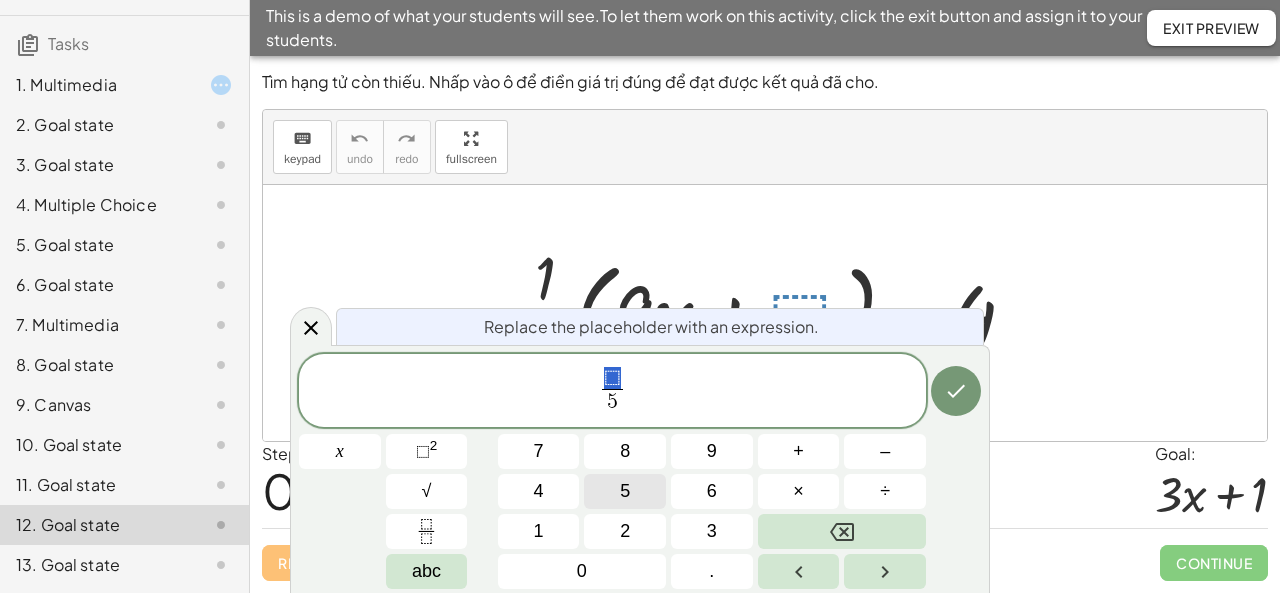 click on "5" at bounding box center (625, 491) 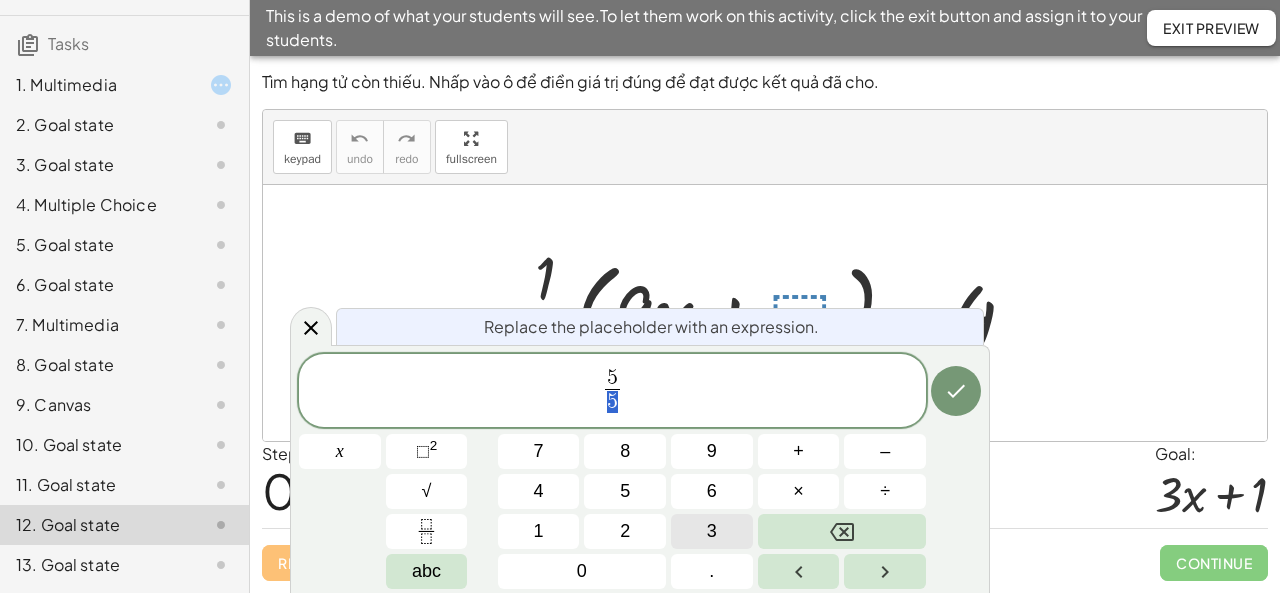 click on "3" at bounding box center [712, 531] 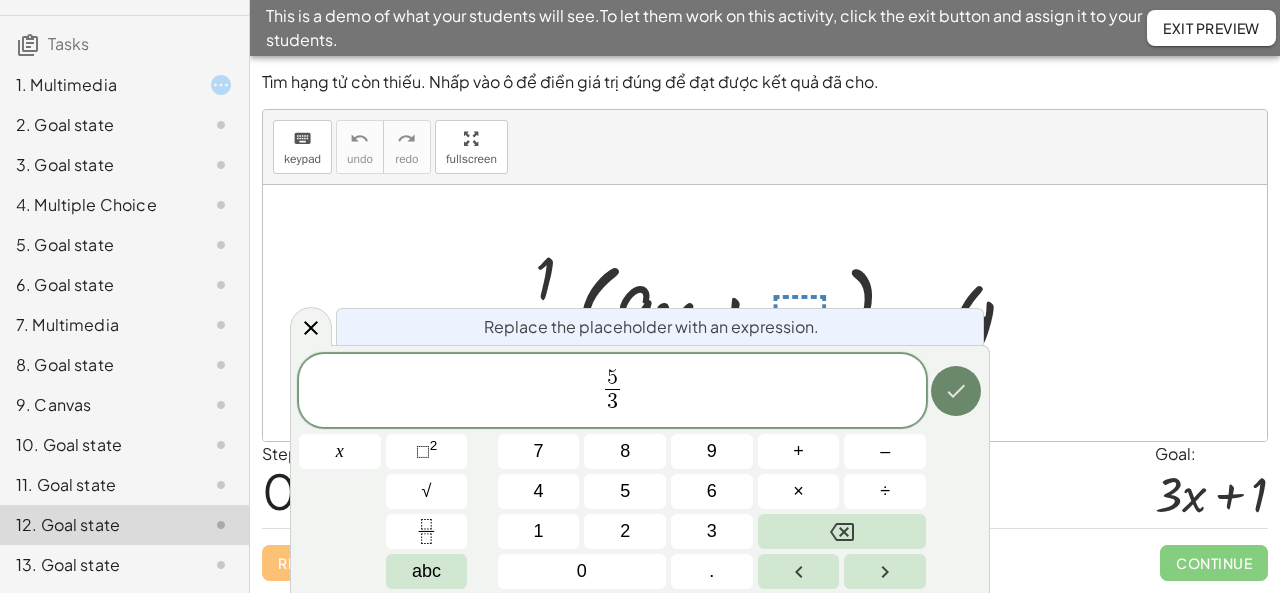 click 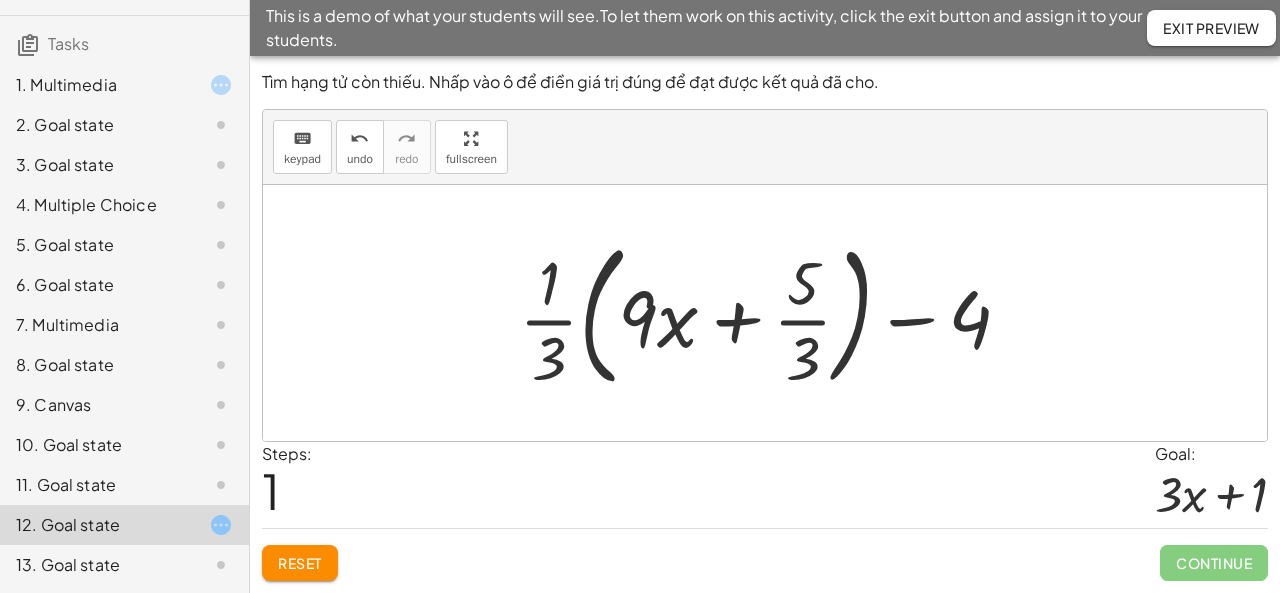 click at bounding box center (773, 313) 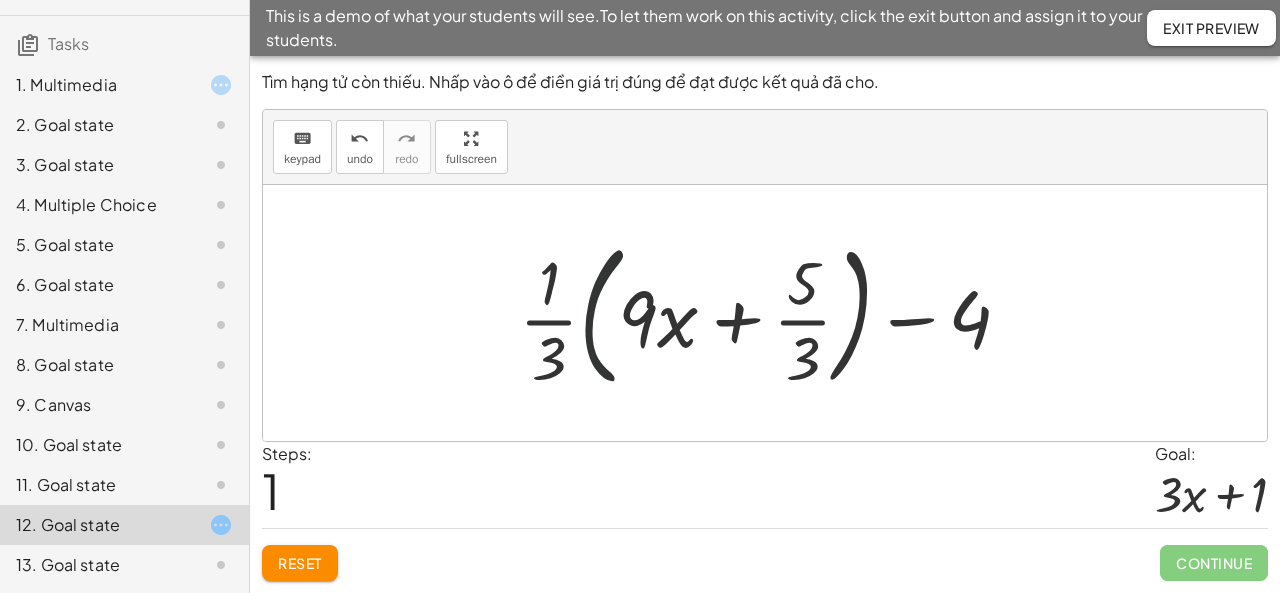 click at bounding box center [773, 313] 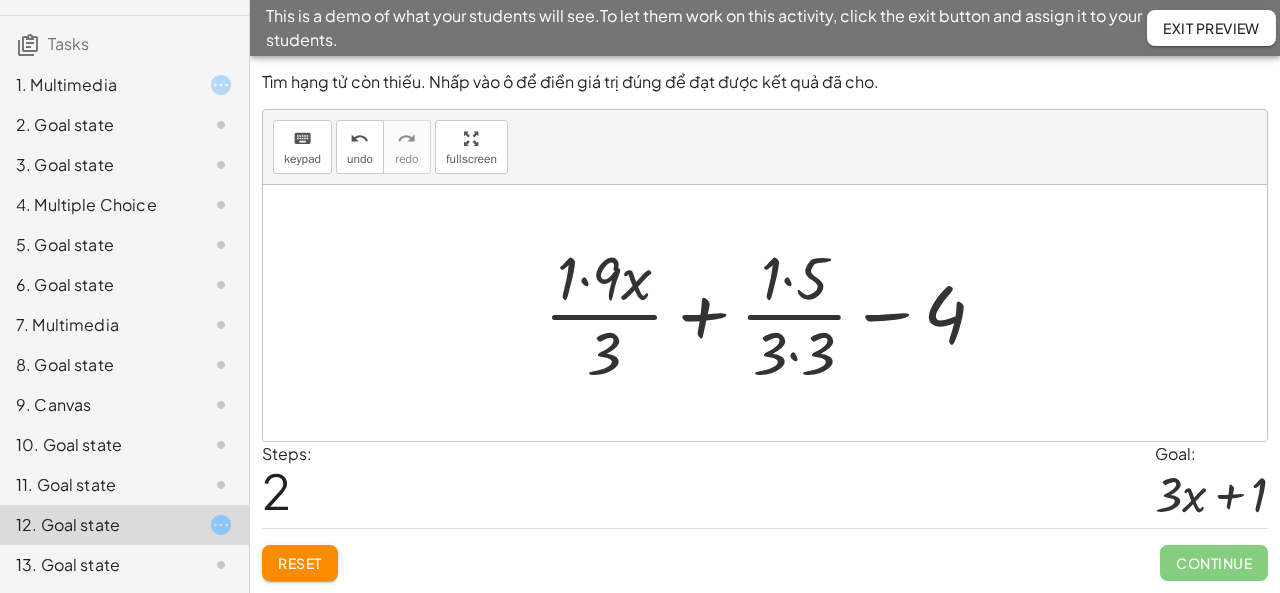 click at bounding box center (773, 313) 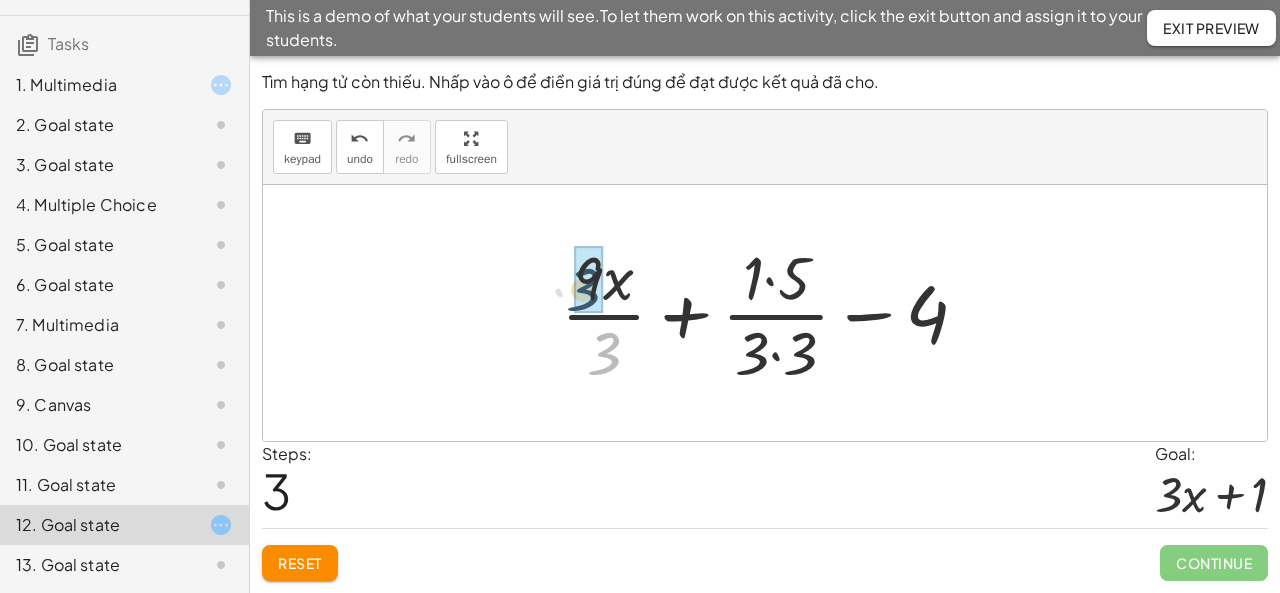 drag, startPoint x: 609, startPoint y: 363, endPoint x: 588, endPoint y: 297, distance: 69.260376 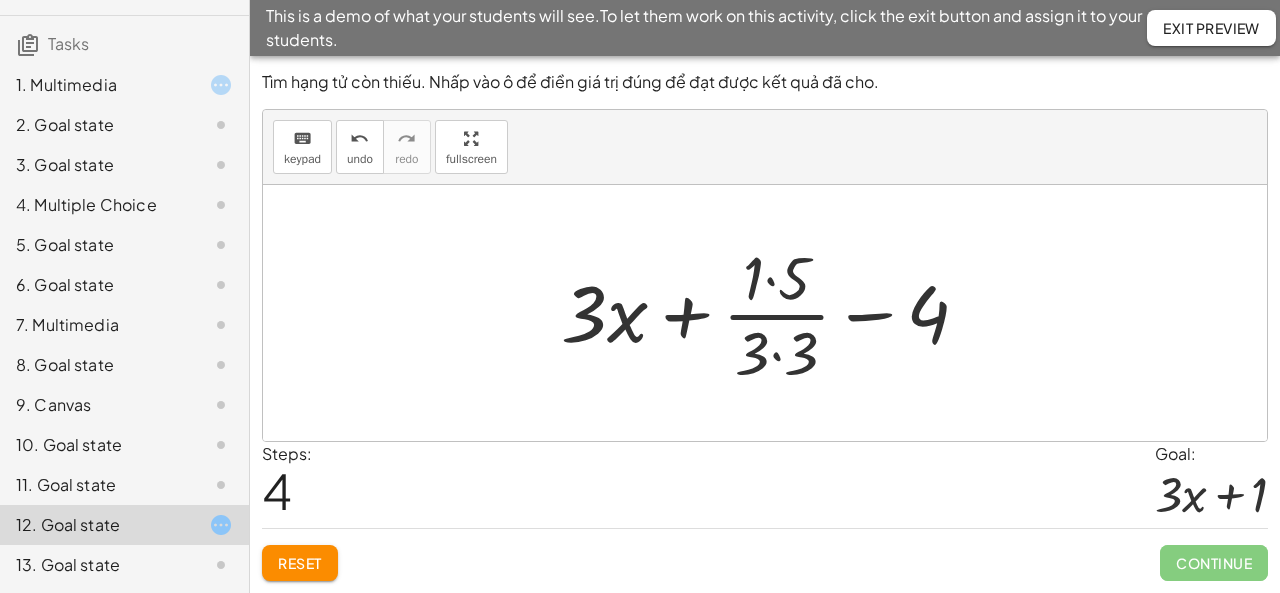 click at bounding box center [773, 313] 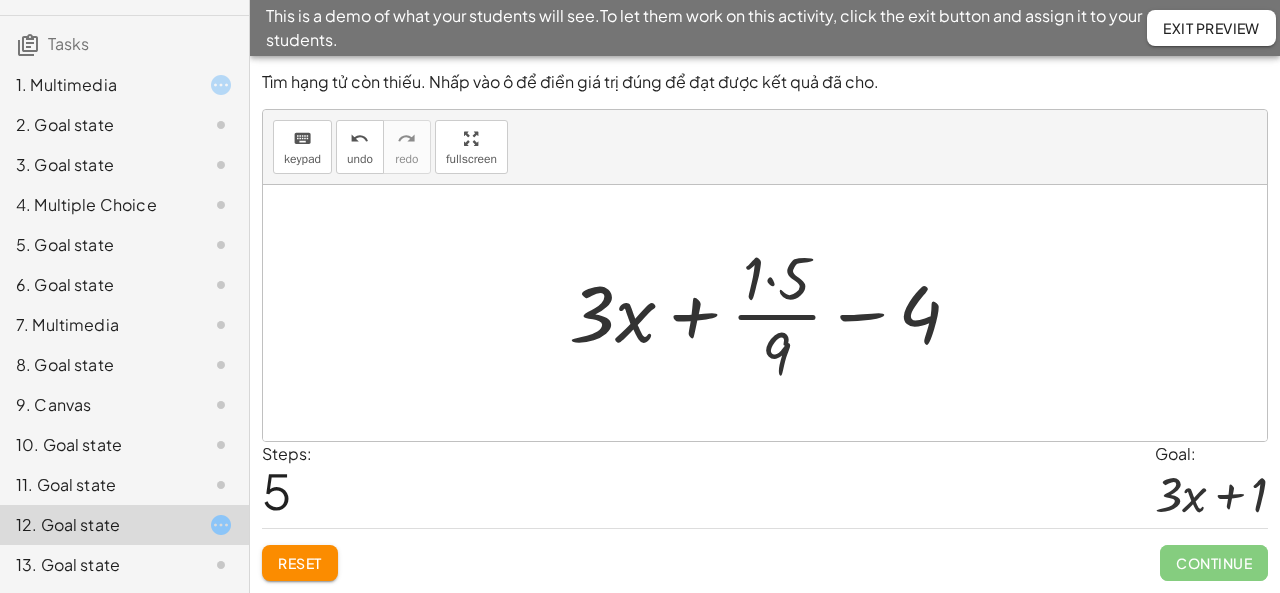 click at bounding box center [773, 313] 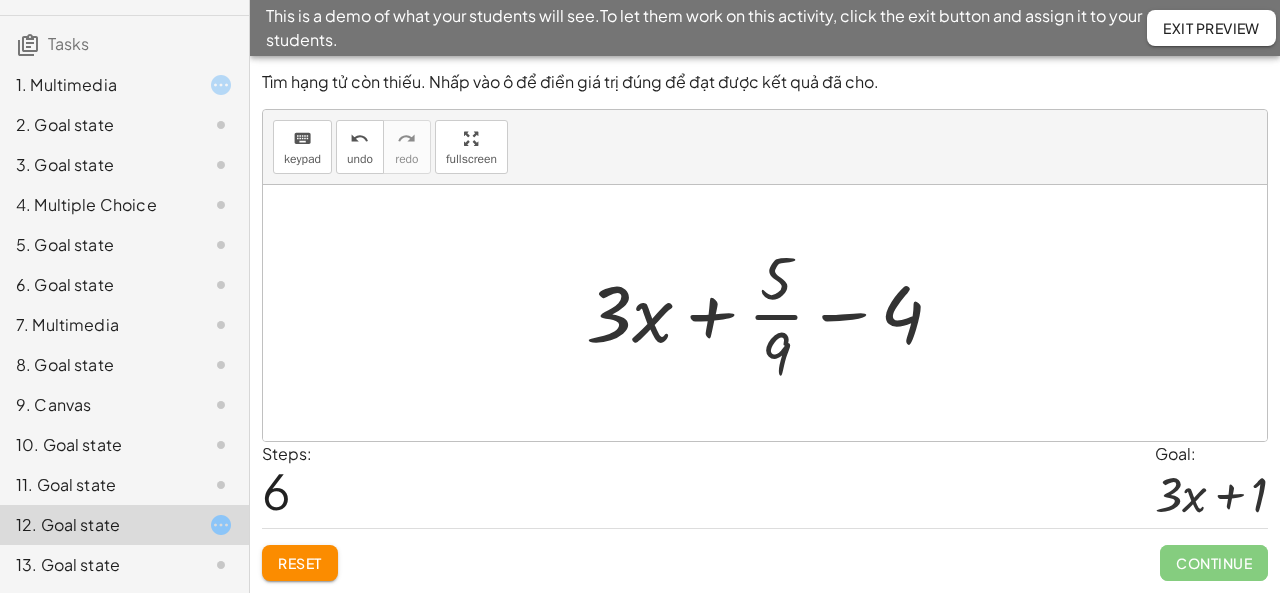 click on "Reset" at bounding box center [300, 563] 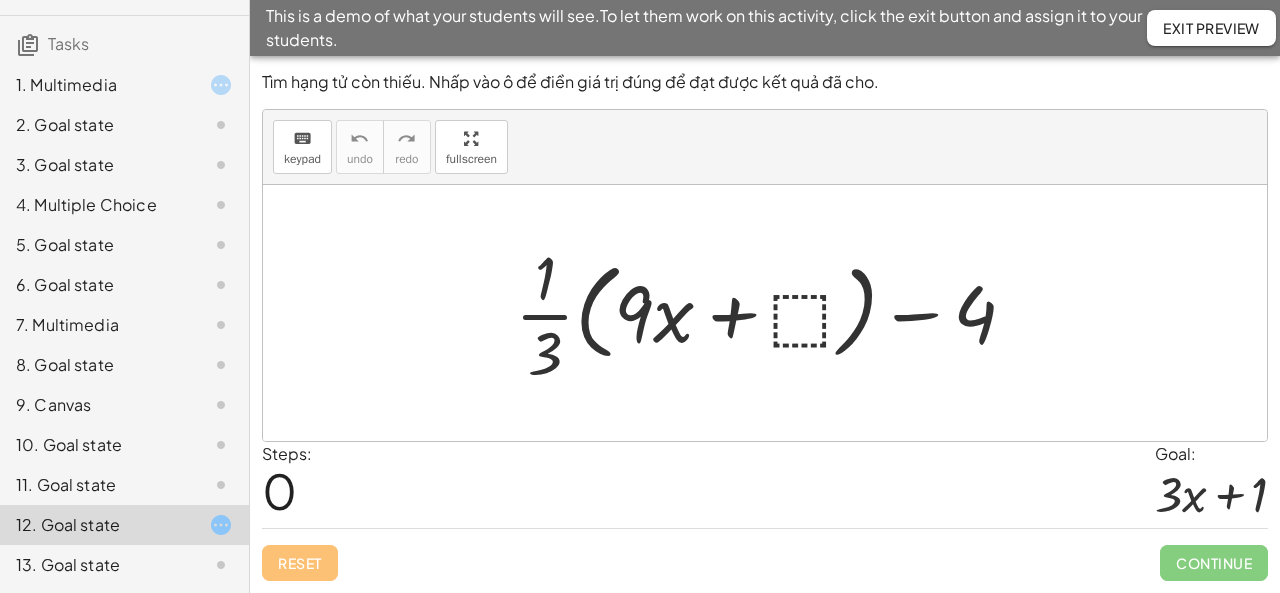 click at bounding box center (773, 313) 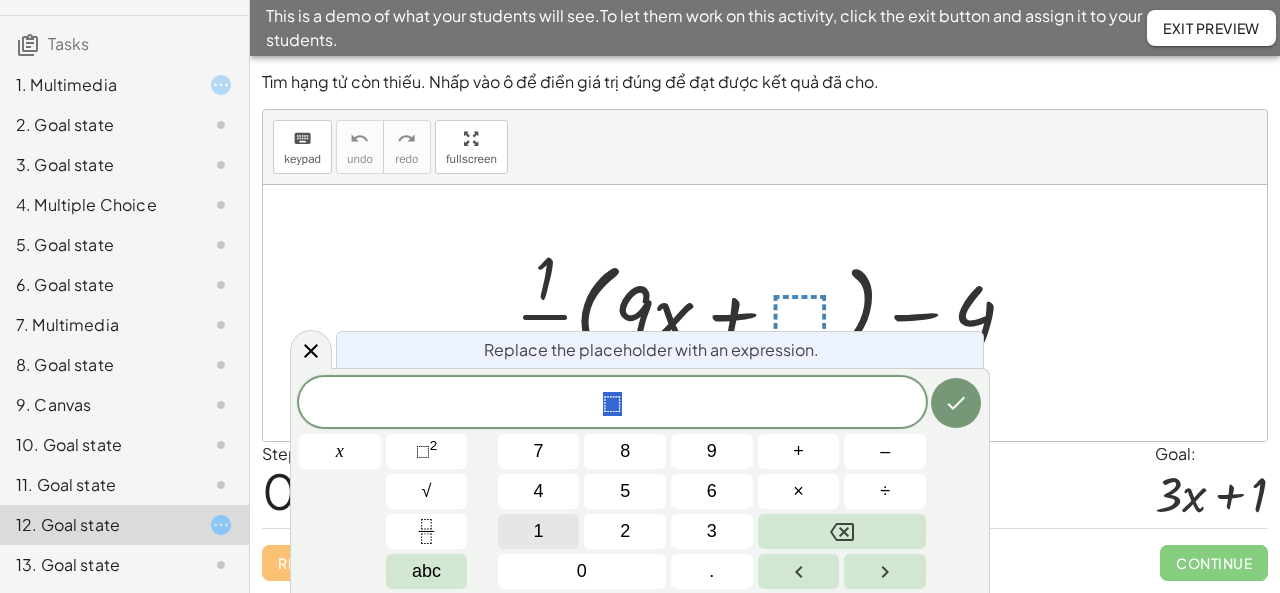 click on "1" at bounding box center [539, 531] 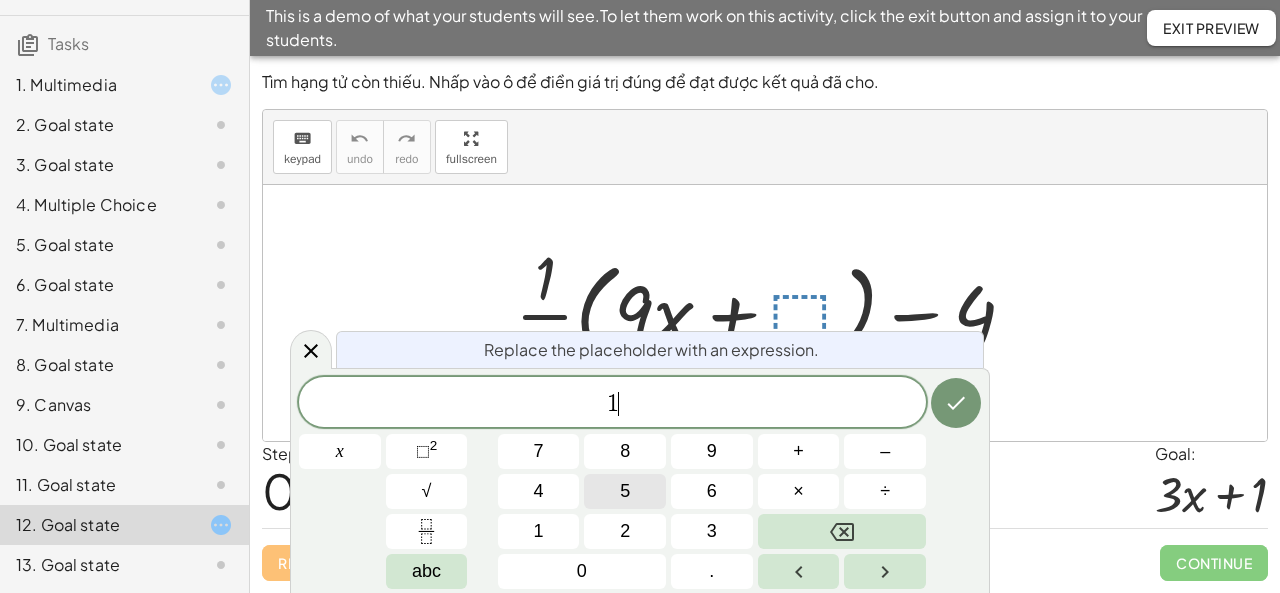 click on "5" at bounding box center (625, 491) 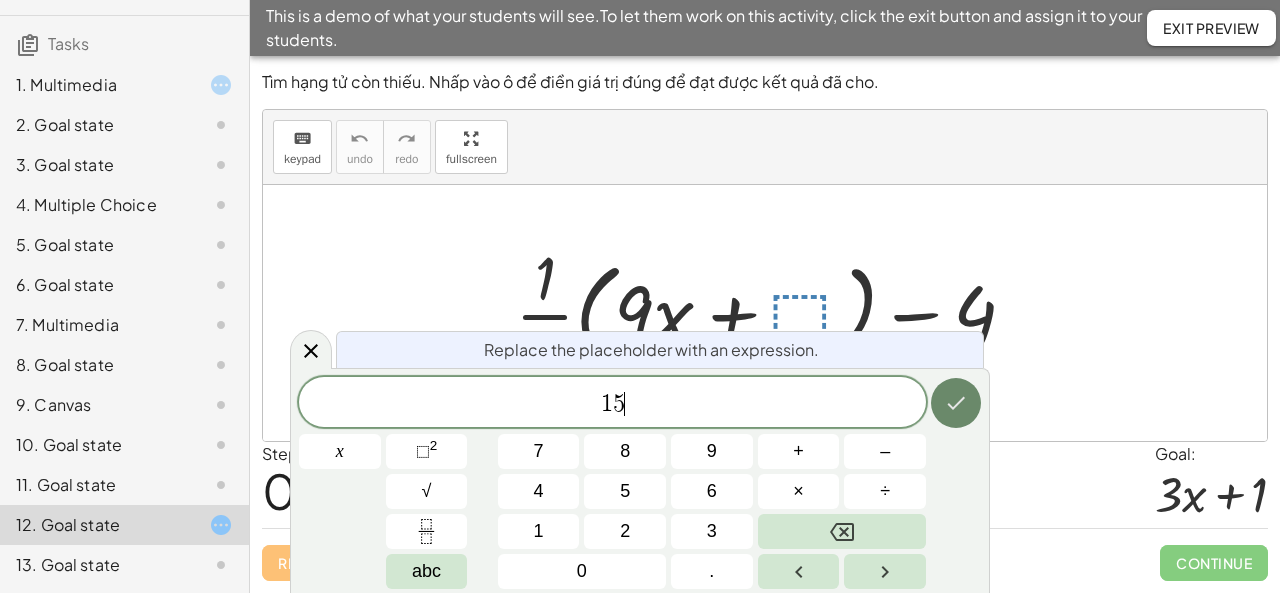 click at bounding box center [956, 403] 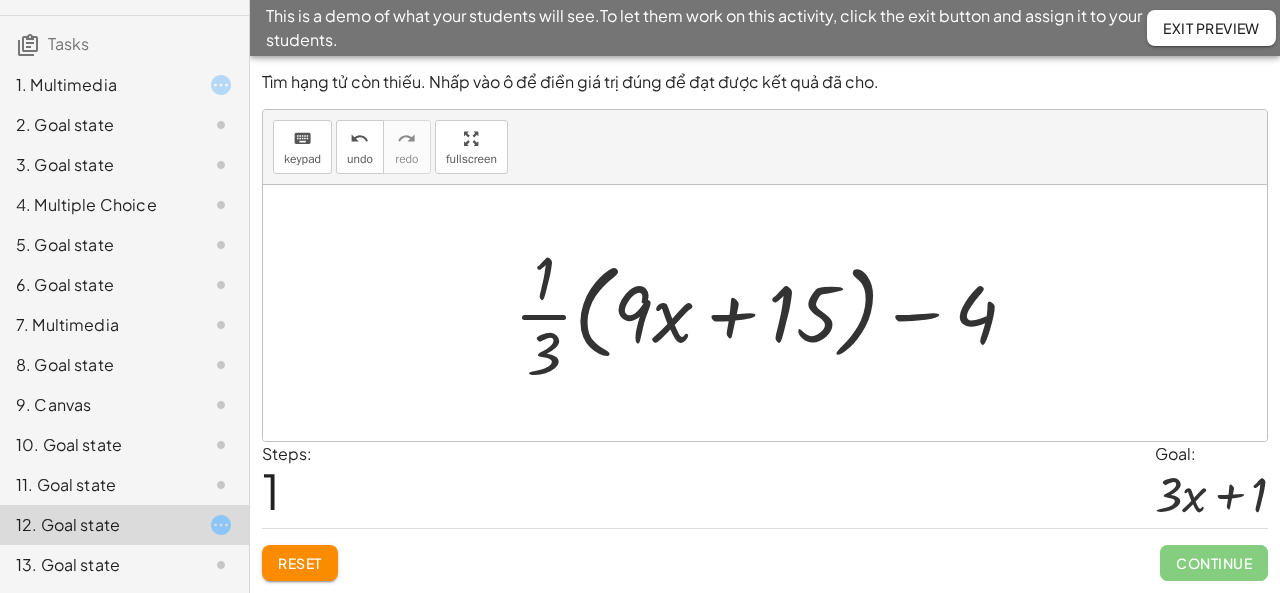 click at bounding box center [773, 313] 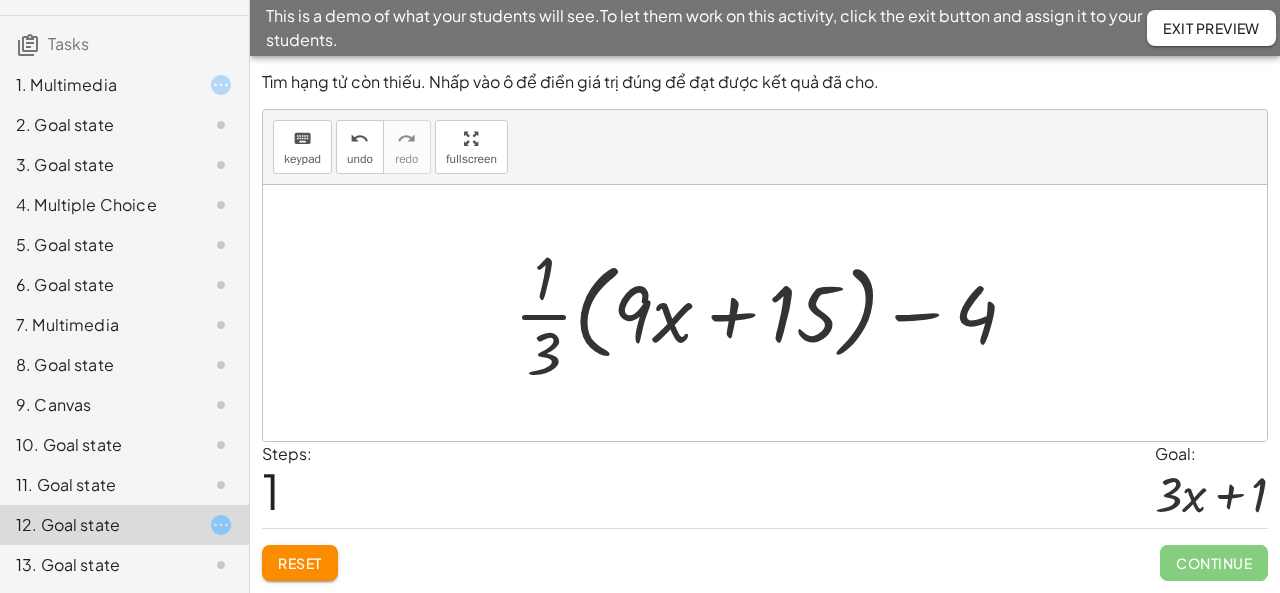 click at bounding box center (773, 313) 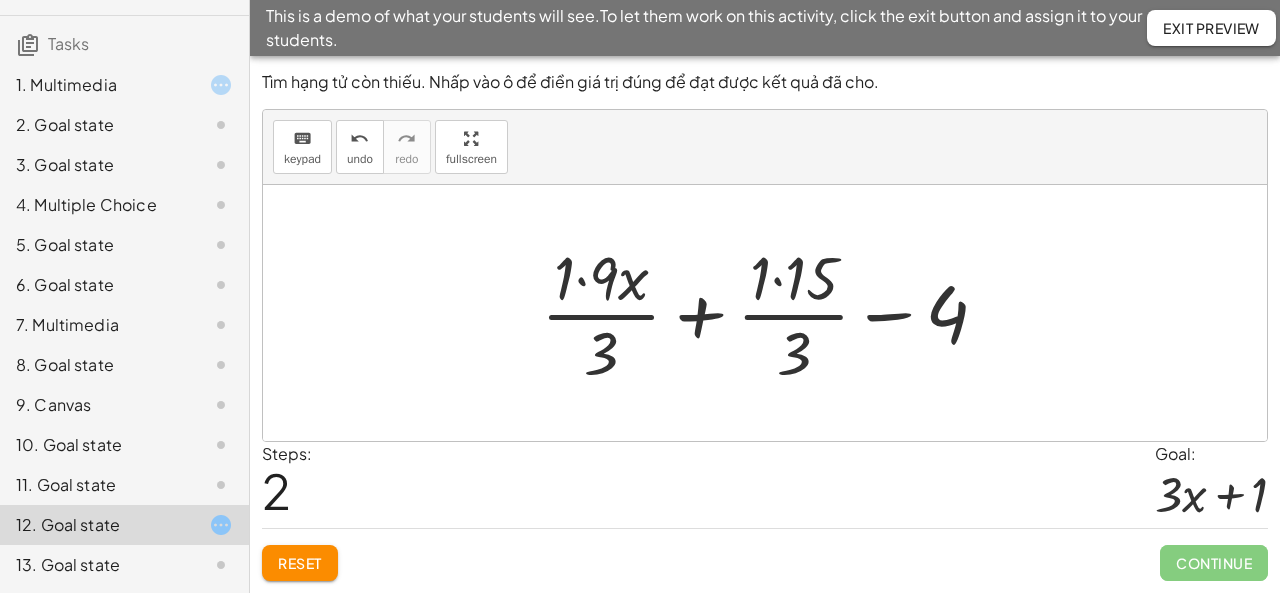 click at bounding box center [773, 313] 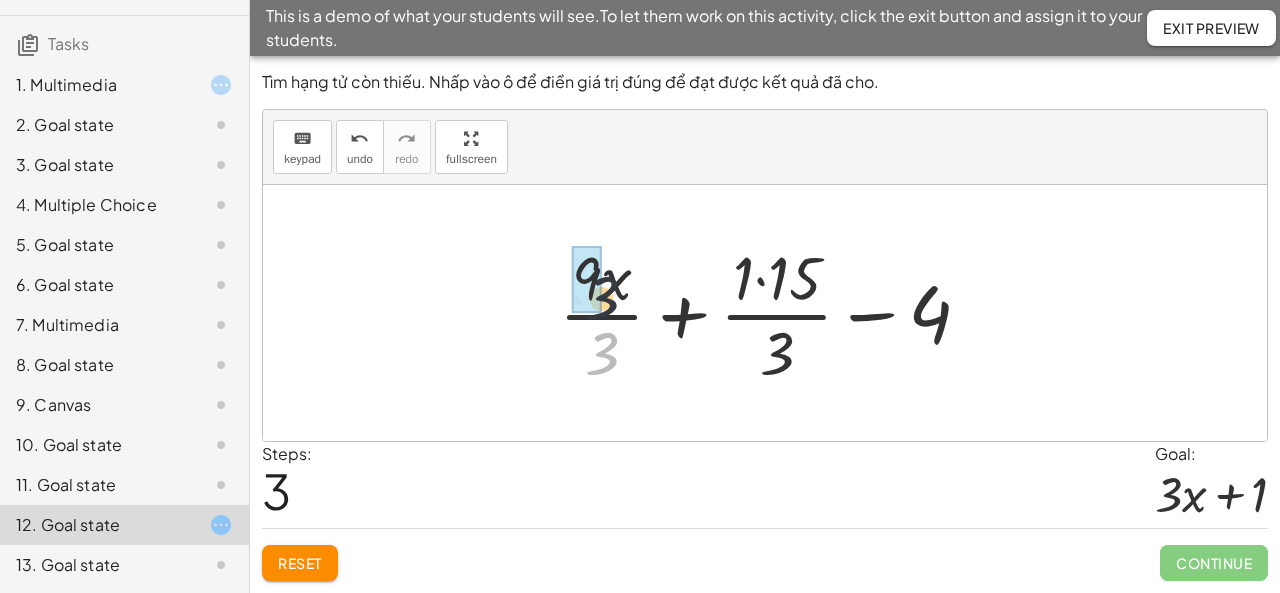 drag, startPoint x: 607, startPoint y: 345, endPoint x: 607, endPoint y: 287, distance: 58 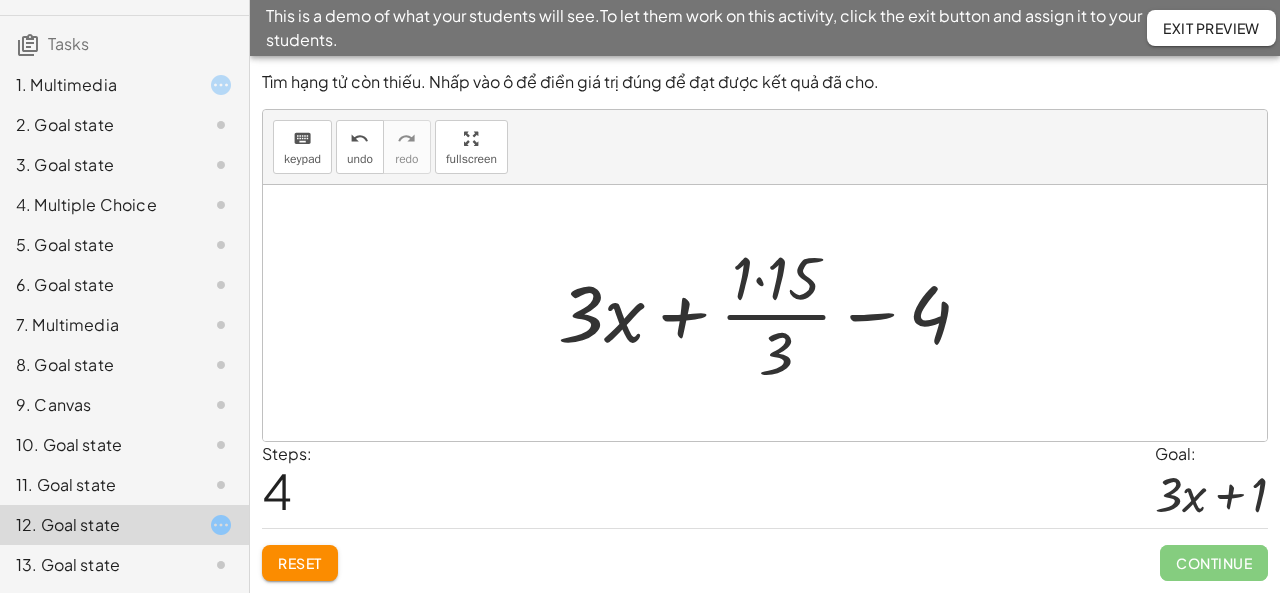 click at bounding box center (772, 313) 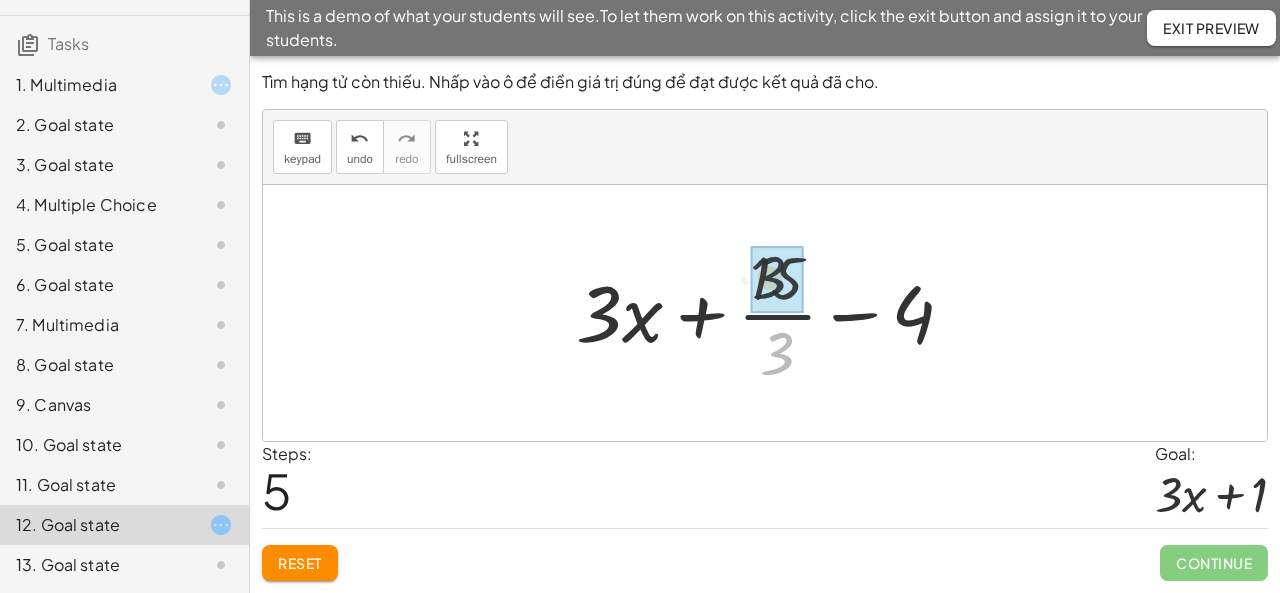 drag, startPoint x: 784, startPoint y: 361, endPoint x: 776, endPoint y: 283, distance: 78.40918 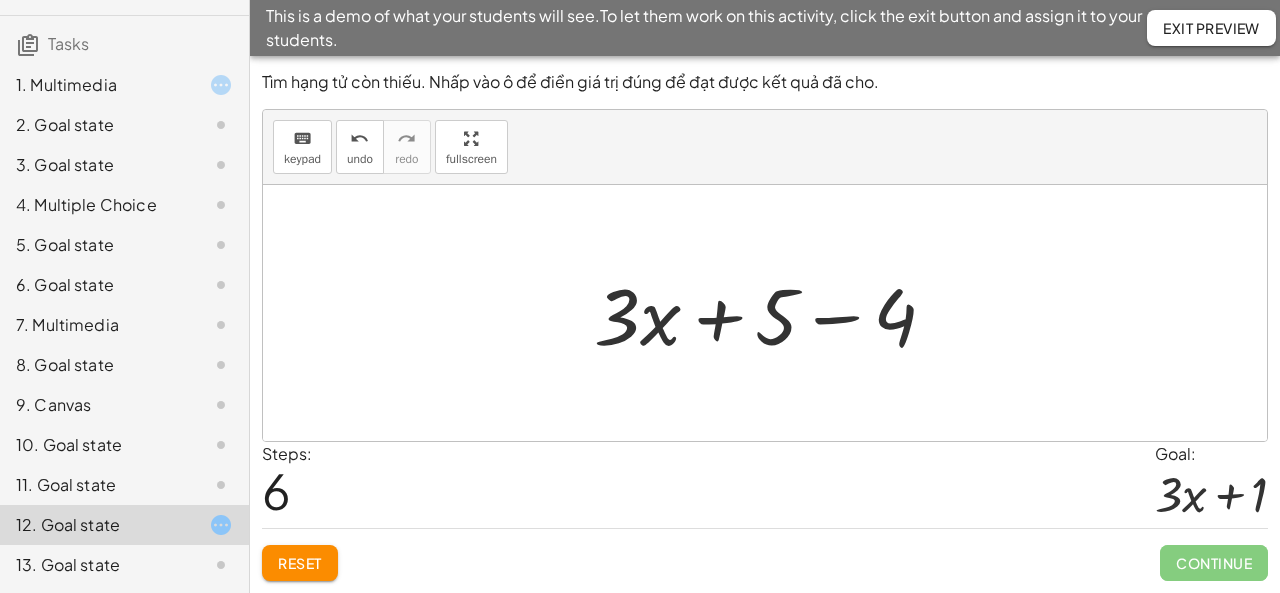 click at bounding box center (773, 313) 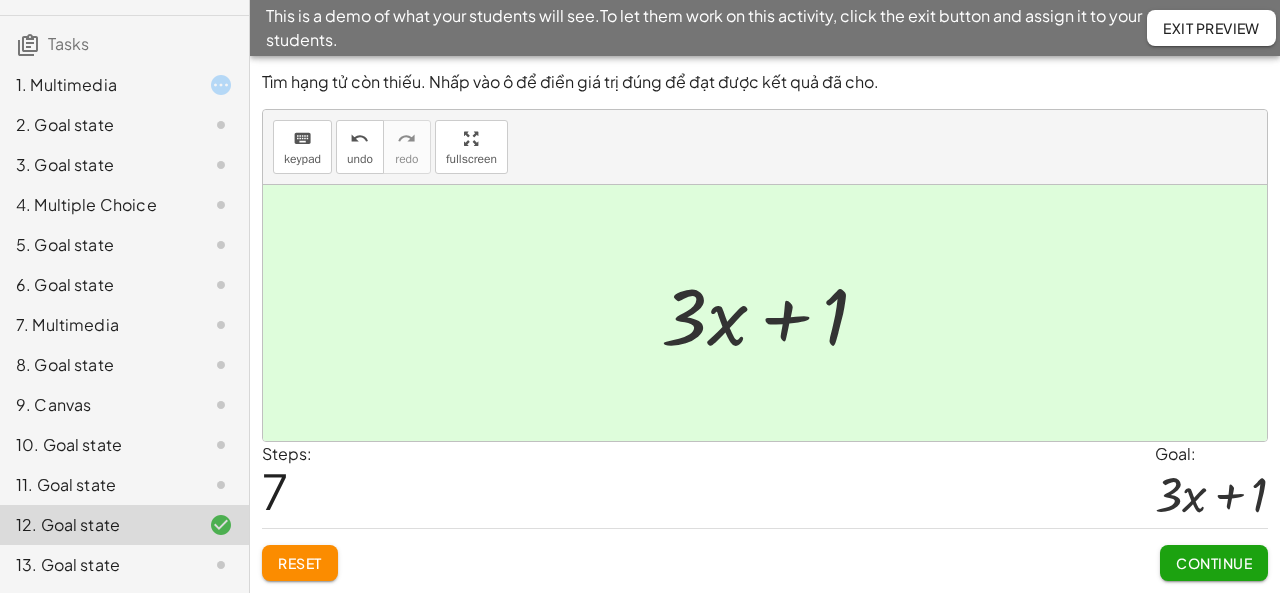click on "13. Goal state" 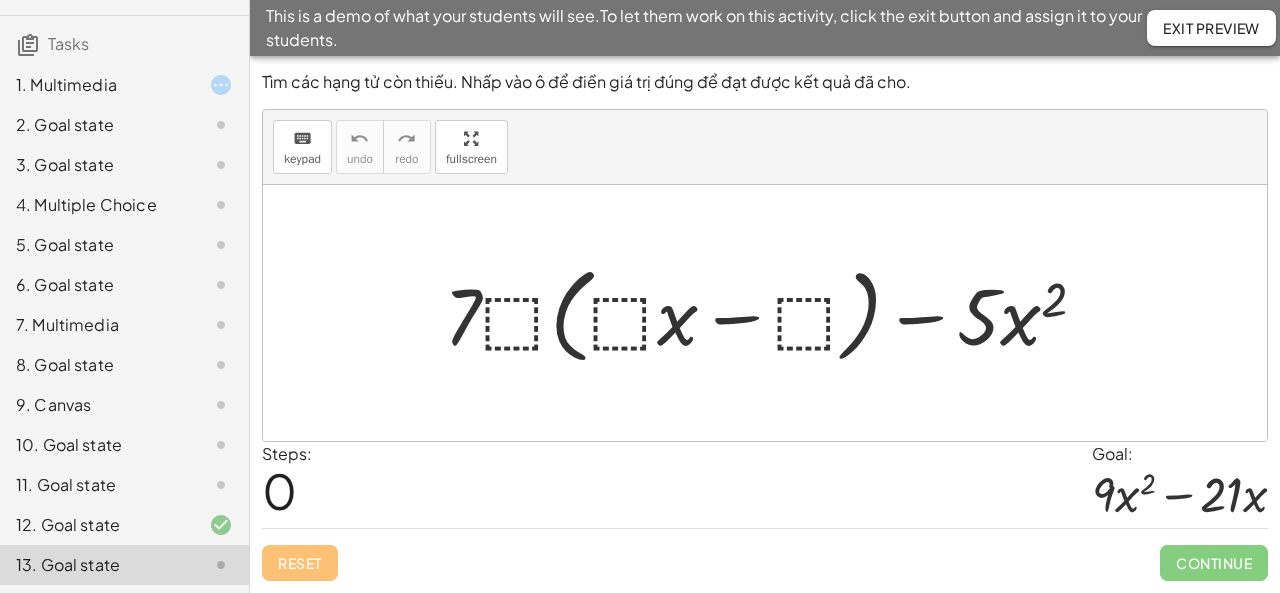 click at bounding box center (773, 313) 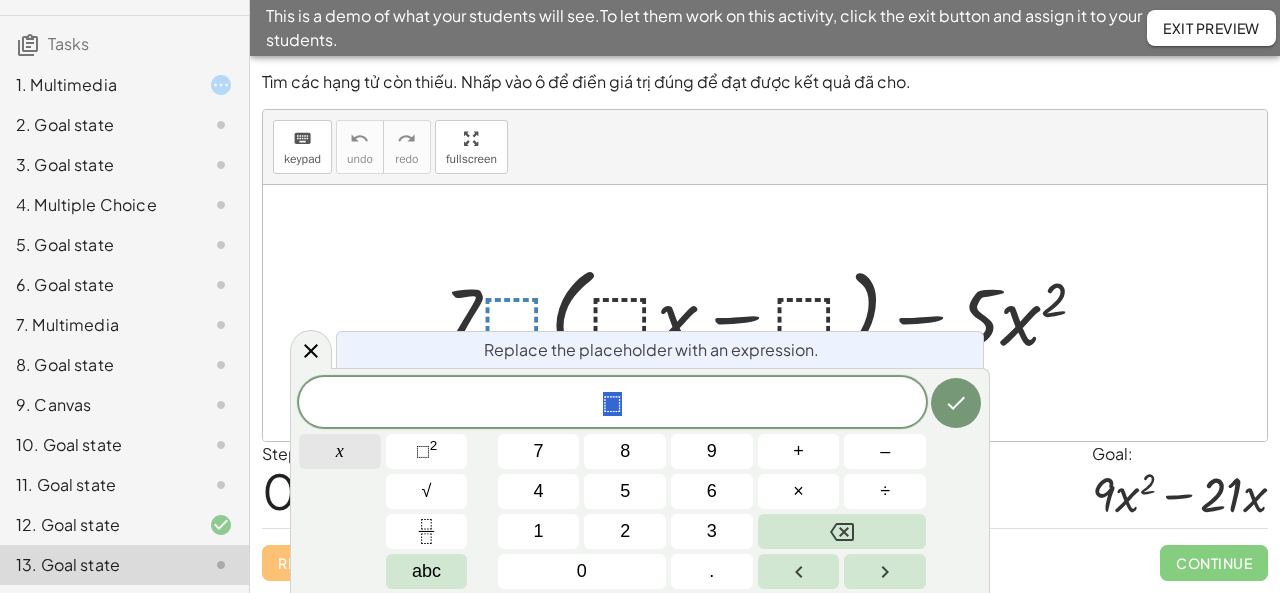 click on "x" at bounding box center [340, 451] 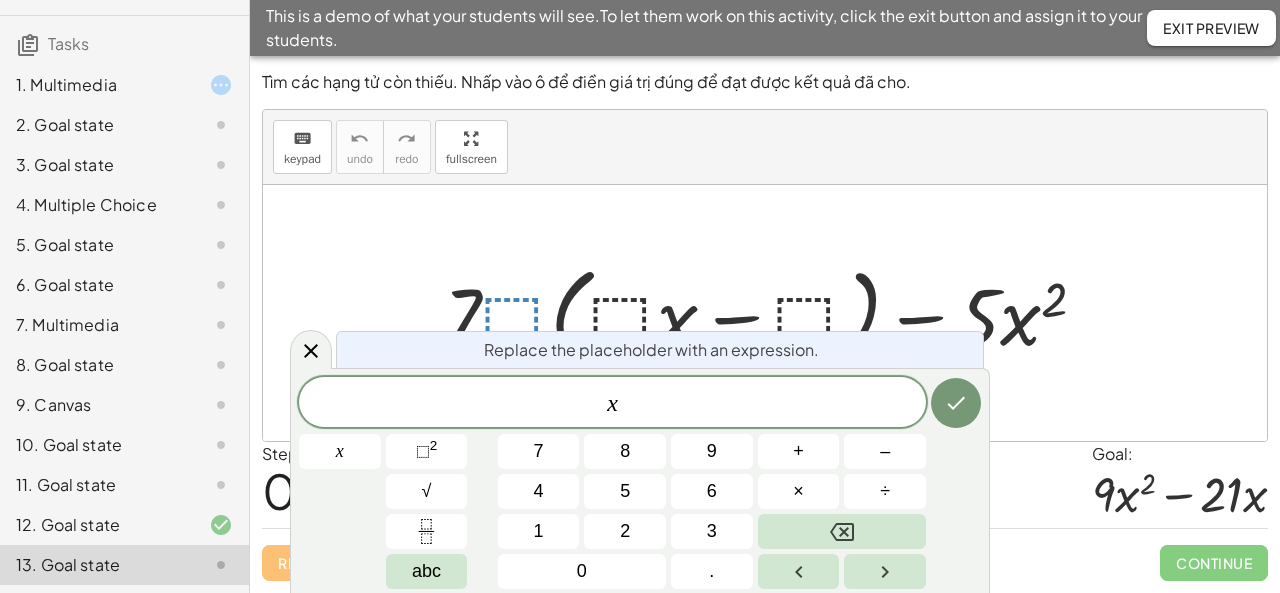 click at bounding box center [773, 313] 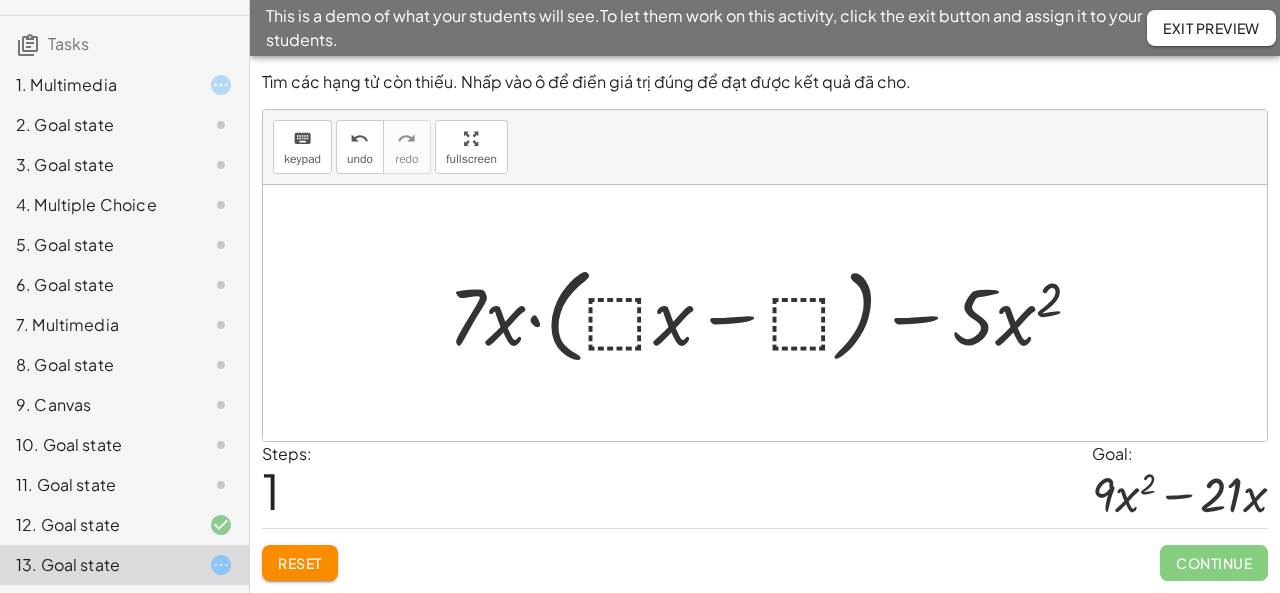 click at bounding box center (773, 313) 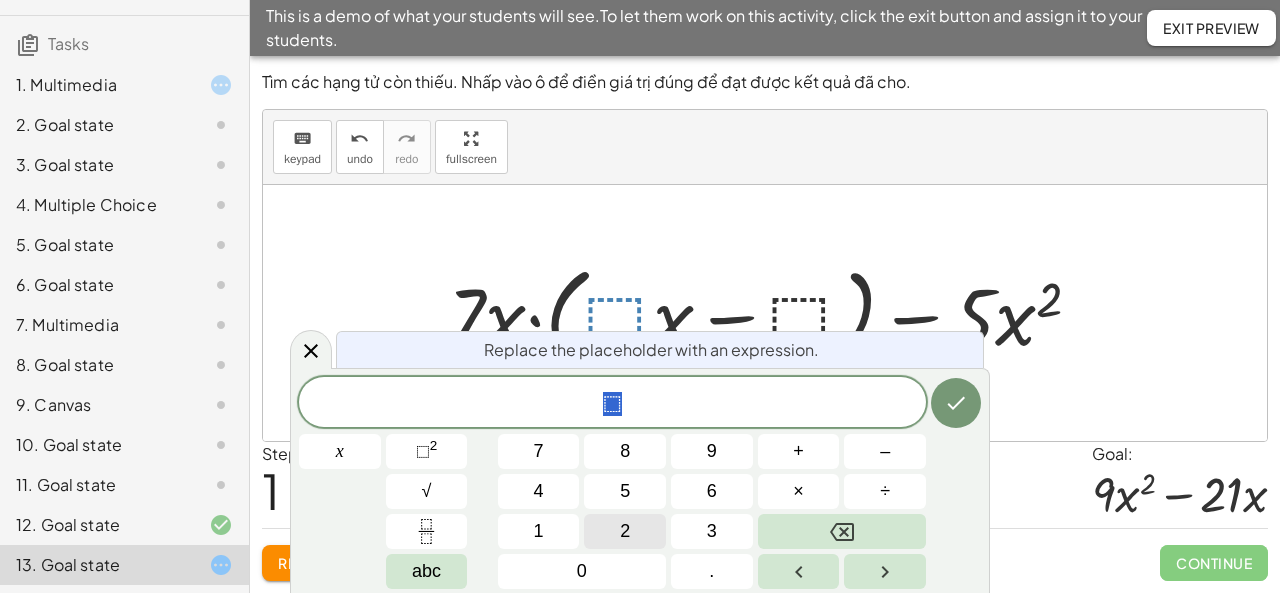 click on "2" at bounding box center [625, 531] 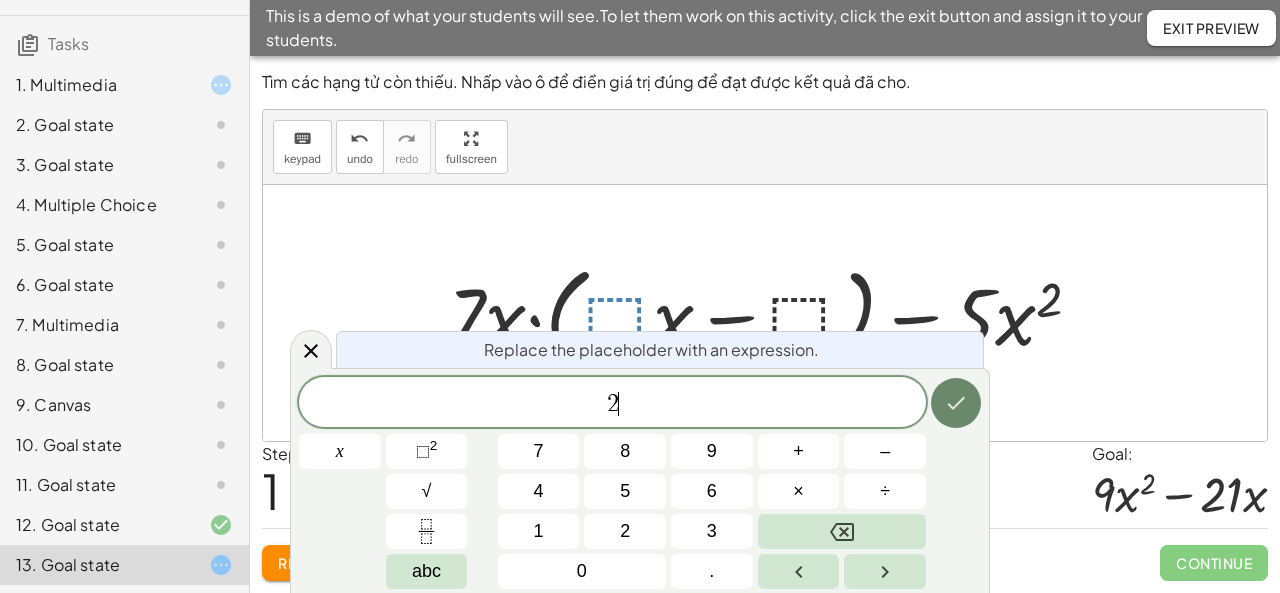 click 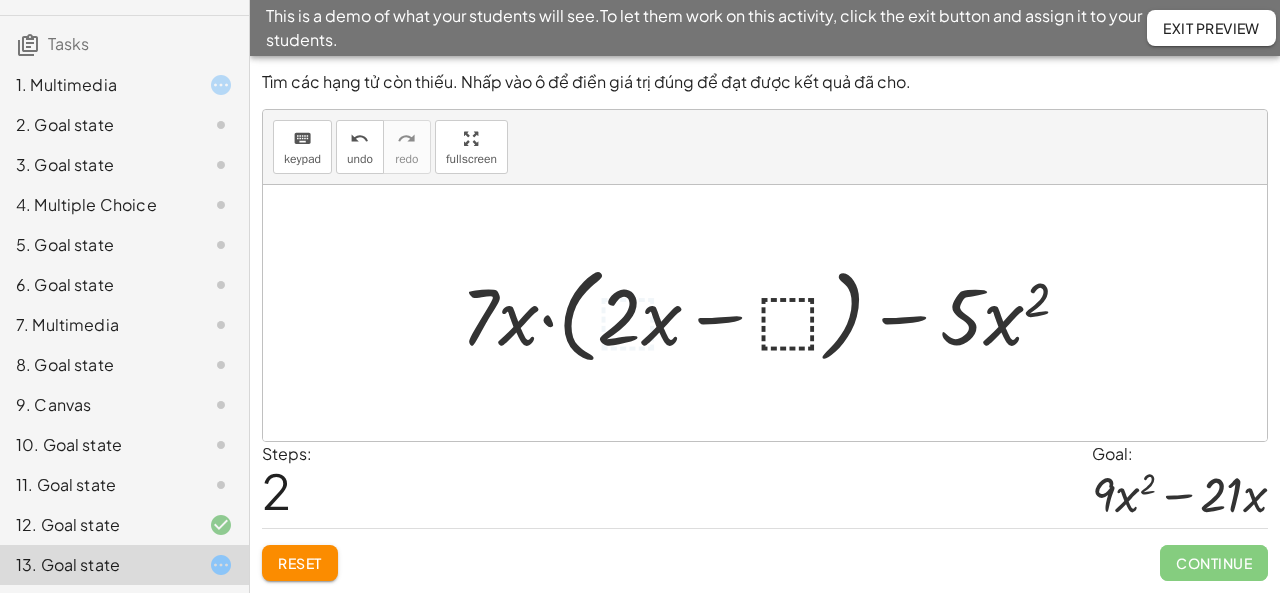 click at bounding box center [773, 313] 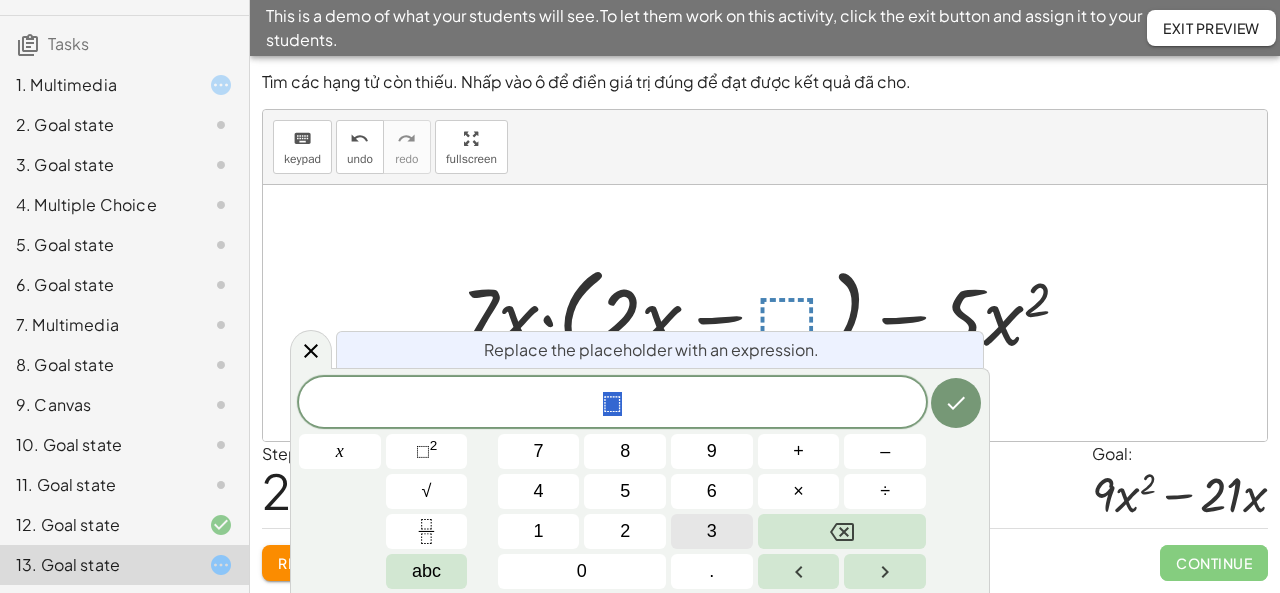 click on "3" at bounding box center [712, 531] 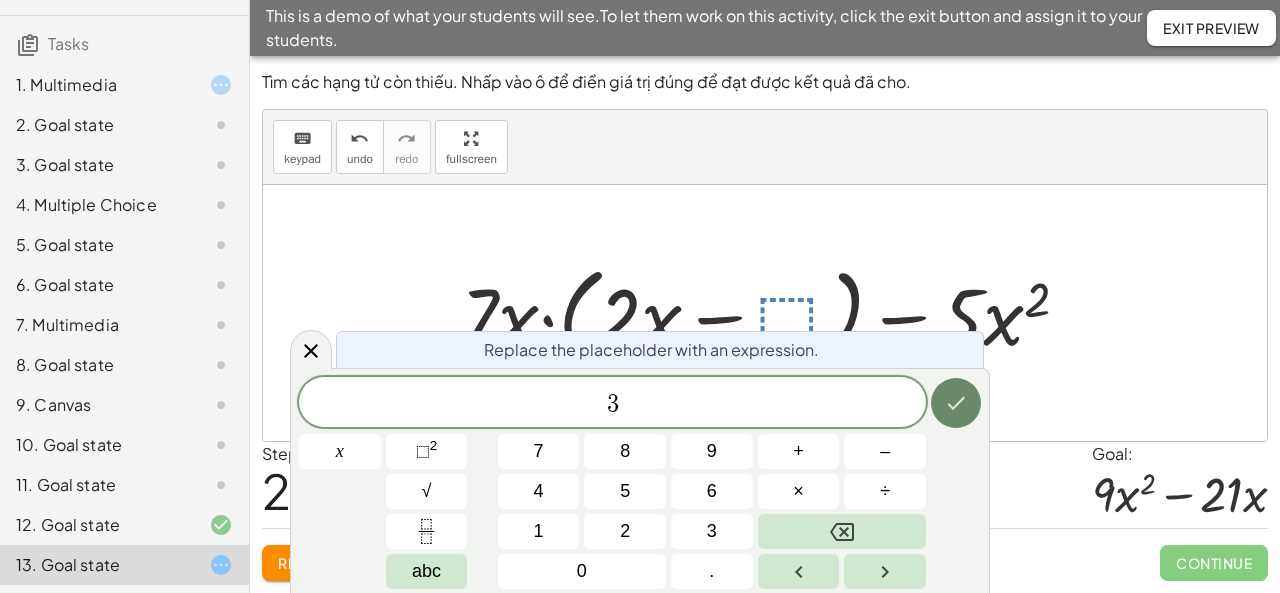 click 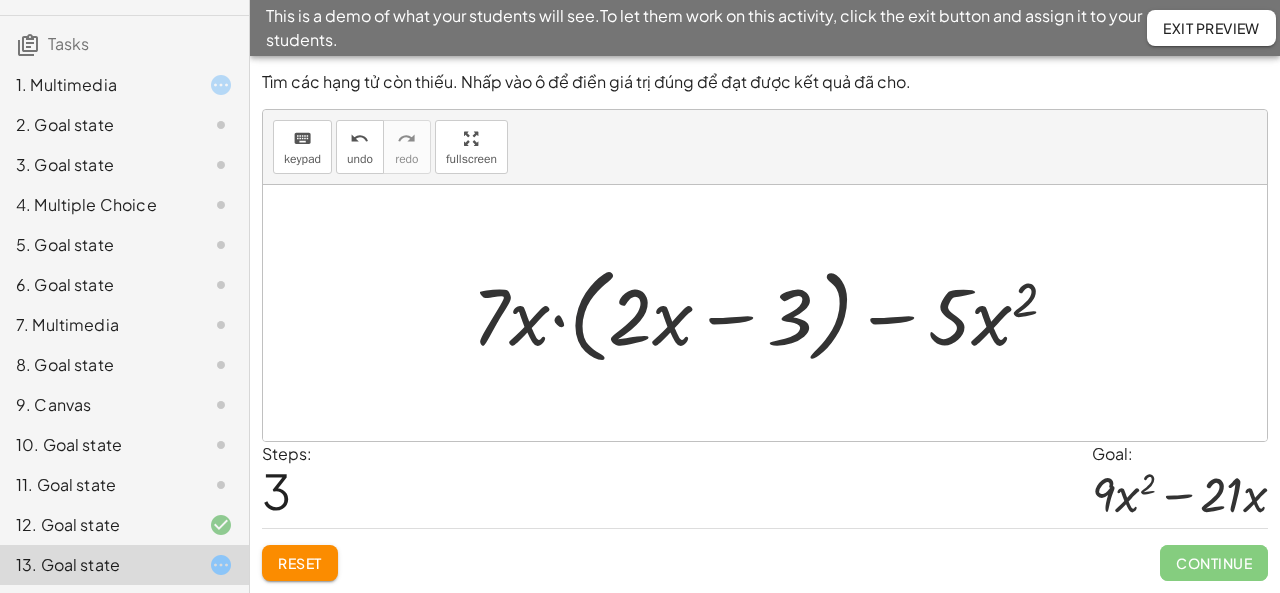 click at bounding box center (773, 313) 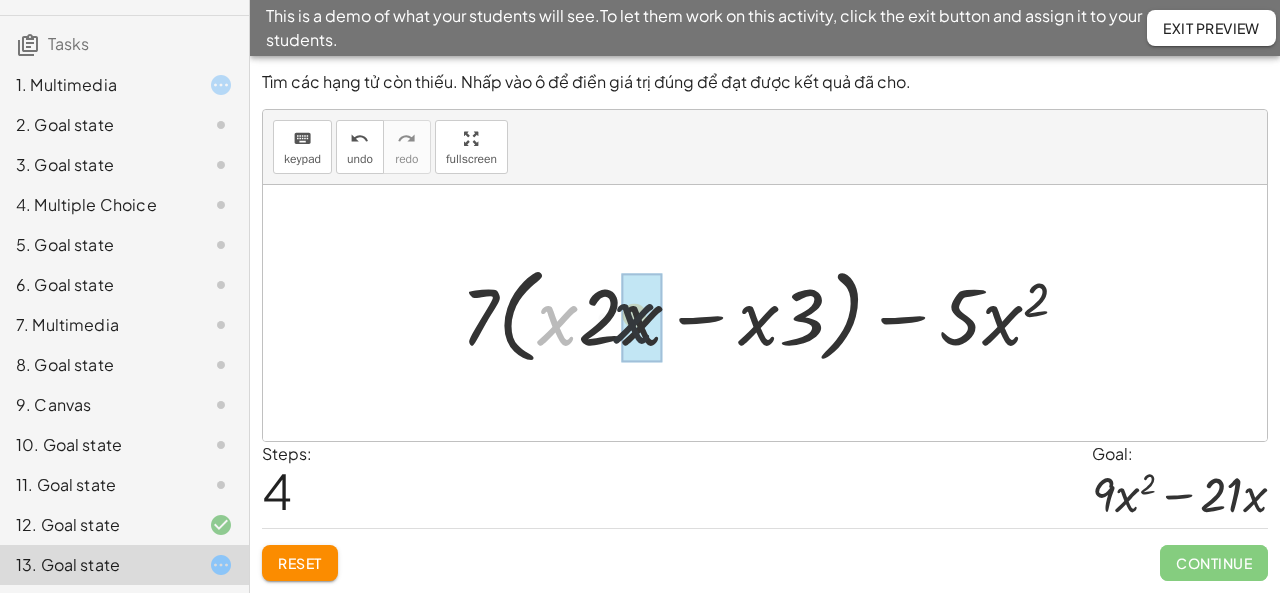 drag, startPoint x: 548, startPoint y: 331, endPoint x: 635, endPoint y: 328, distance: 87.05171 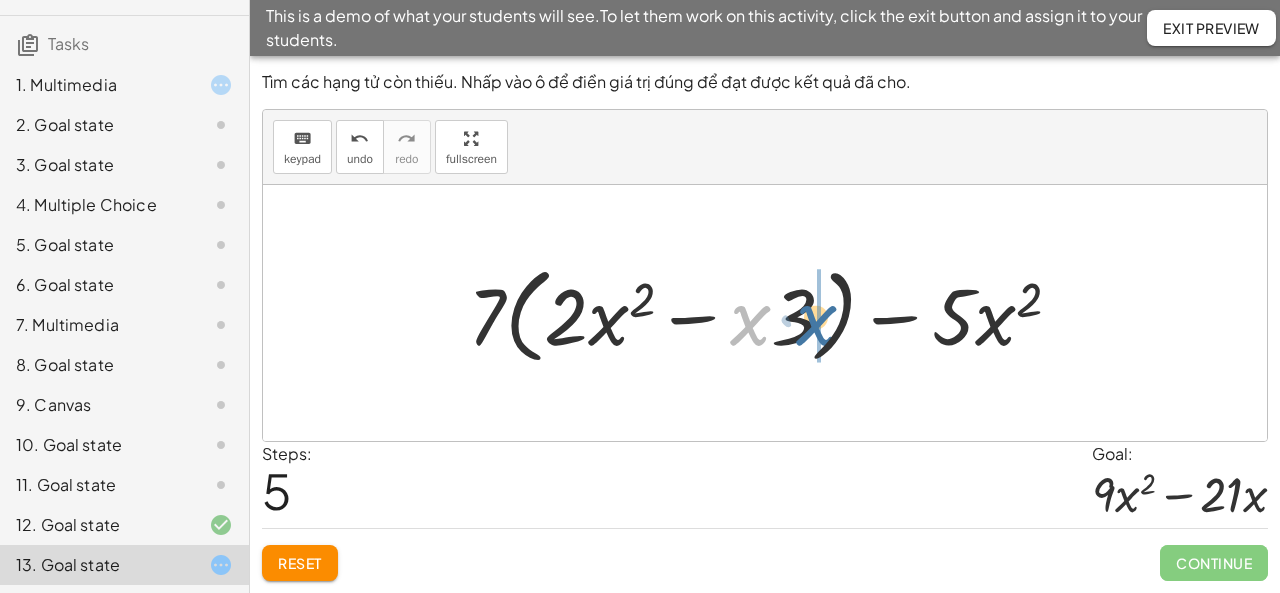 drag, startPoint x: 747, startPoint y: 332, endPoint x: 814, endPoint y: 331, distance: 67.00746 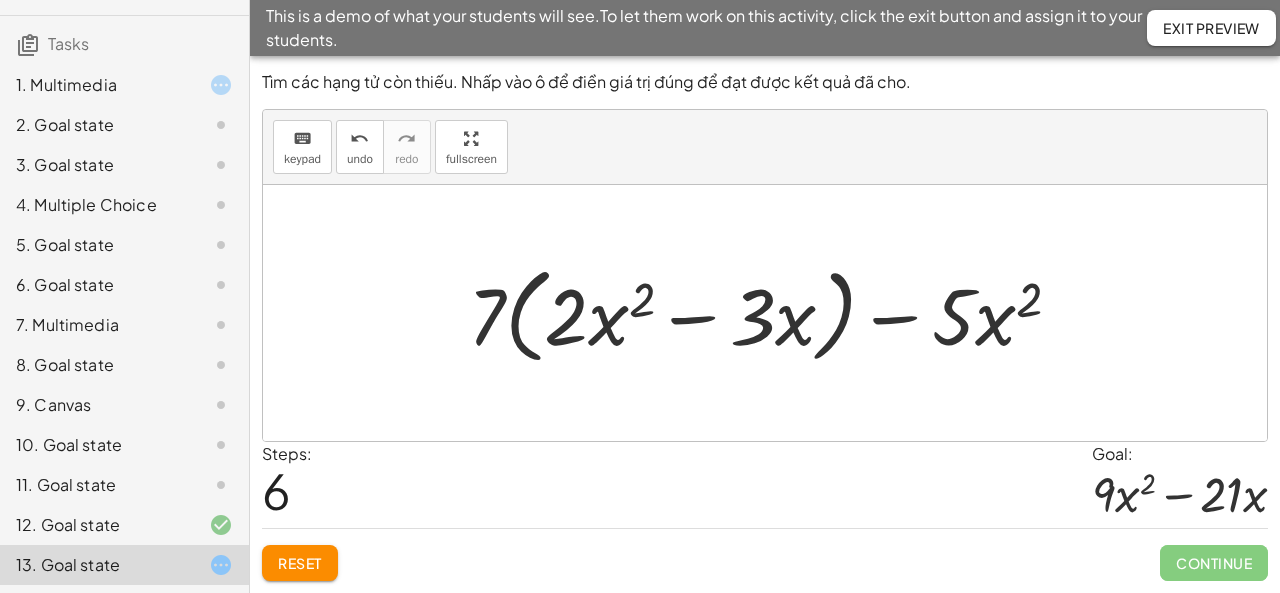 click at bounding box center [772, 313] 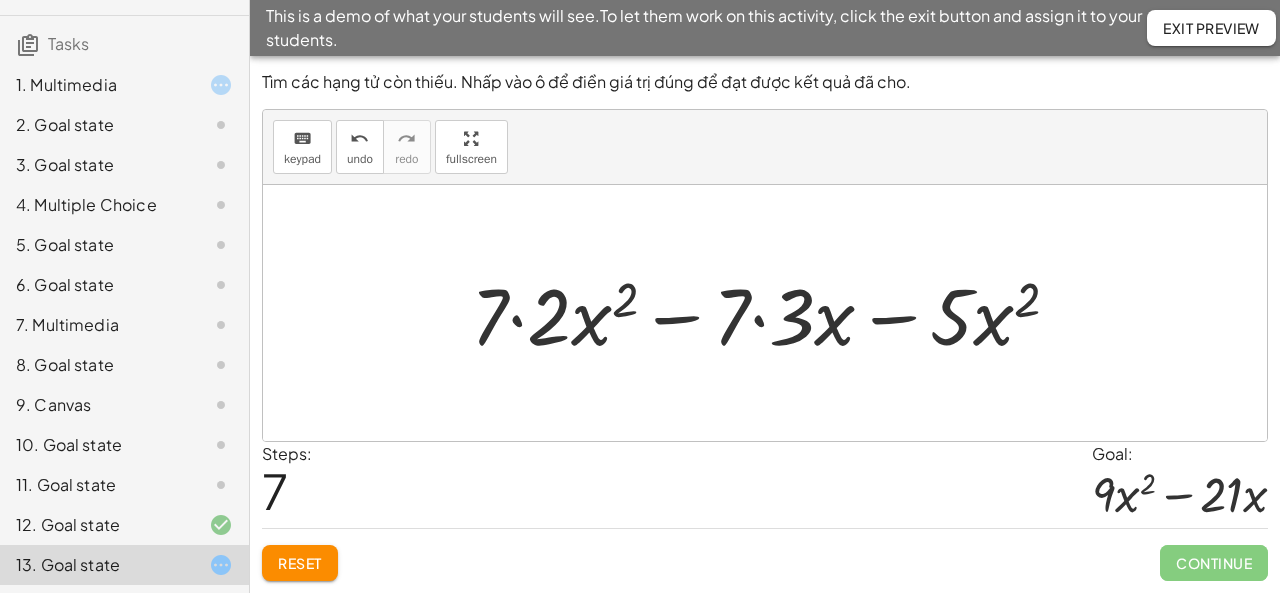 click at bounding box center (773, 313) 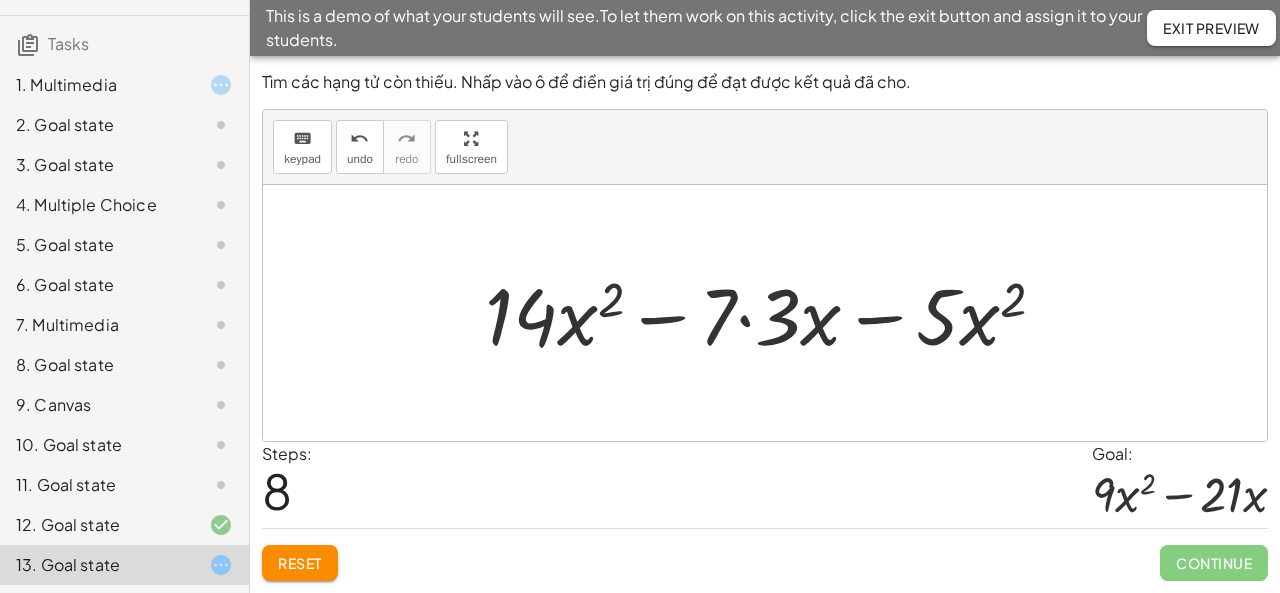 click at bounding box center (773, 313) 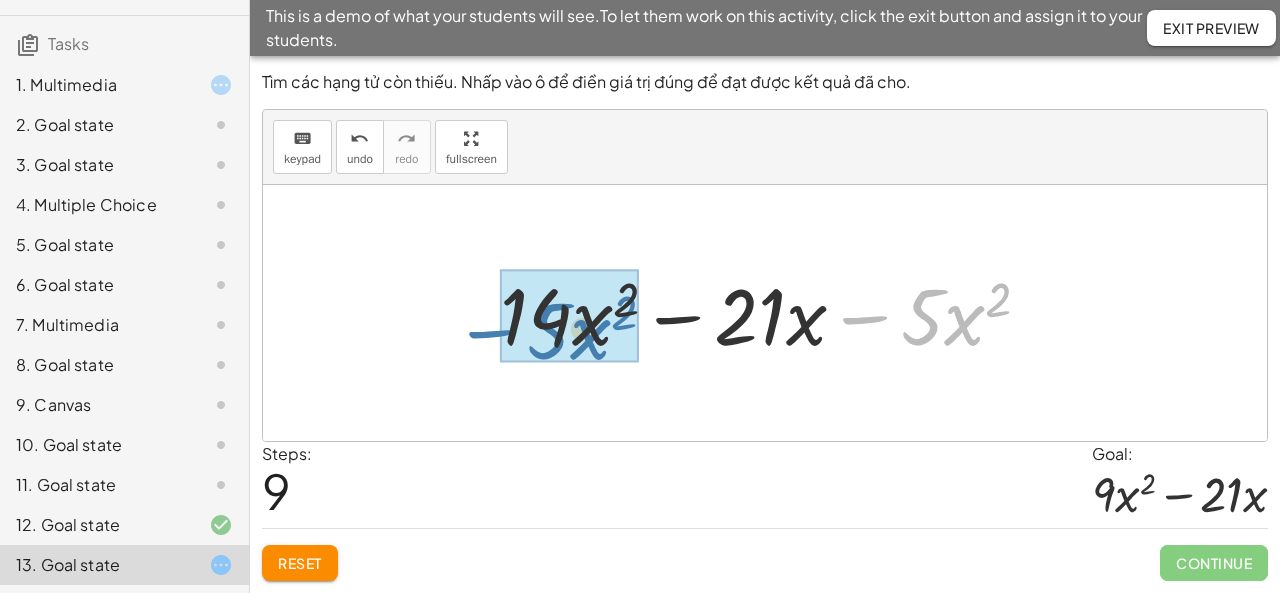 drag, startPoint x: 863, startPoint y: 321, endPoint x: 489, endPoint y: 335, distance: 374.26193 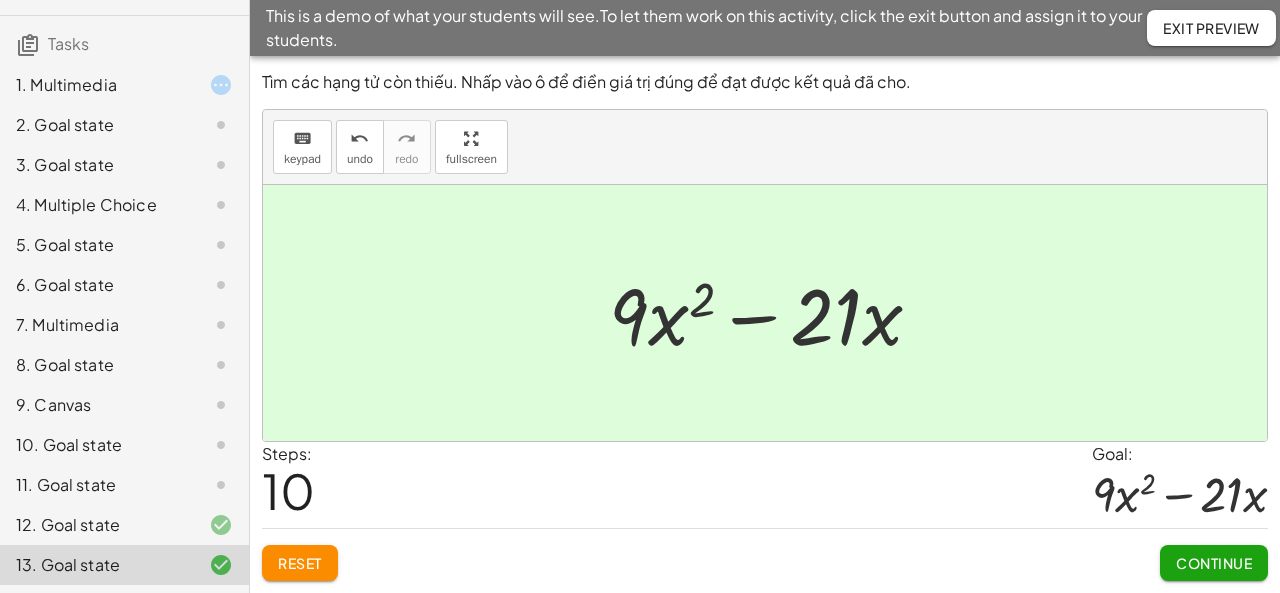 click on "Exit Preview" 